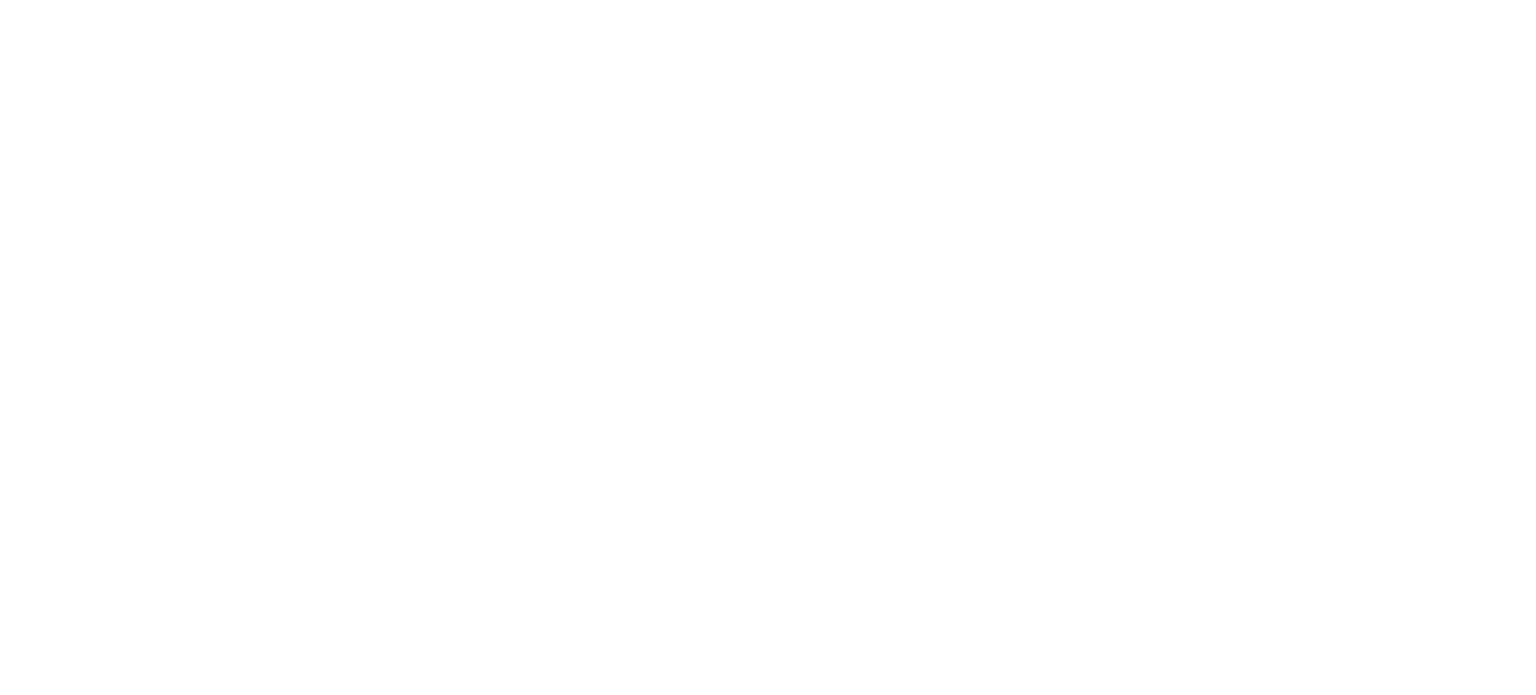 scroll, scrollTop: 0, scrollLeft: 0, axis: both 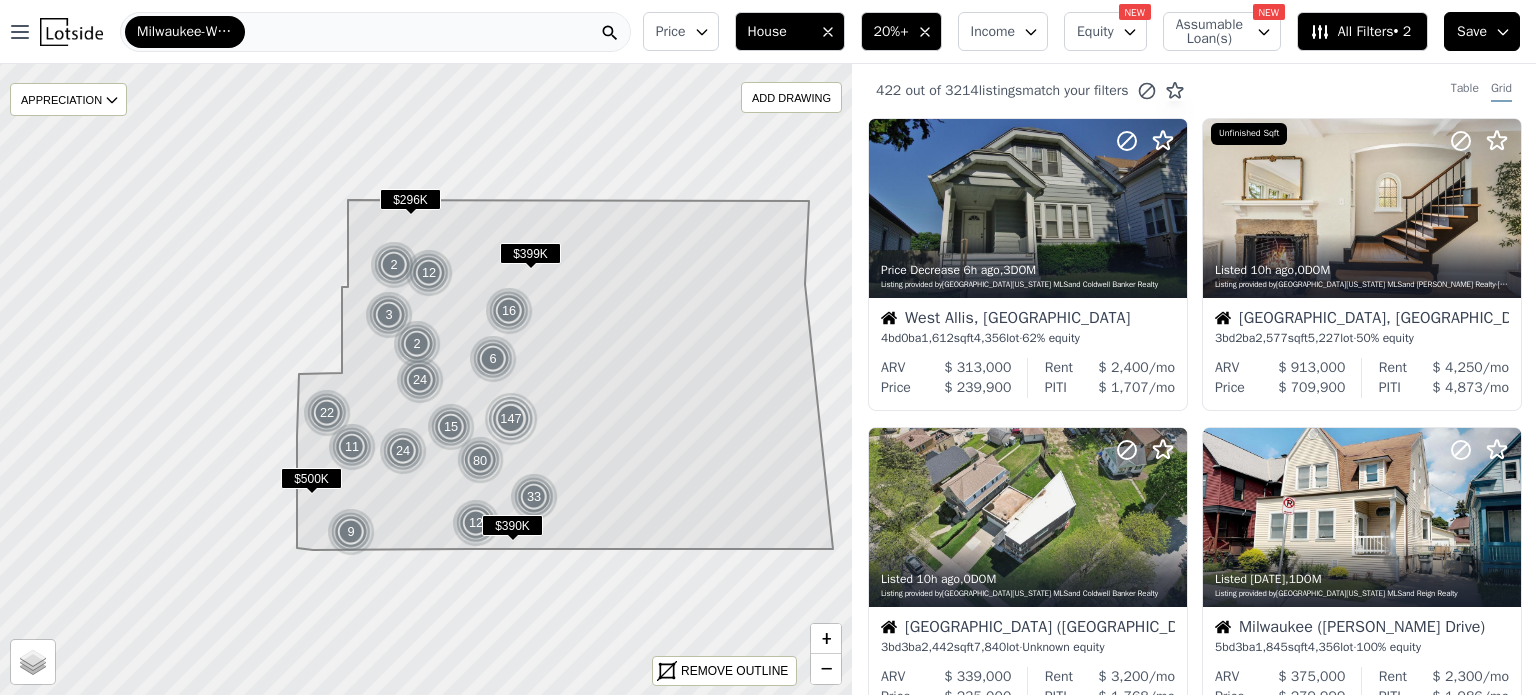 click on "Milwaukee-Waukesha" at bounding box center (185, 32) 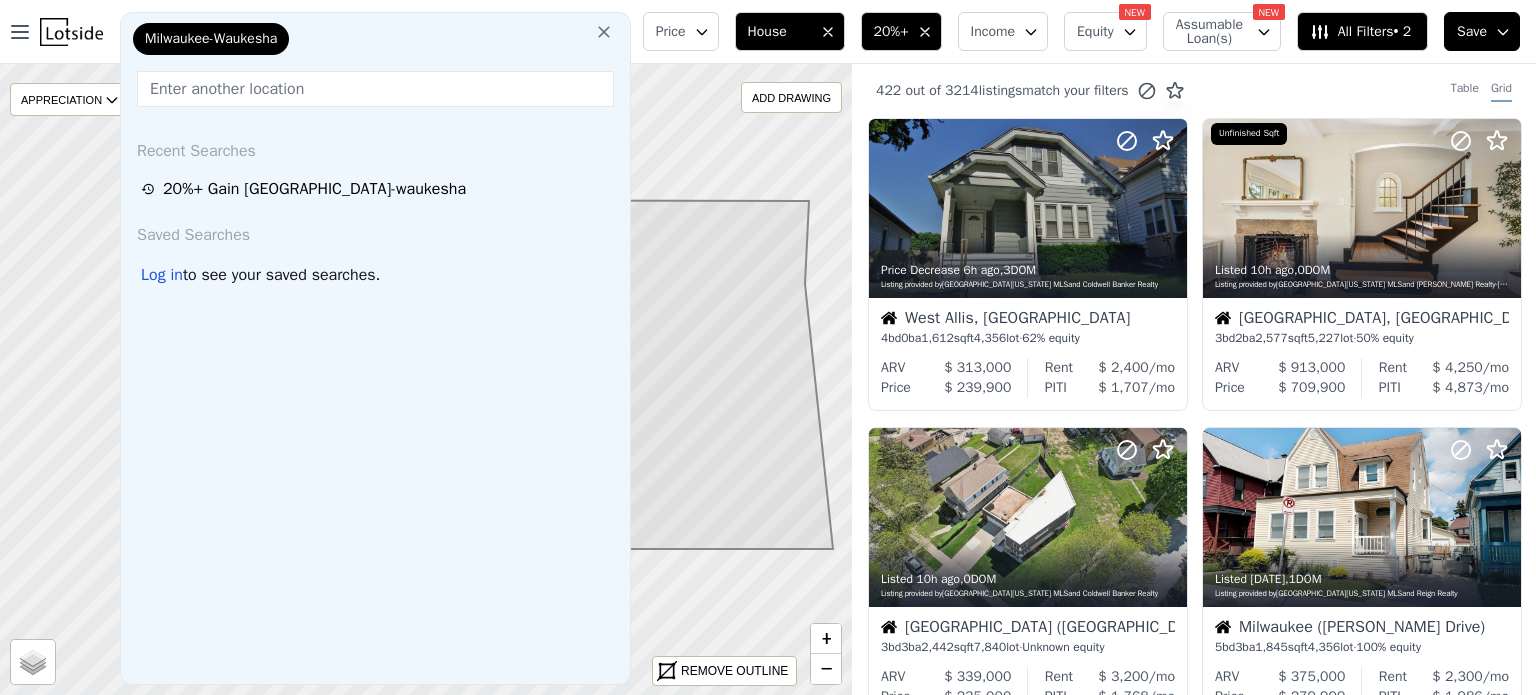 click at bounding box center (375, 89) 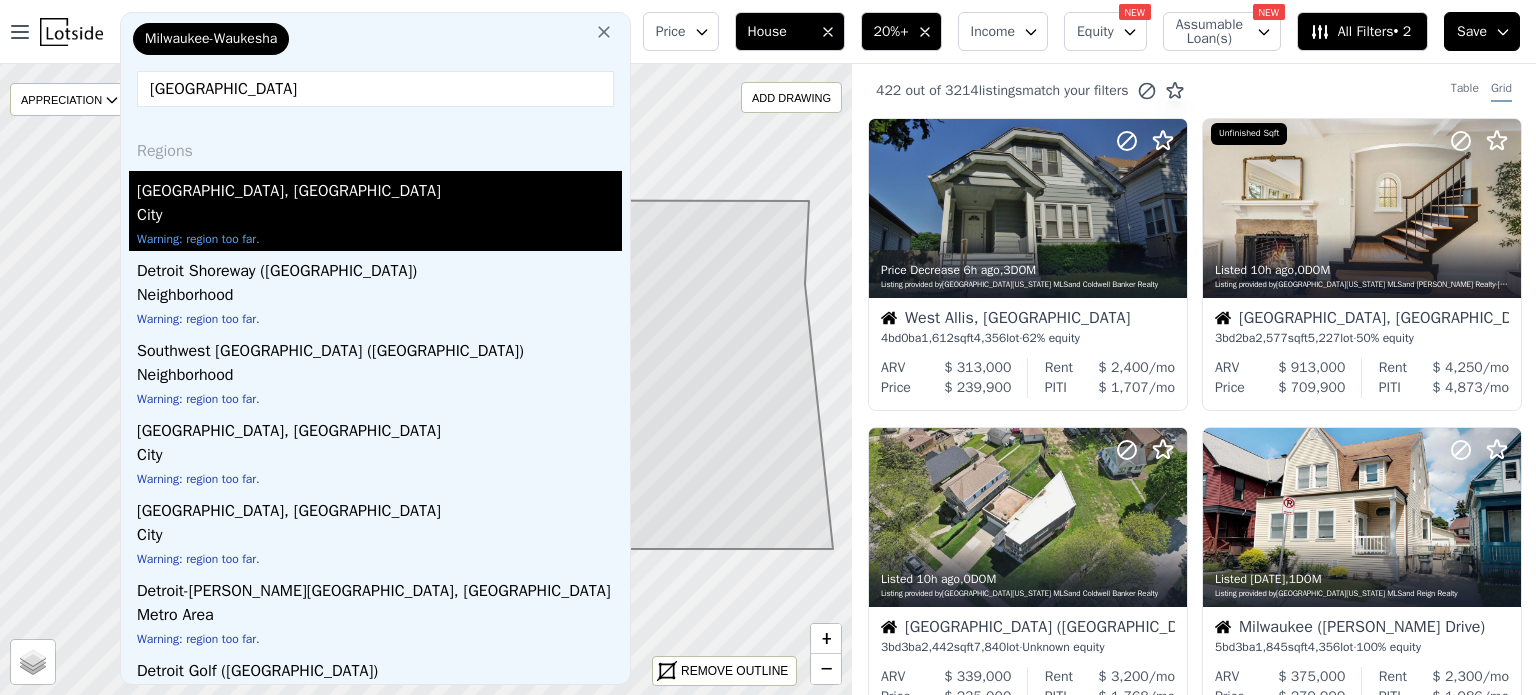type on "detroit" 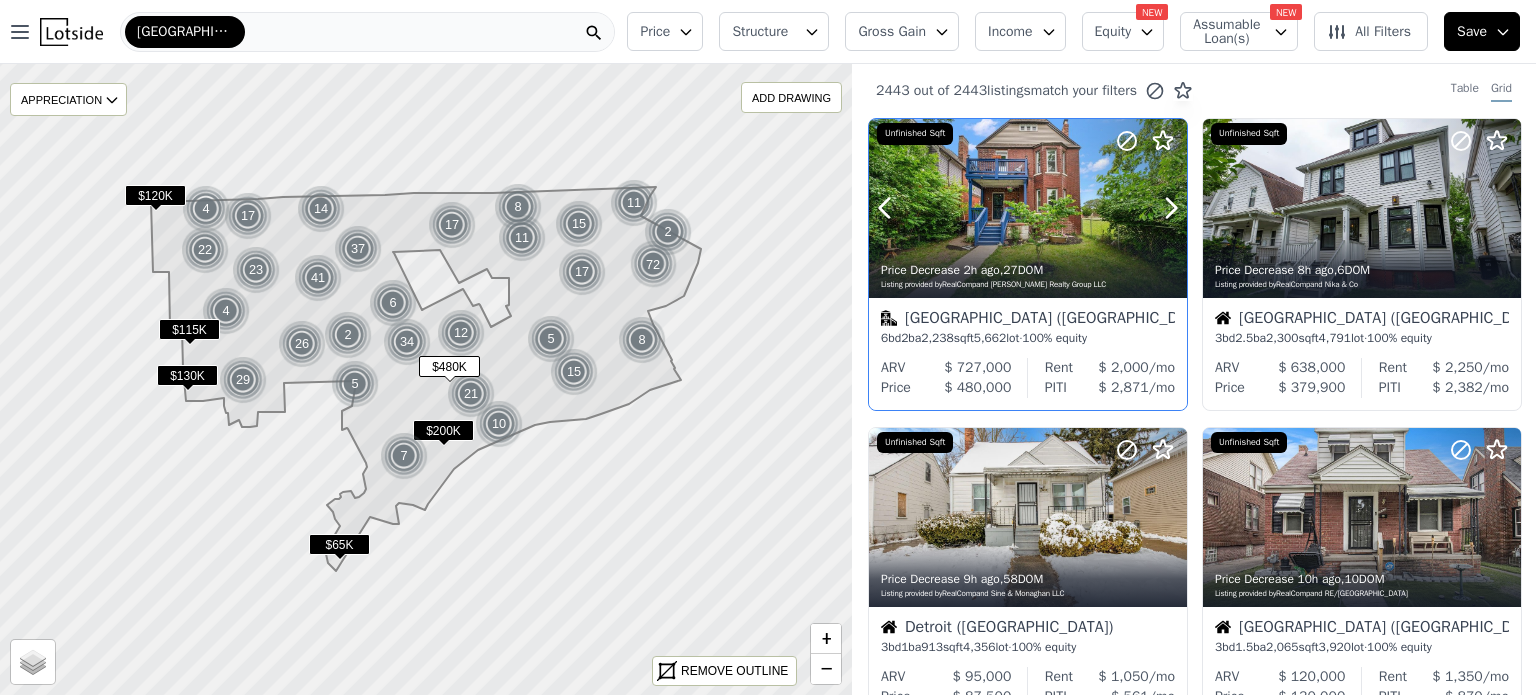 click 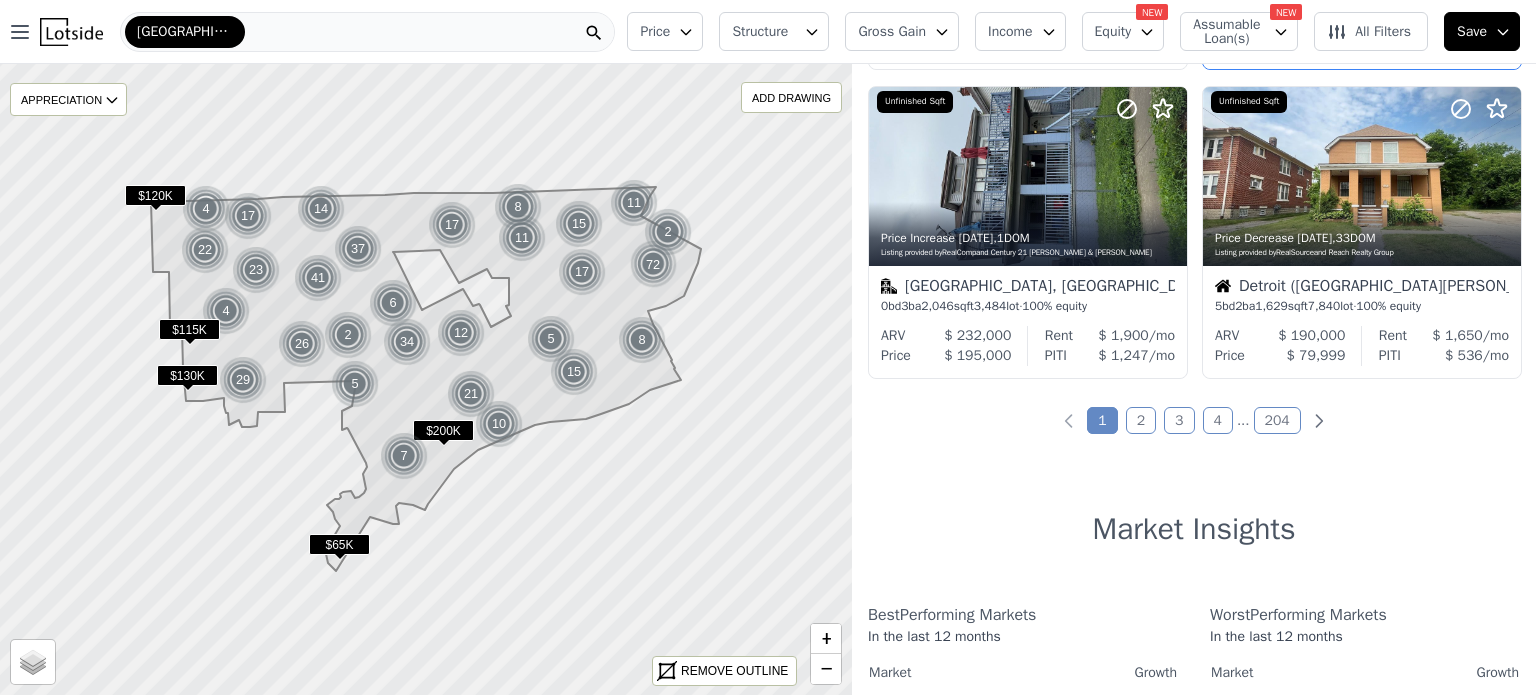 scroll, scrollTop: 1600, scrollLeft: 0, axis: vertical 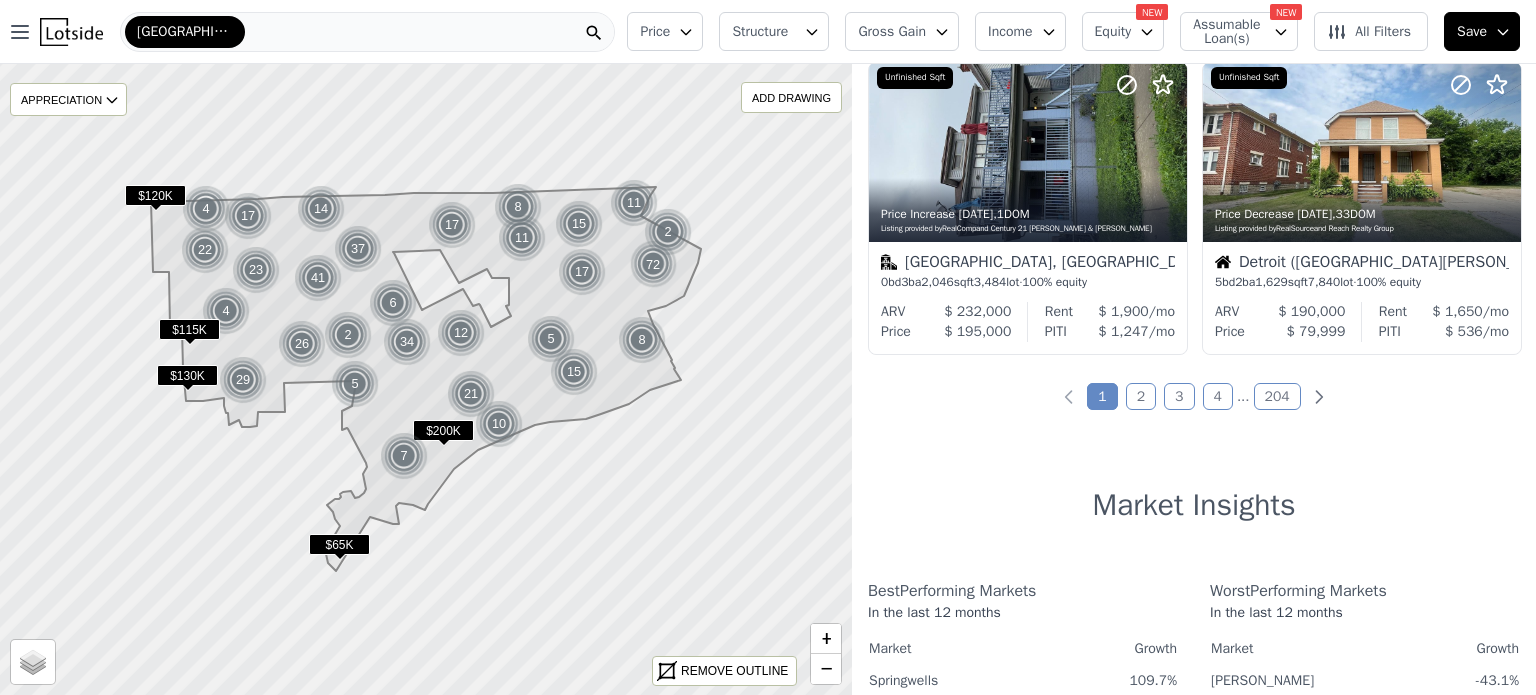 click on "2" at bounding box center [1141, 396] 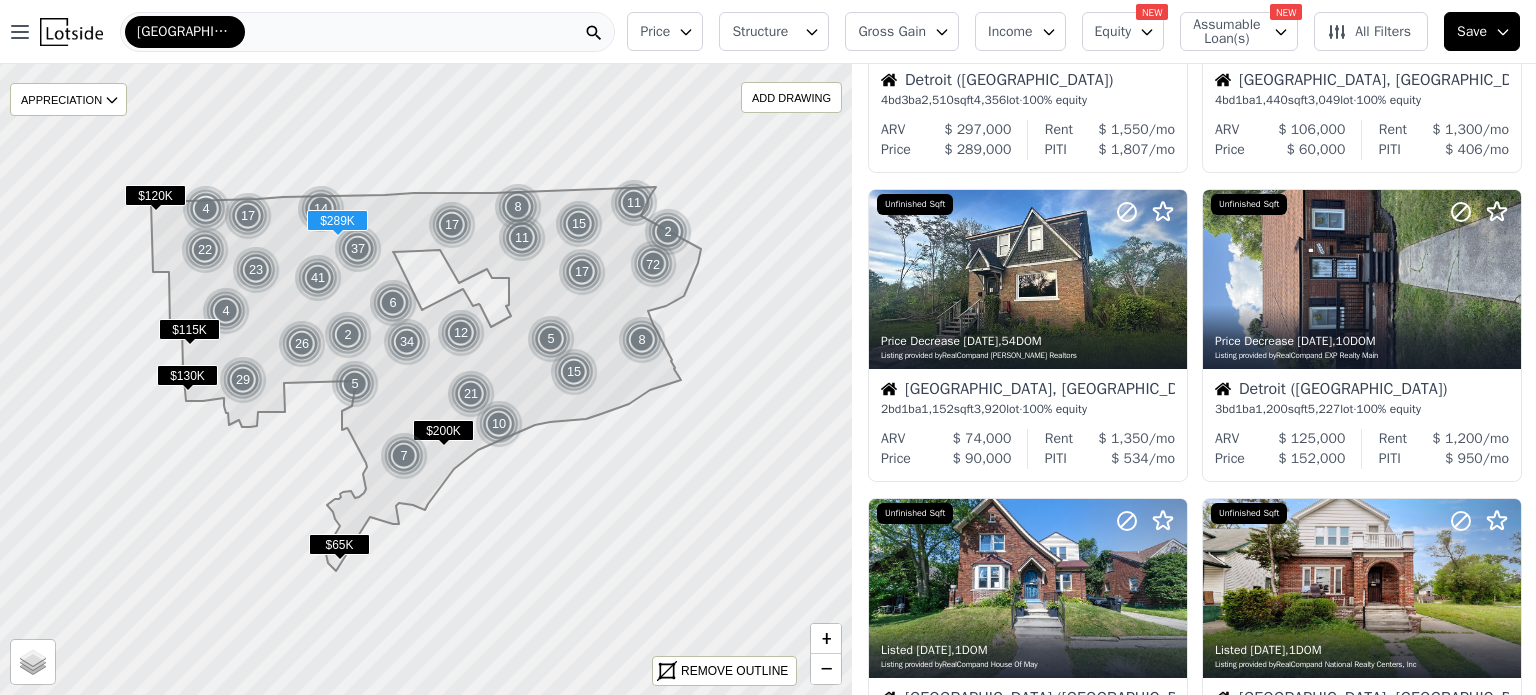 scroll, scrollTop: 0, scrollLeft: 0, axis: both 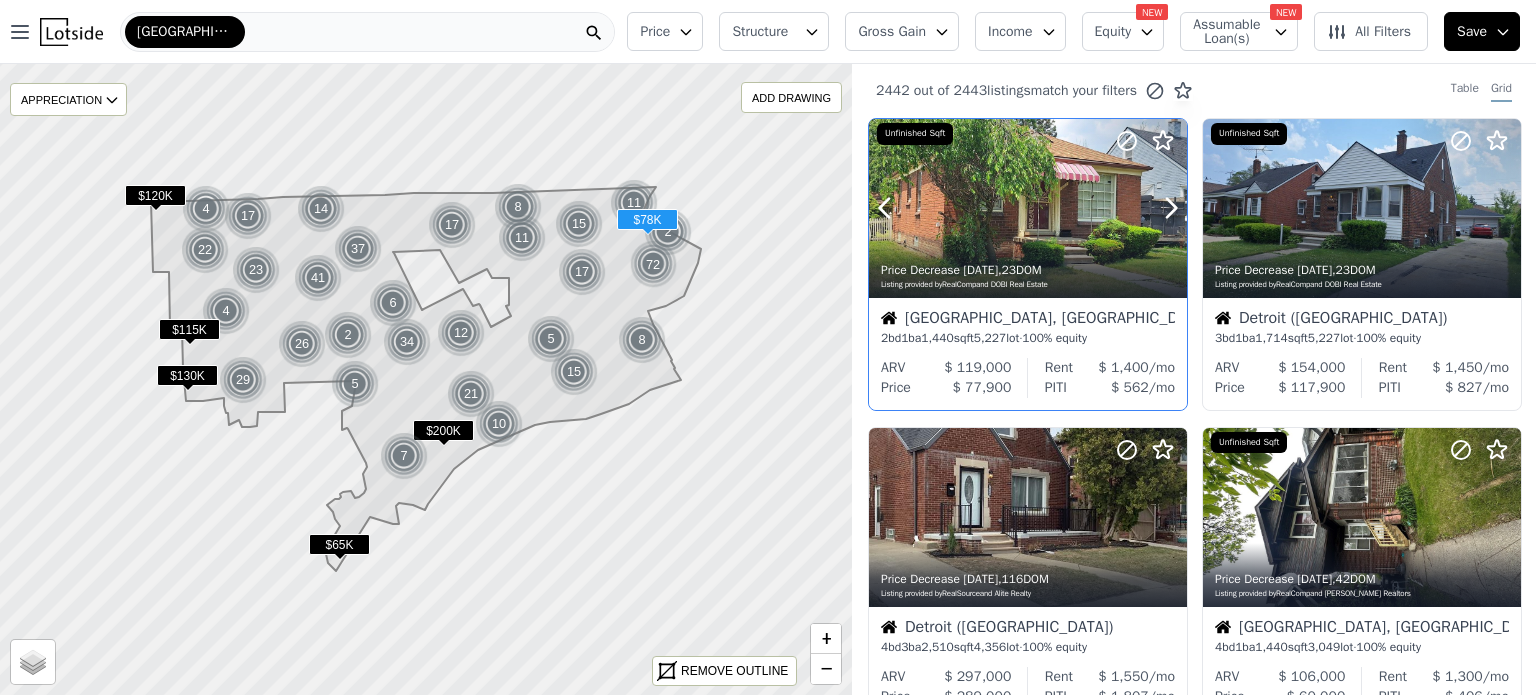 click 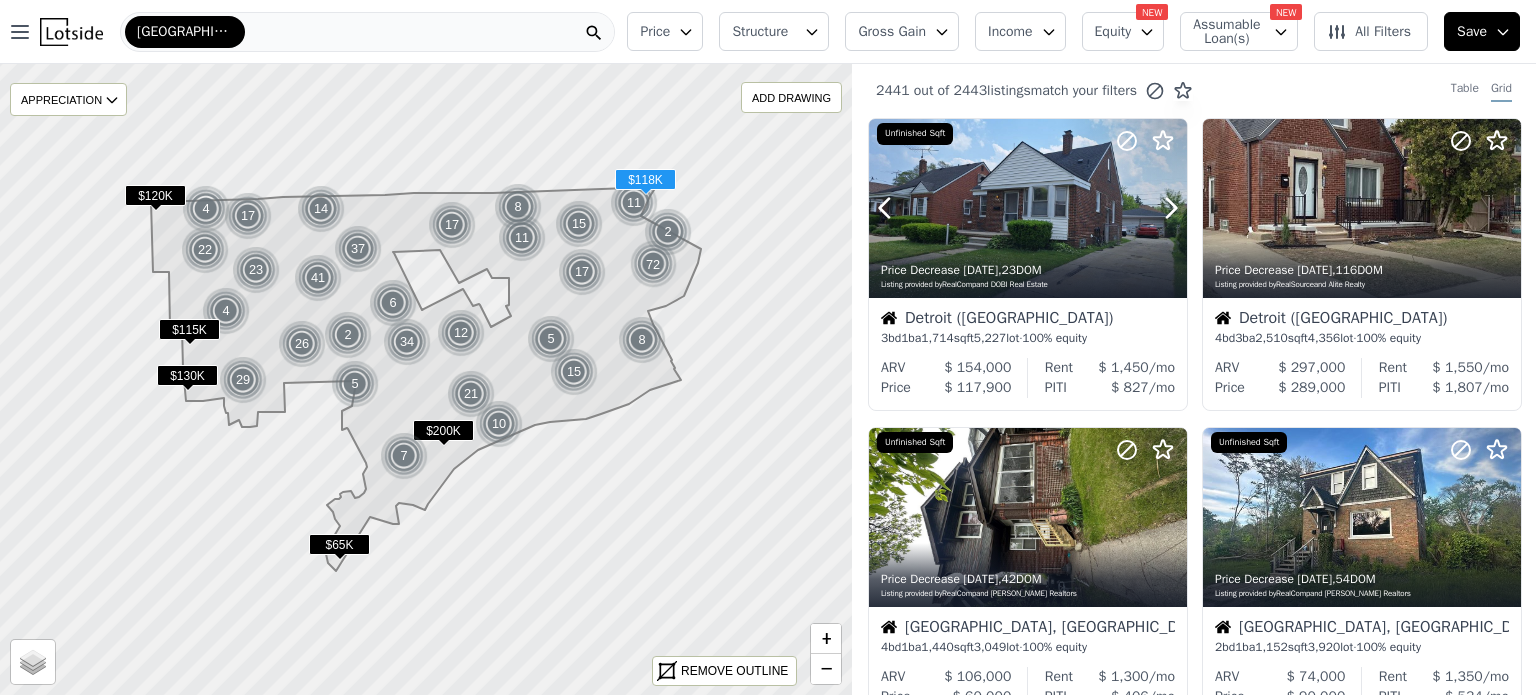 click 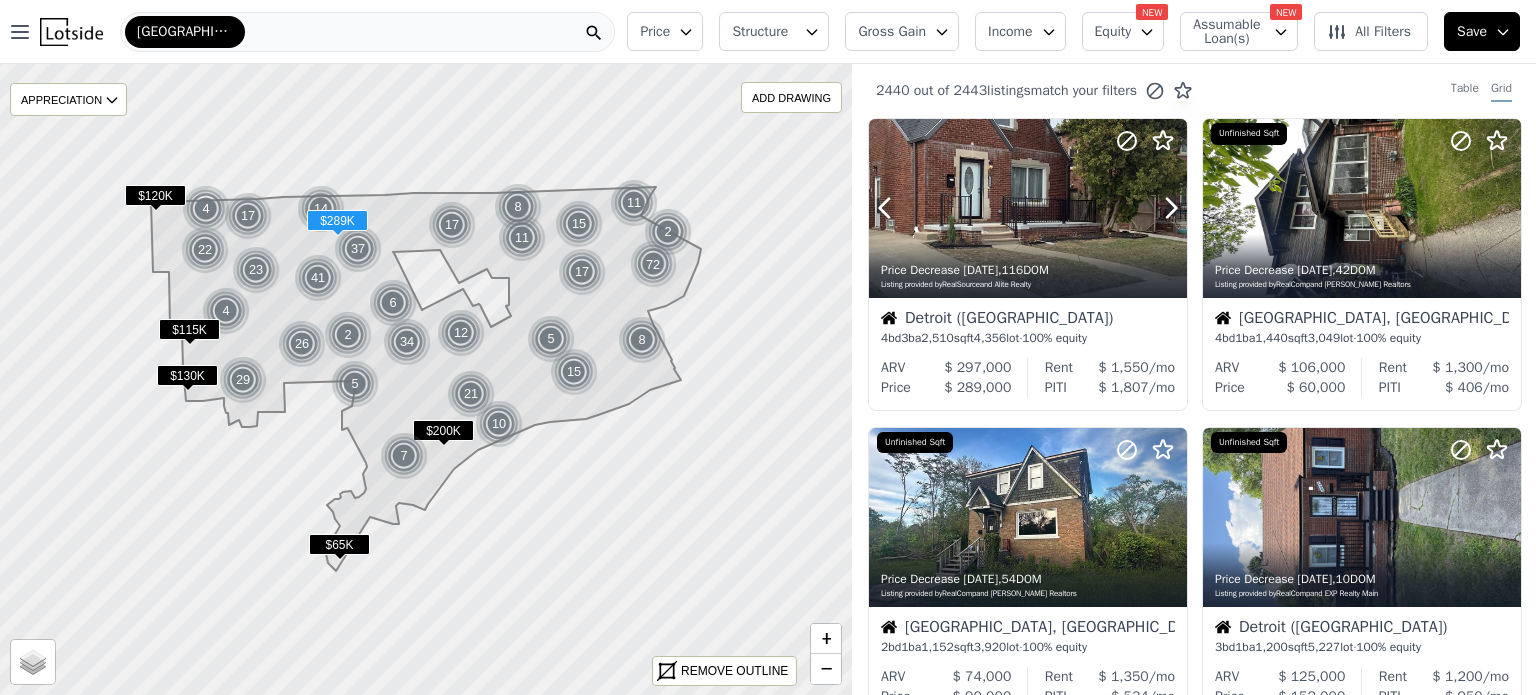 click 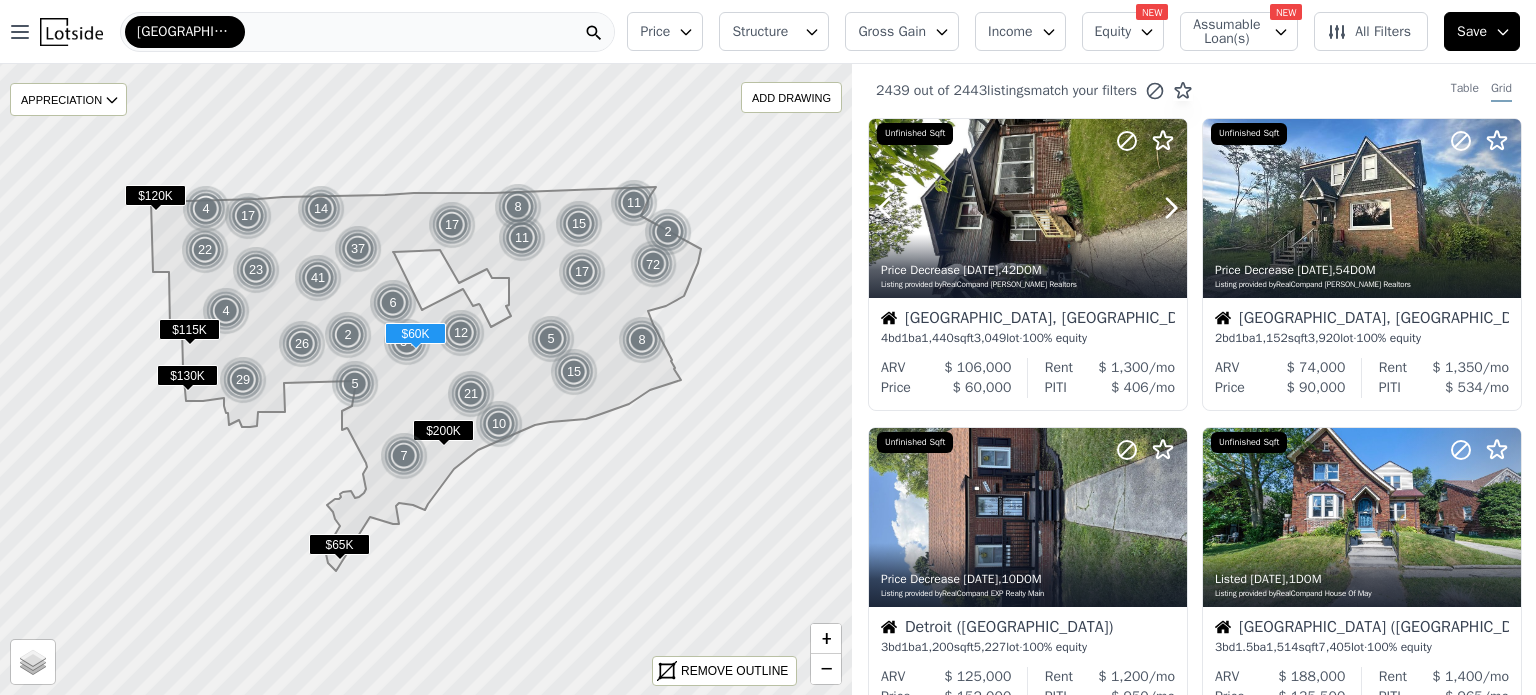 click 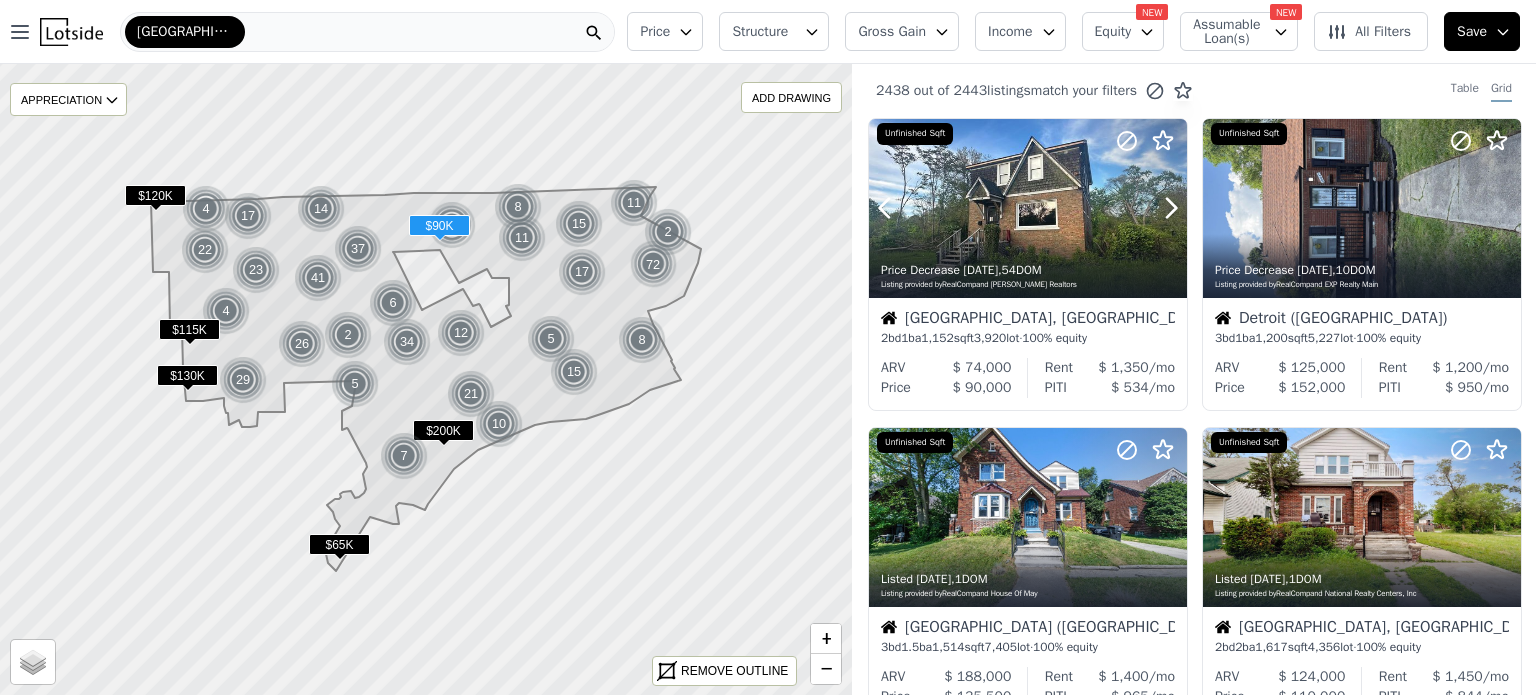 click 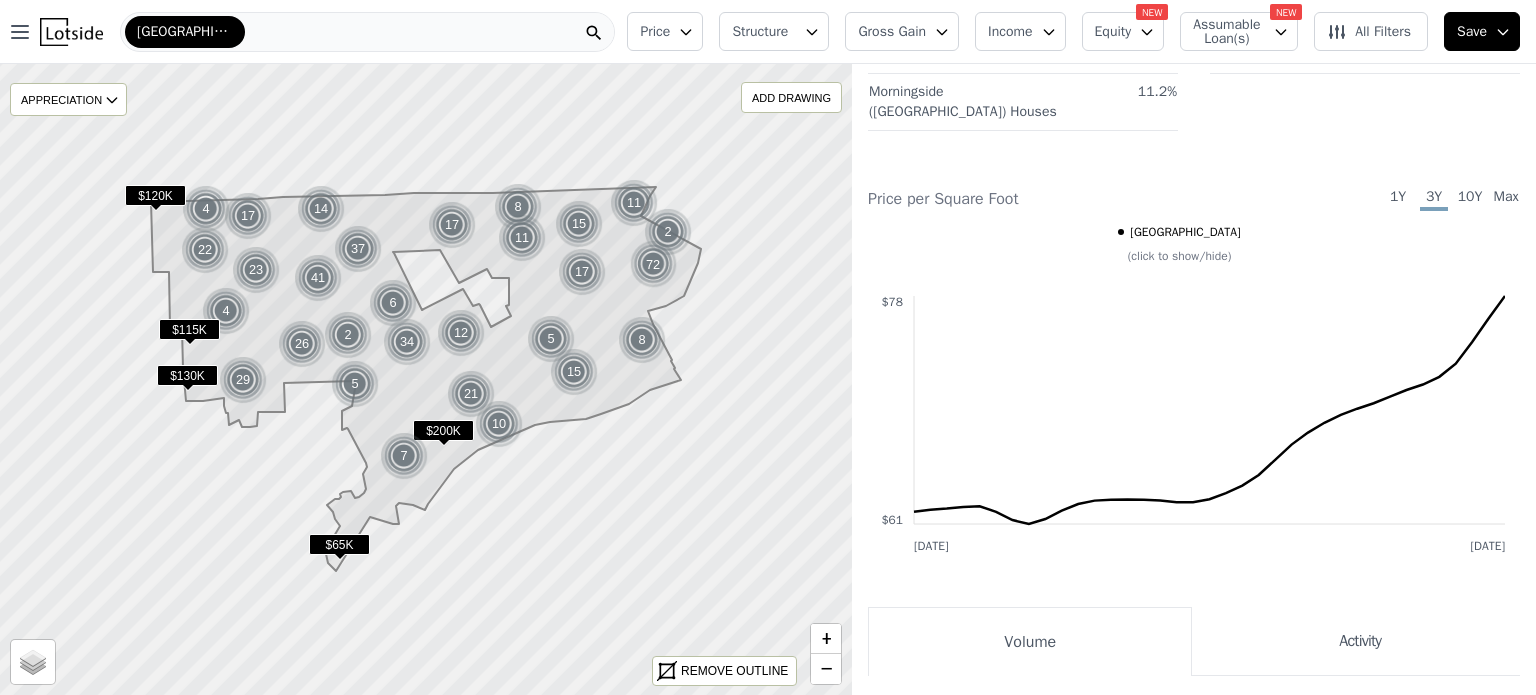 scroll, scrollTop: 2400, scrollLeft: 0, axis: vertical 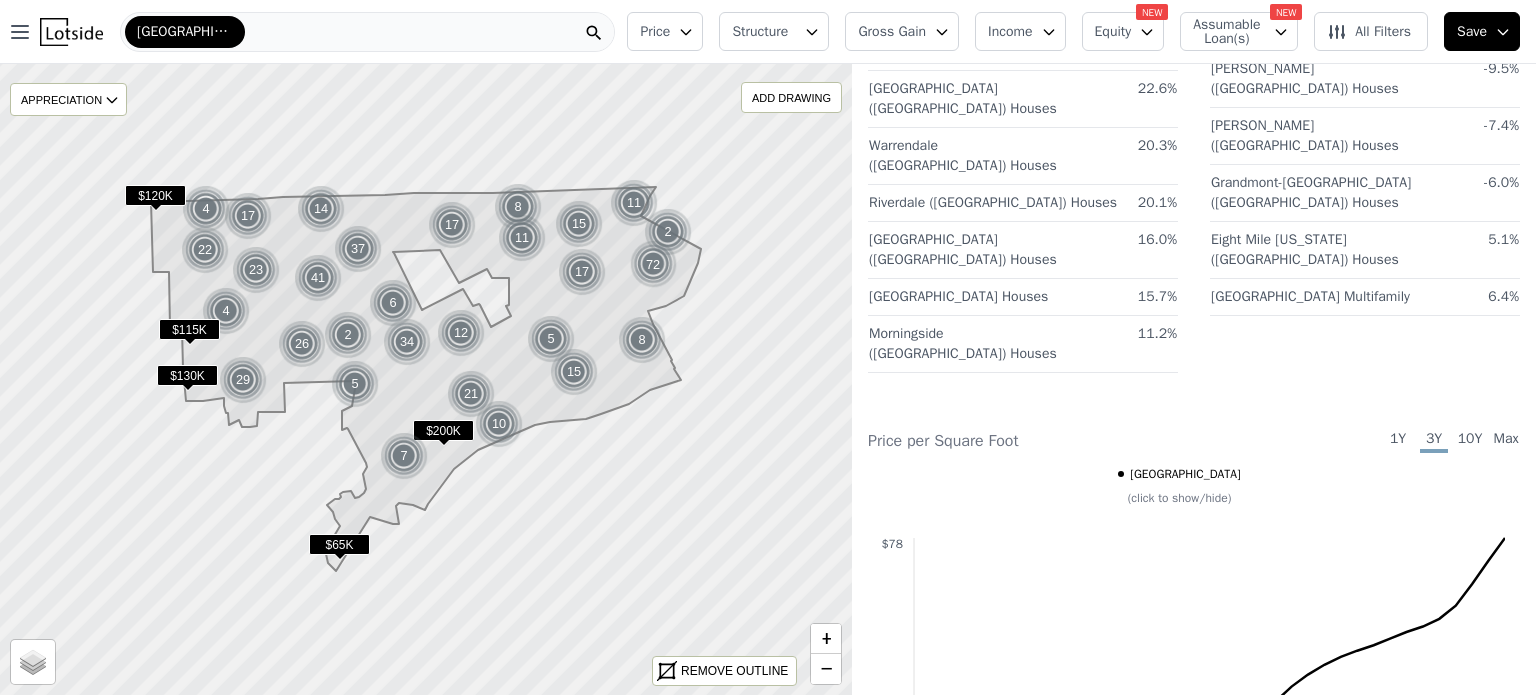 click on "Van Steuban (Detroit)   Houses" at bounding box center (1305, -113) 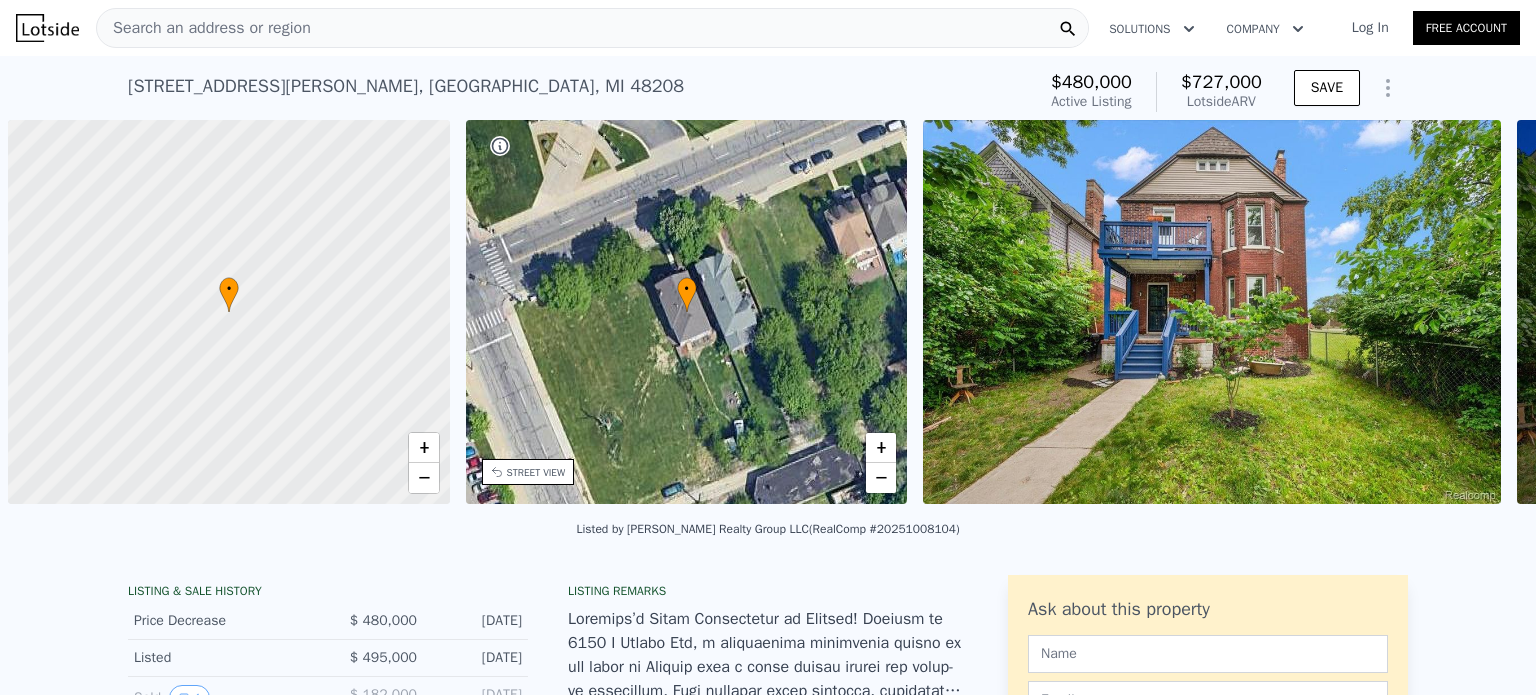 scroll, scrollTop: 0, scrollLeft: 0, axis: both 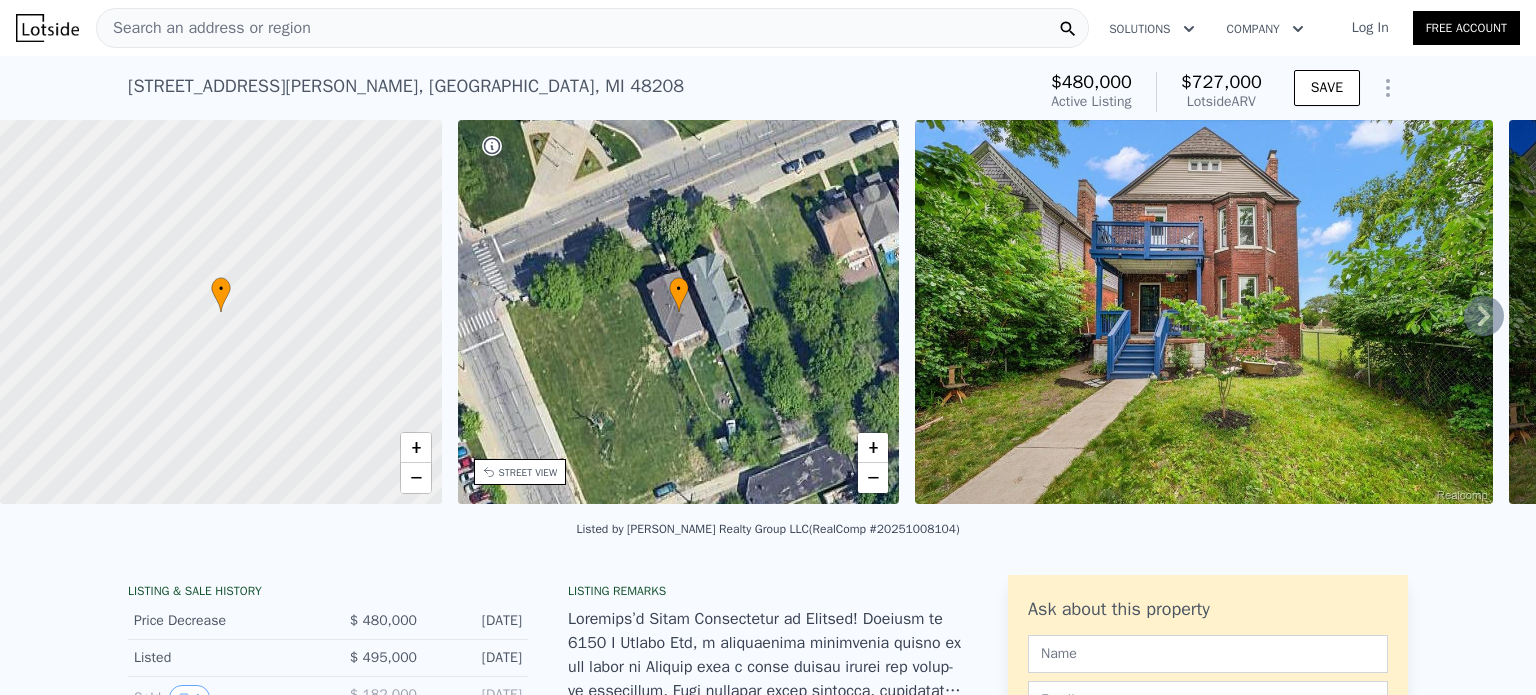 click 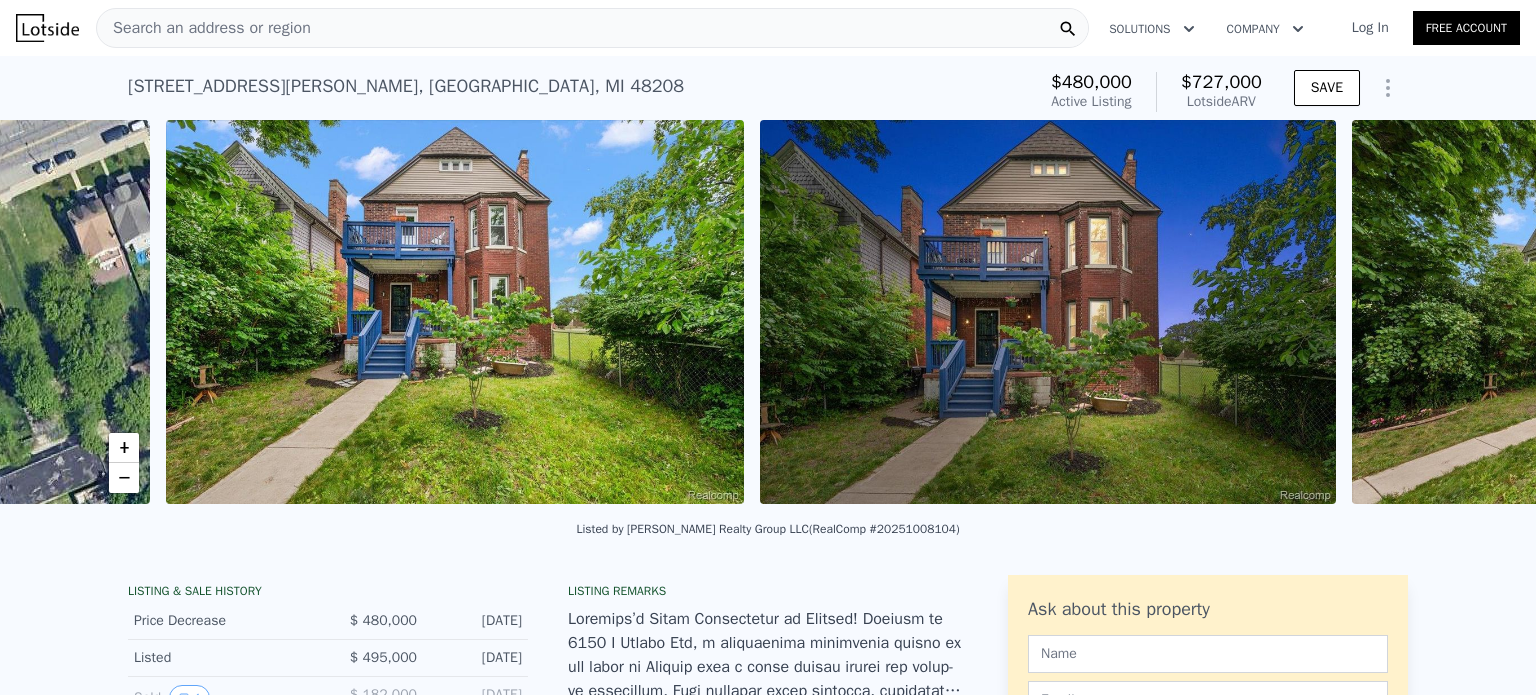 scroll, scrollTop: 0, scrollLeft: 915, axis: horizontal 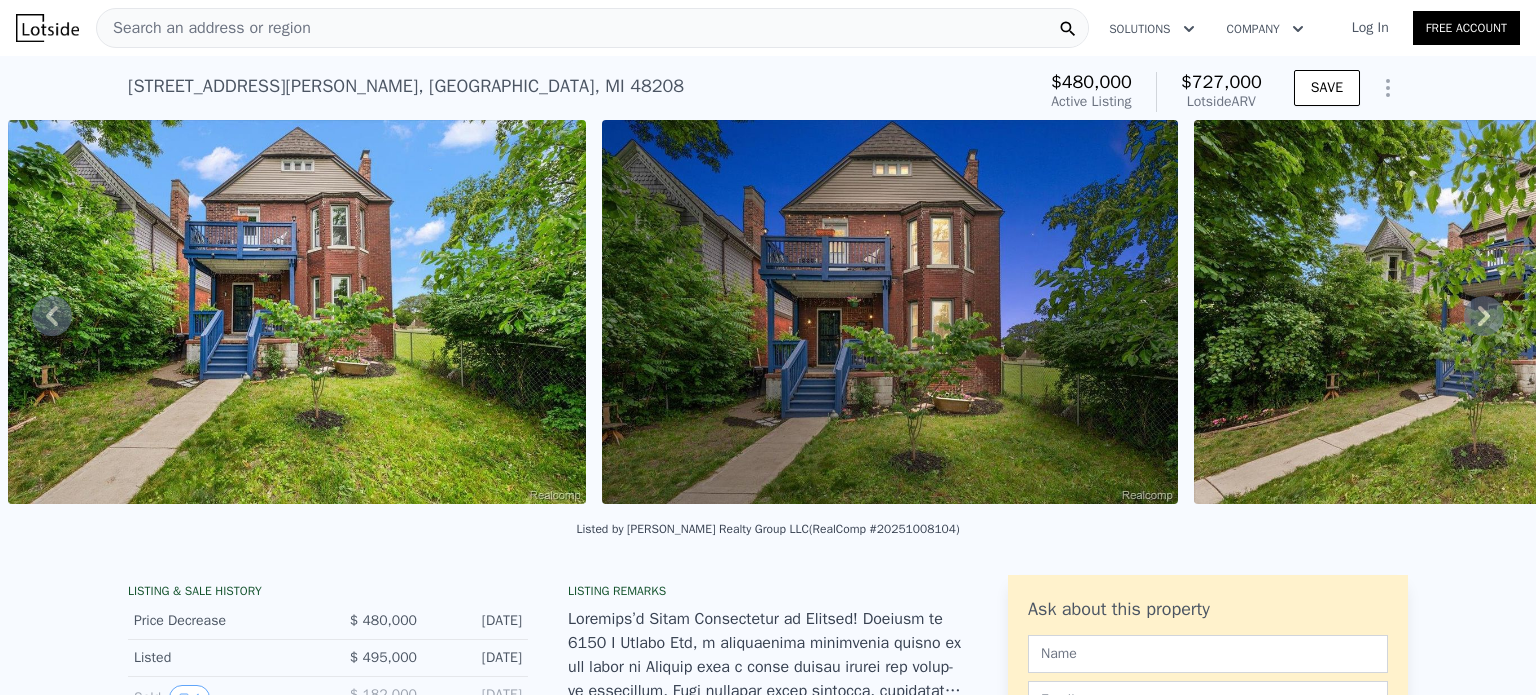 click 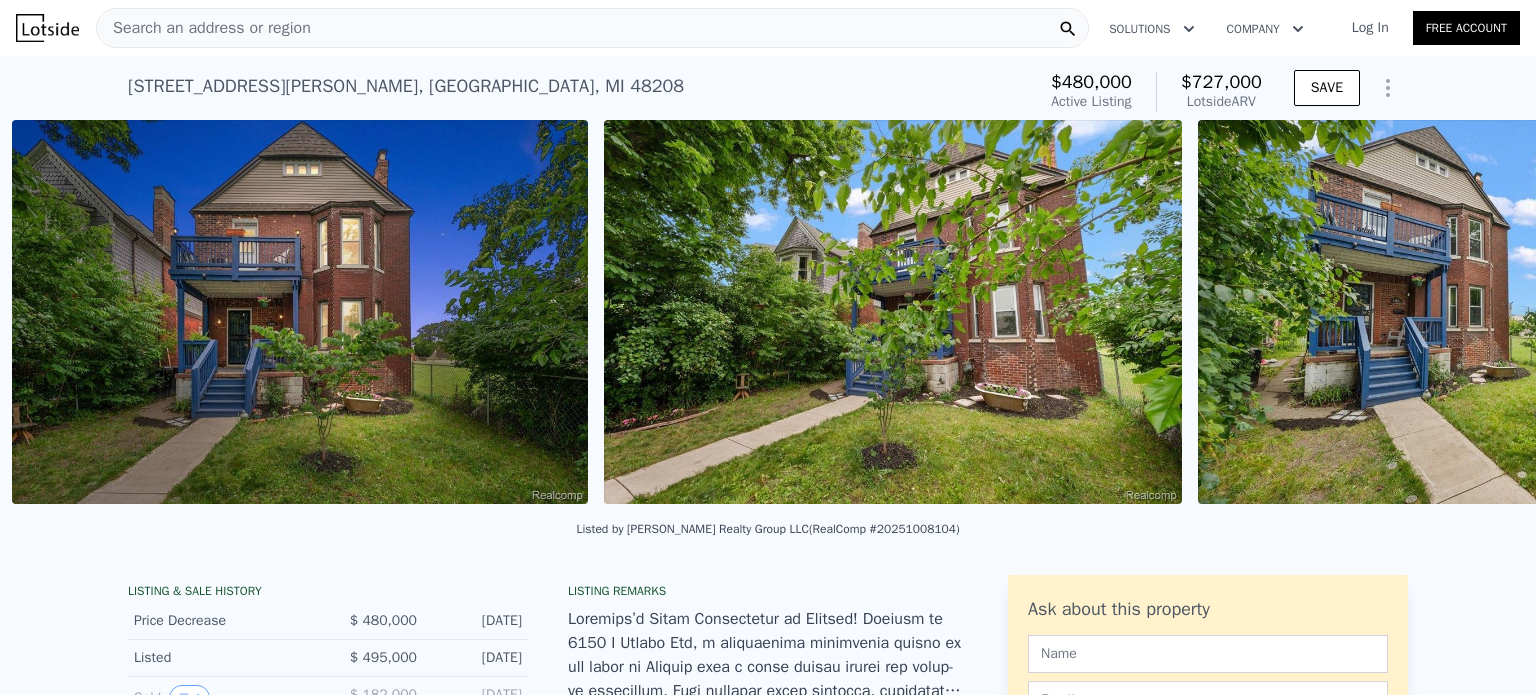 scroll, scrollTop: 0, scrollLeft: 1508, axis: horizontal 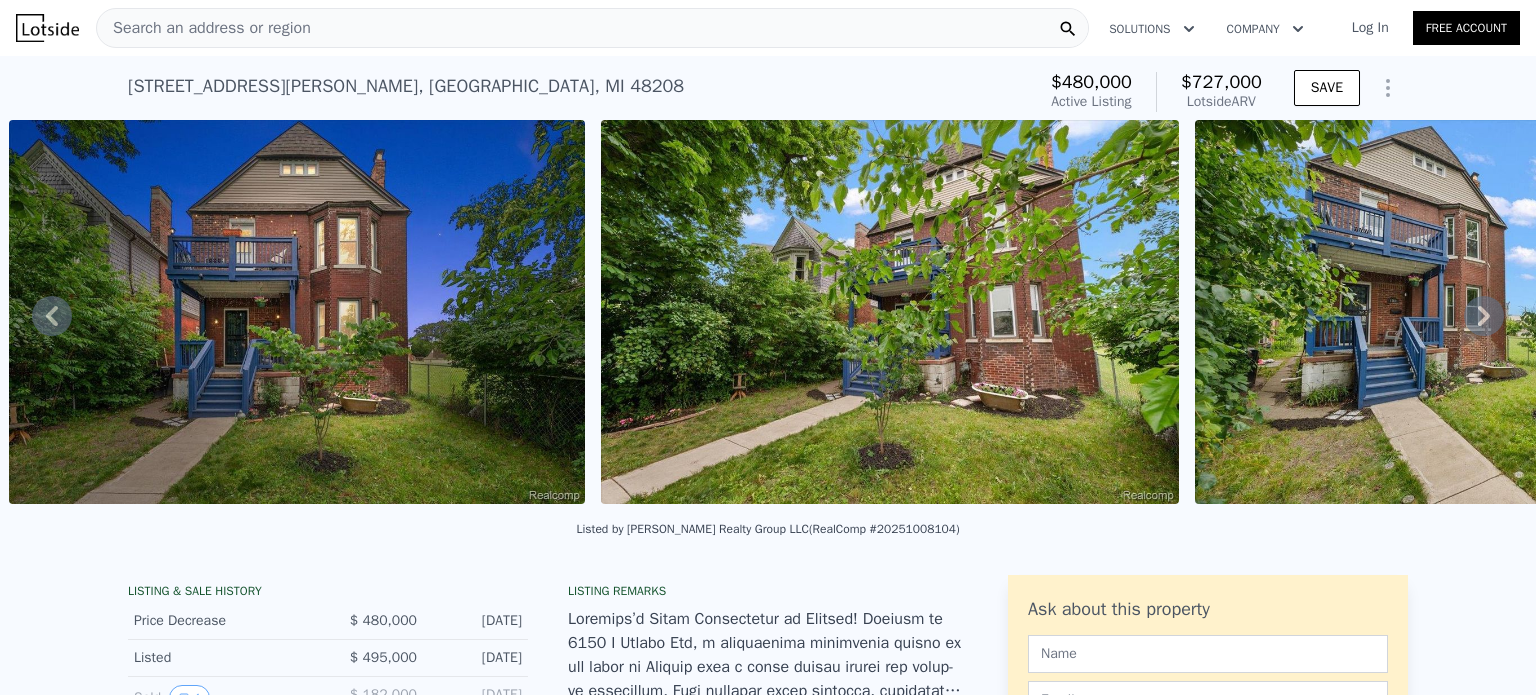 click on "•
+ −
•
+ − STREET VIEW Loading...   SATELLITE VIEW" at bounding box center [768, 315] 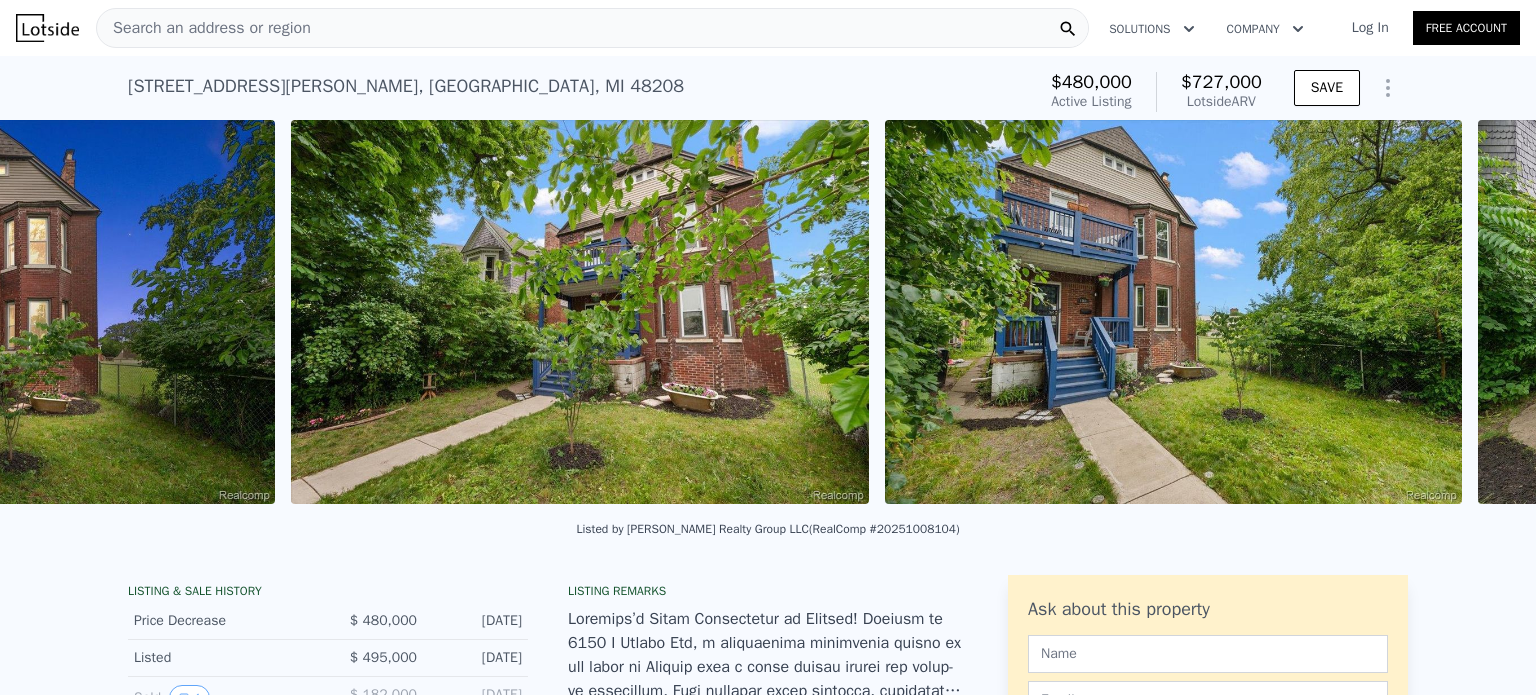 scroll, scrollTop: 0, scrollLeft: 2100, axis: horizontal 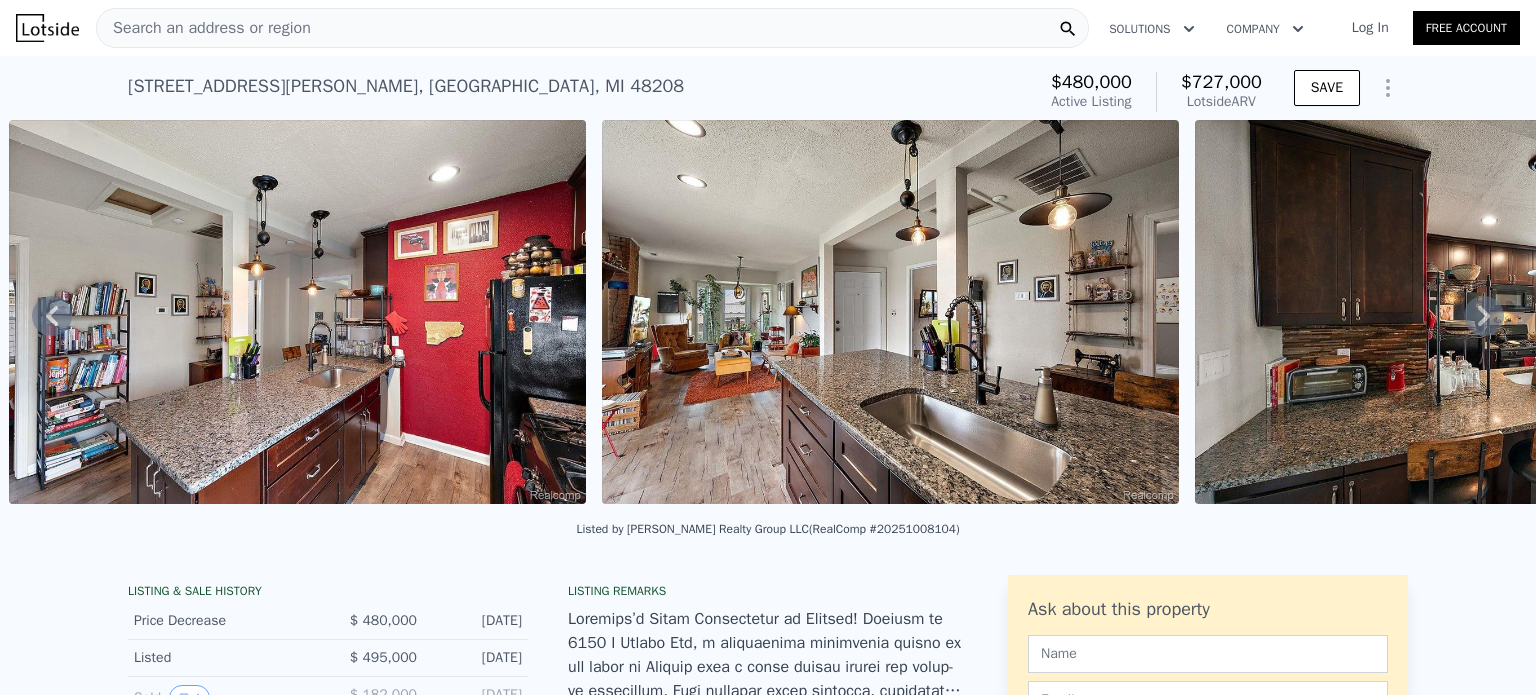 click 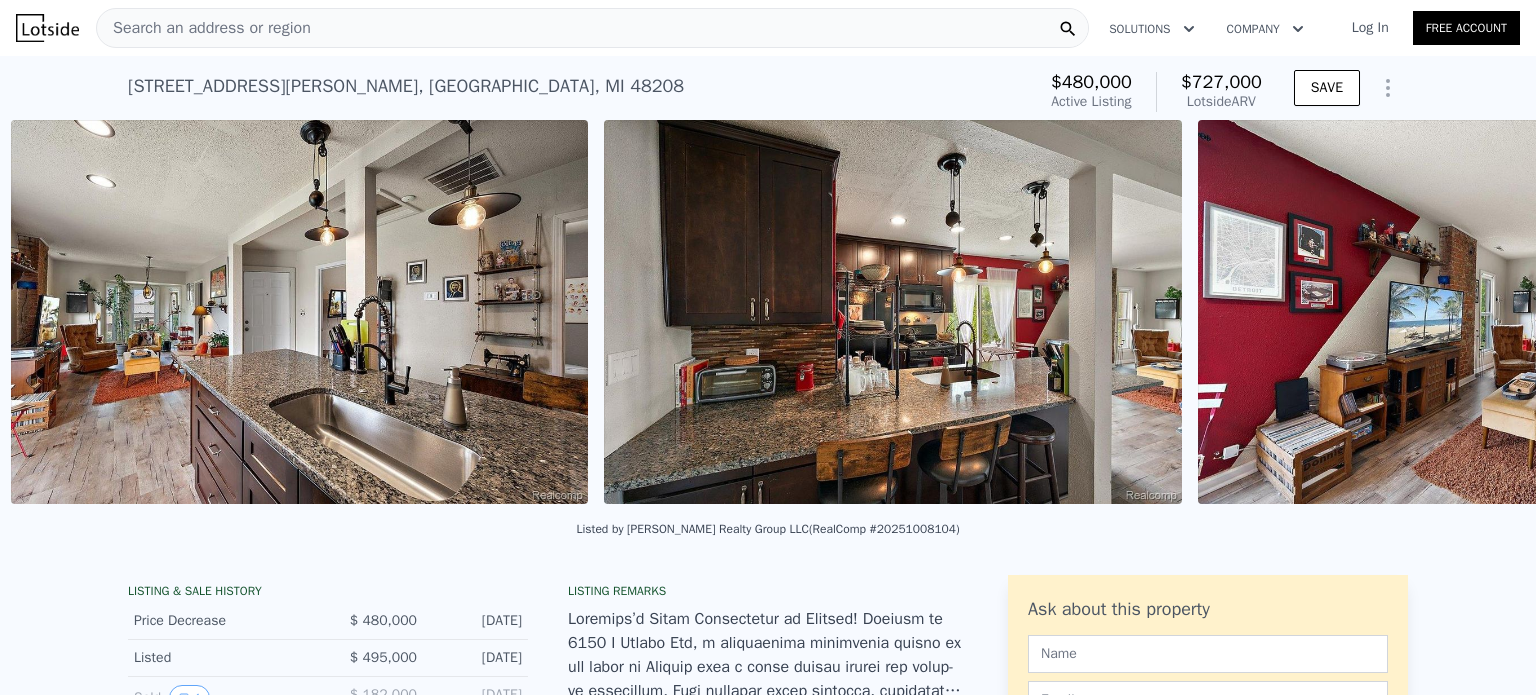 scroll, scrollTop: 0, scrollLeft: 12188, axis: horizontal 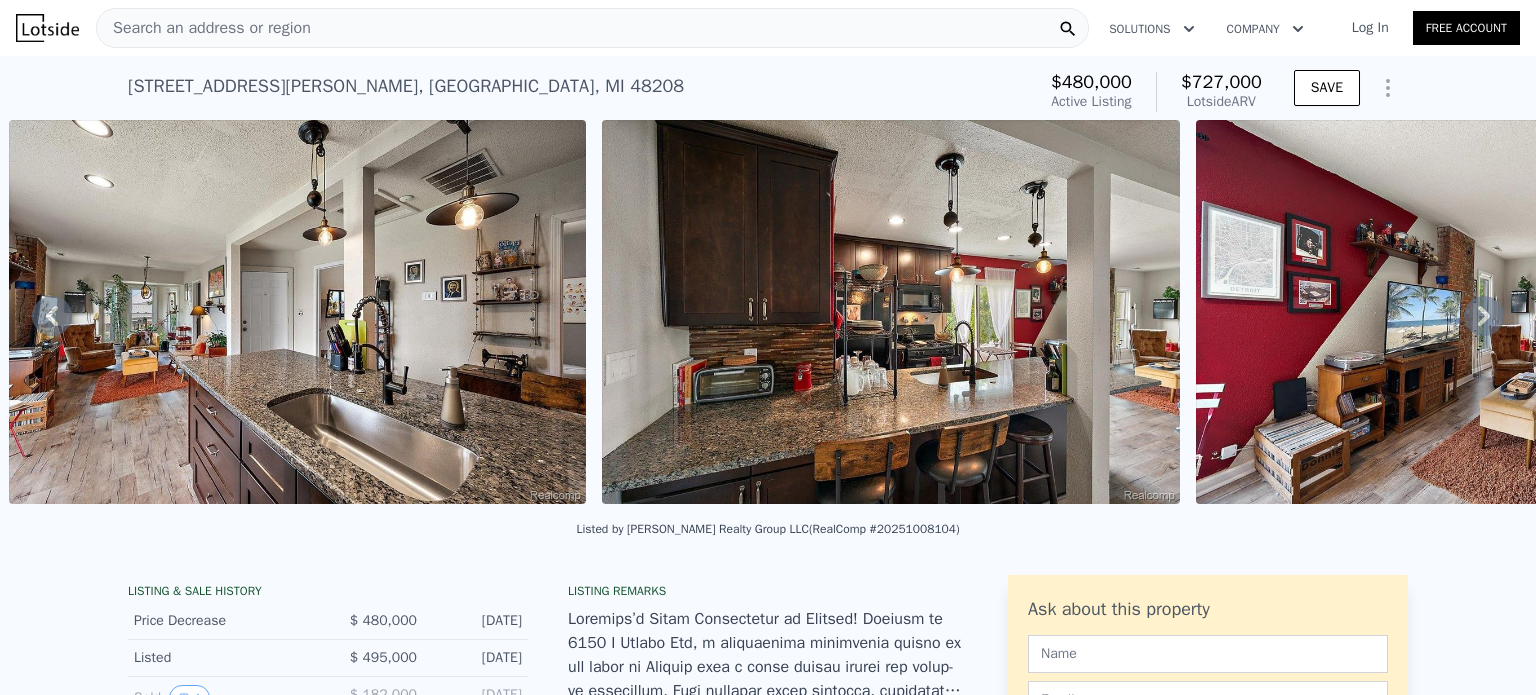 click 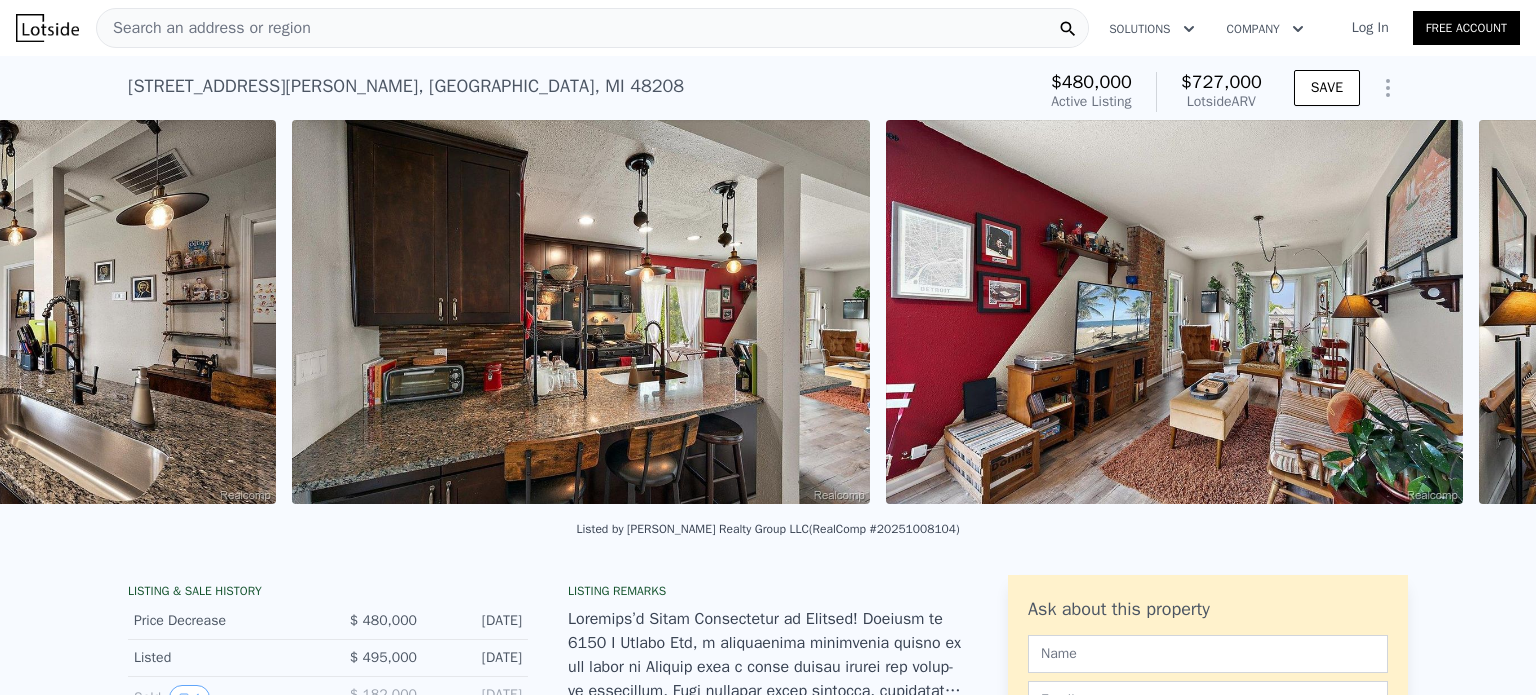 scroll, scrollTop: 0, scrollLeft: 12782, axis: horizontal 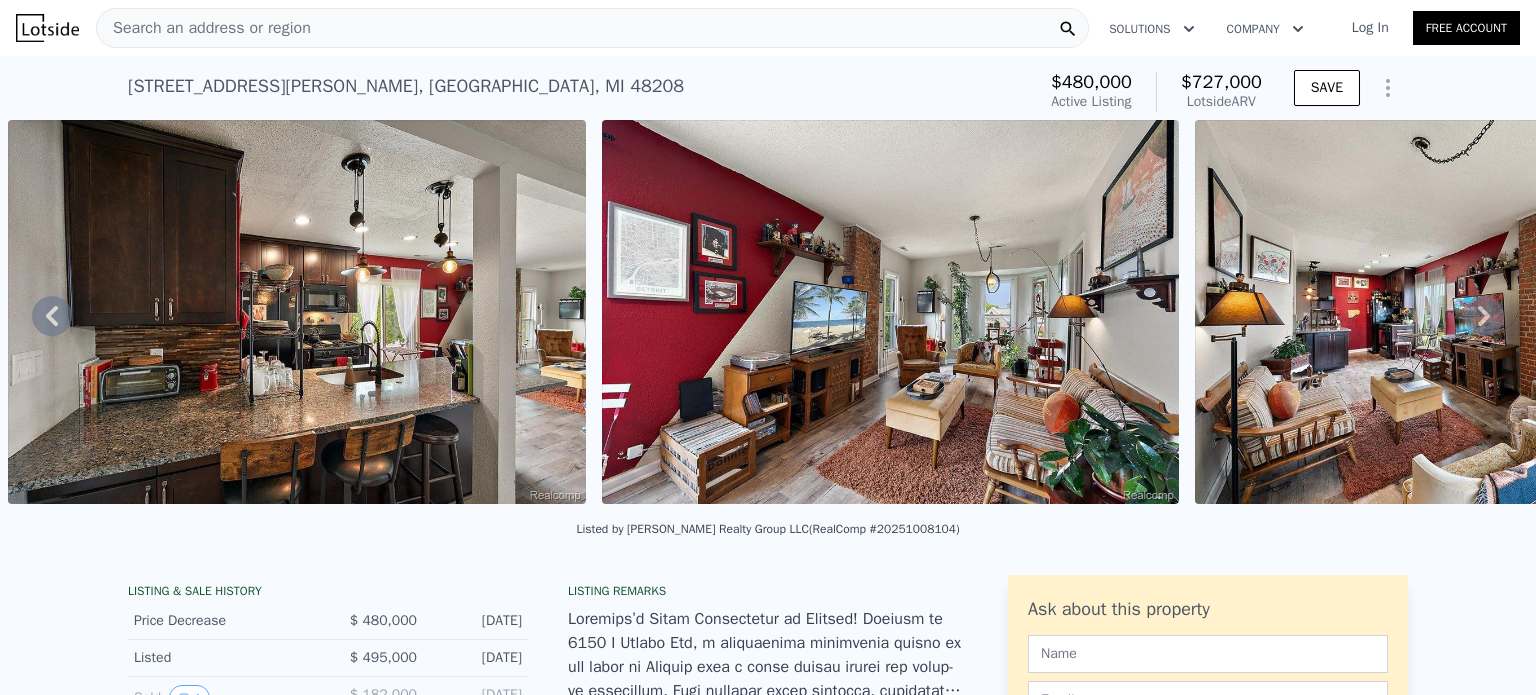 click 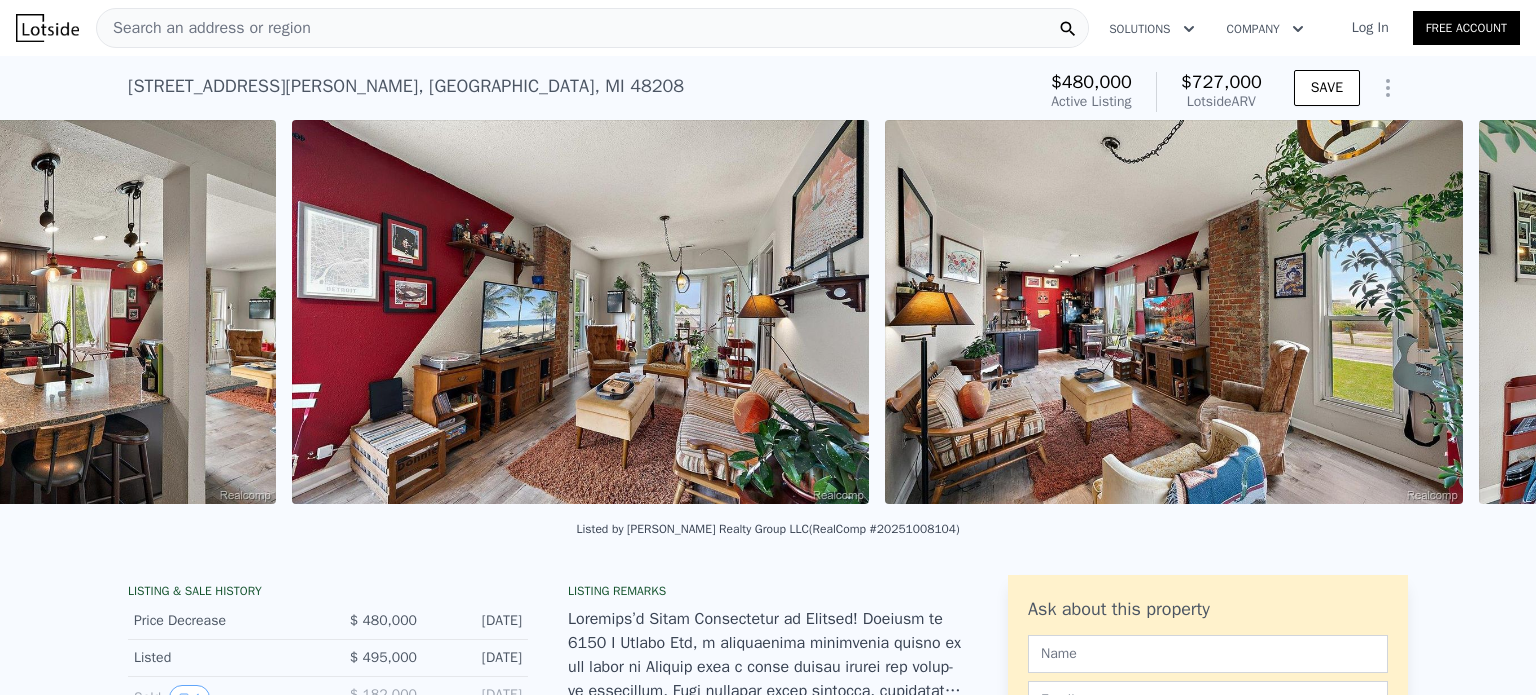 scroll, scrollTop: 0, scrollLeft: 13376, axis: horizontal 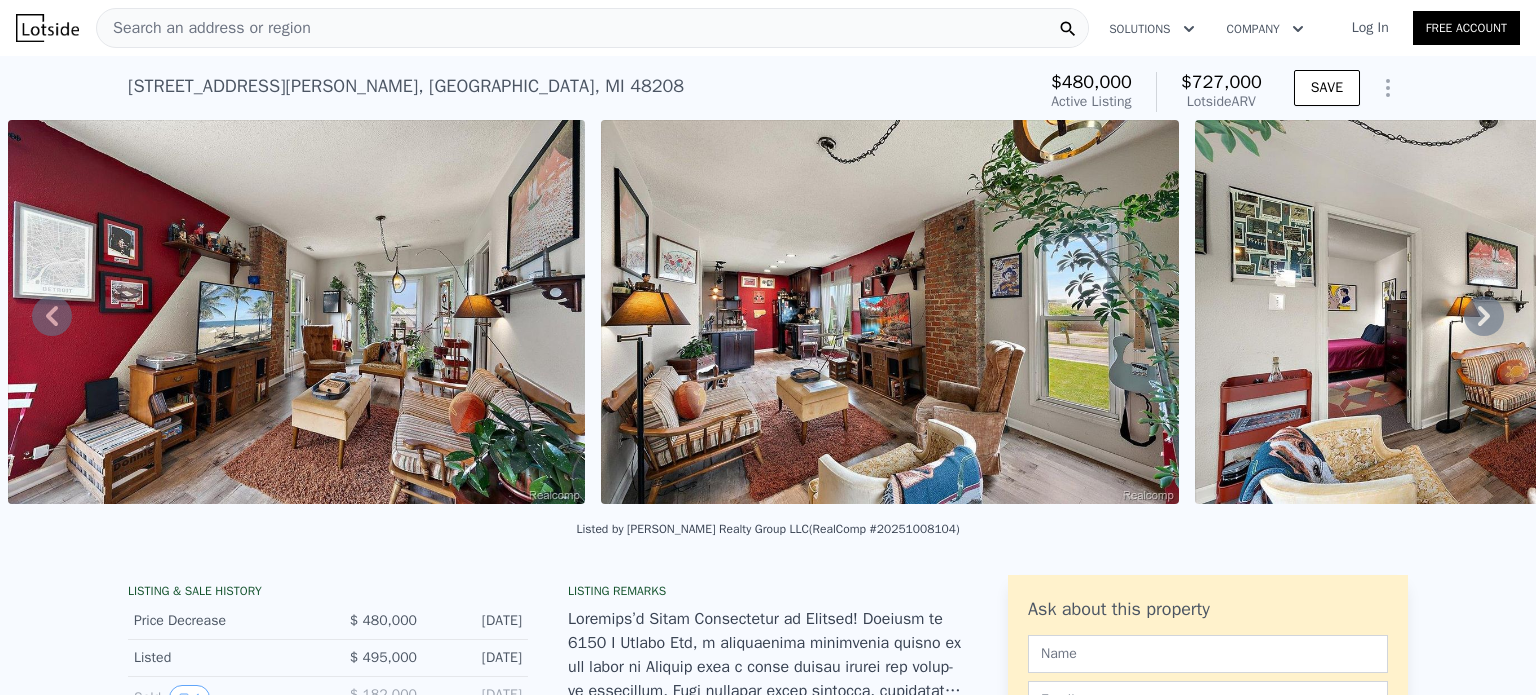click 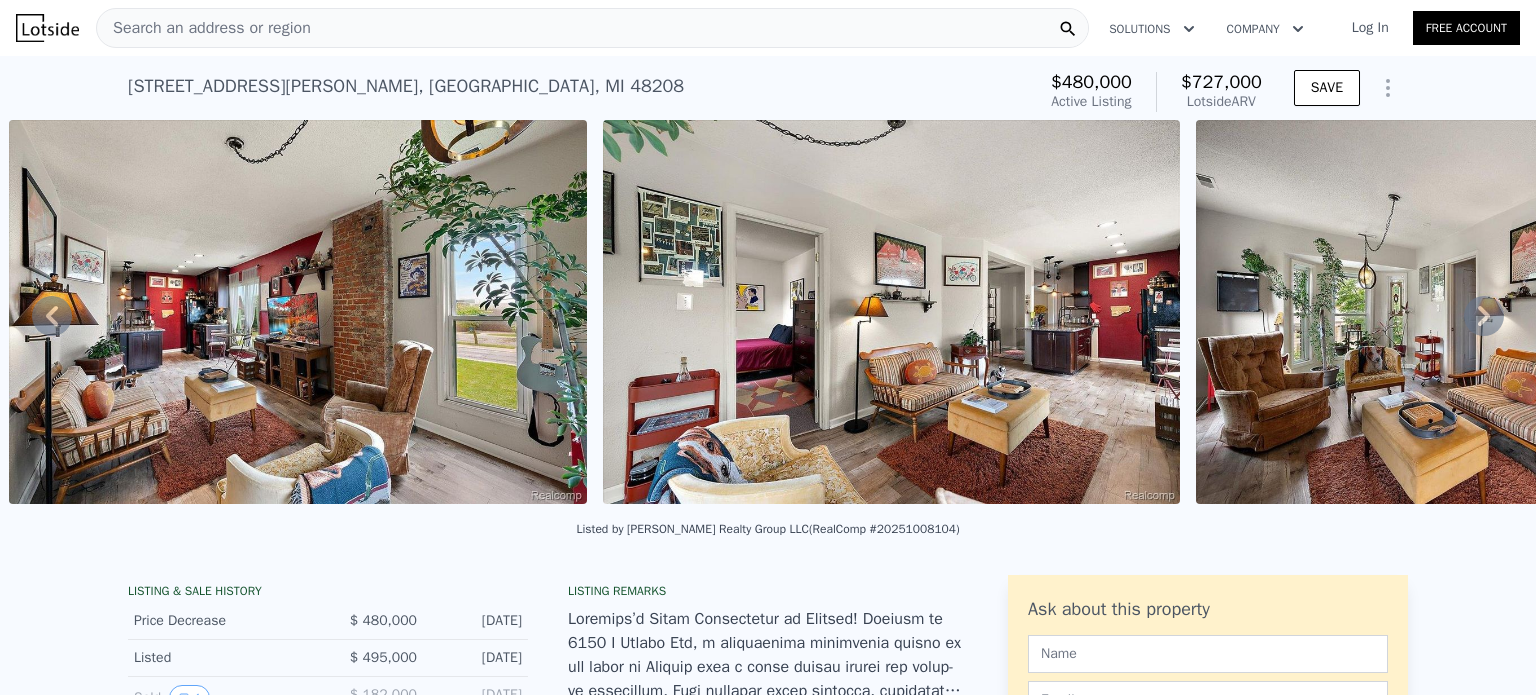 click 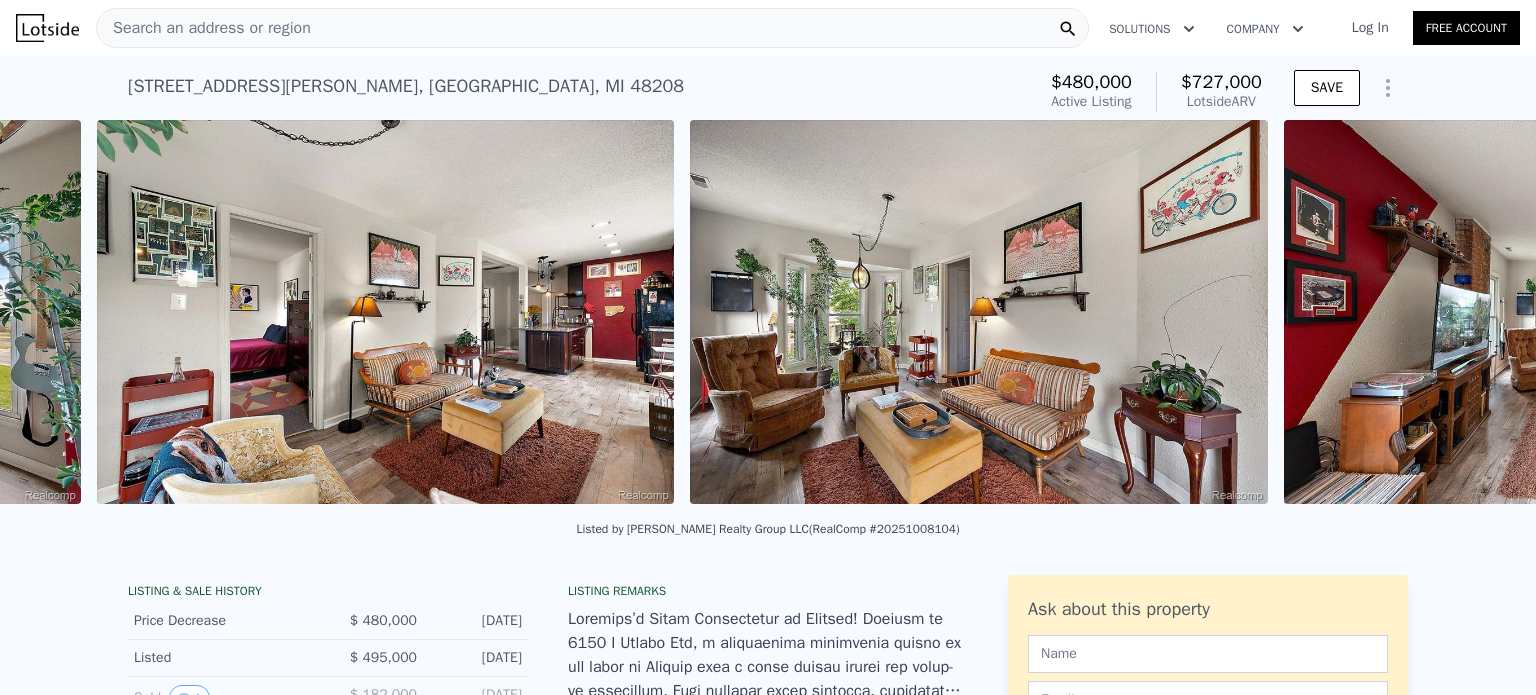 scroll, scrollTop: 0, scrollLeft: 14562, axis: horizontal 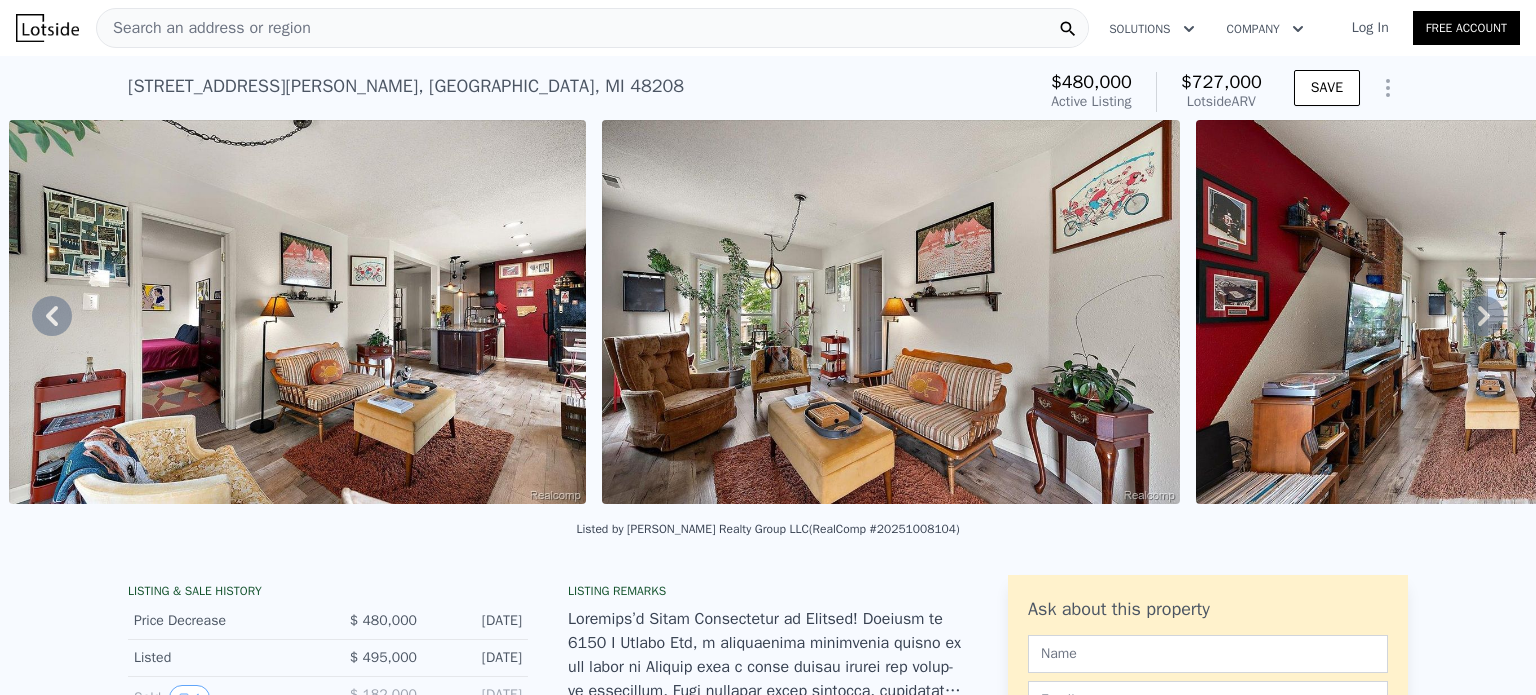 click 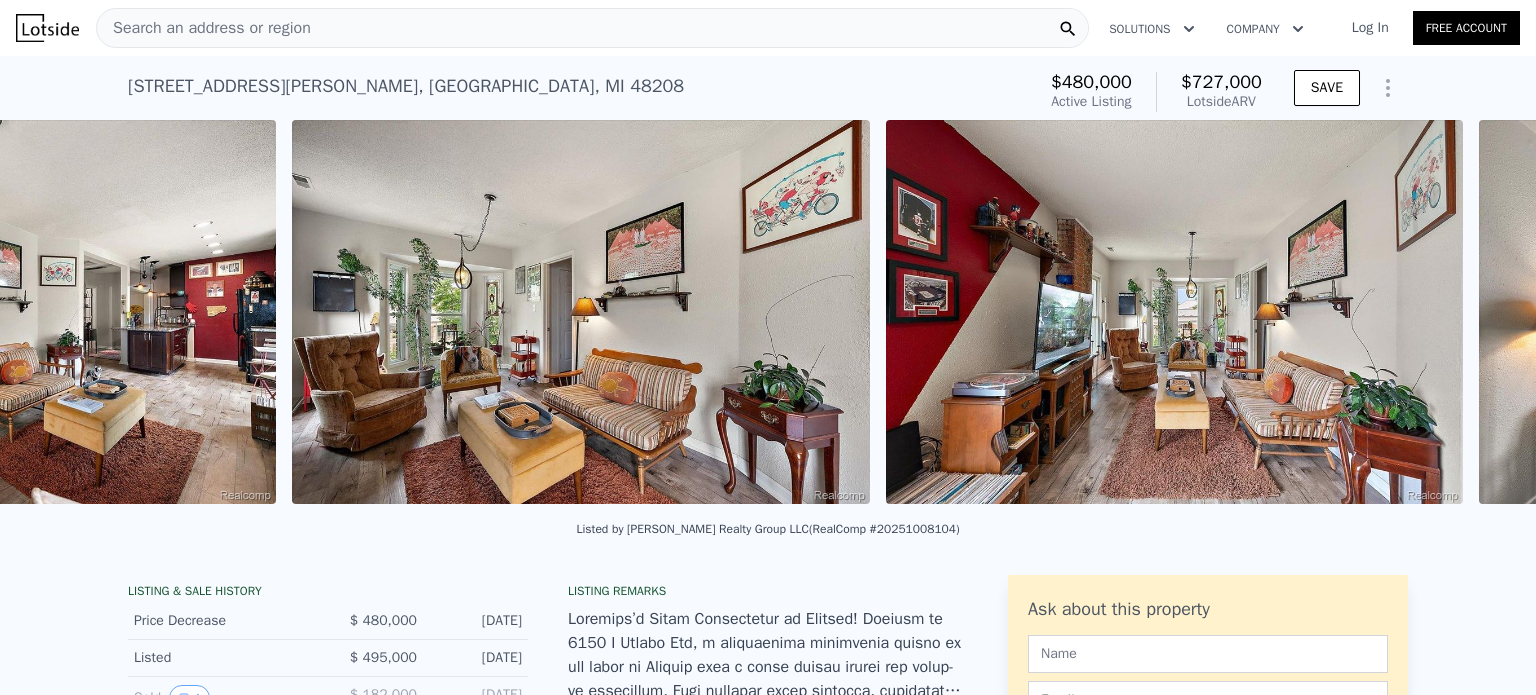 scroll, scrollTop: 0, scrollLeft: 15156, axis: horizontal 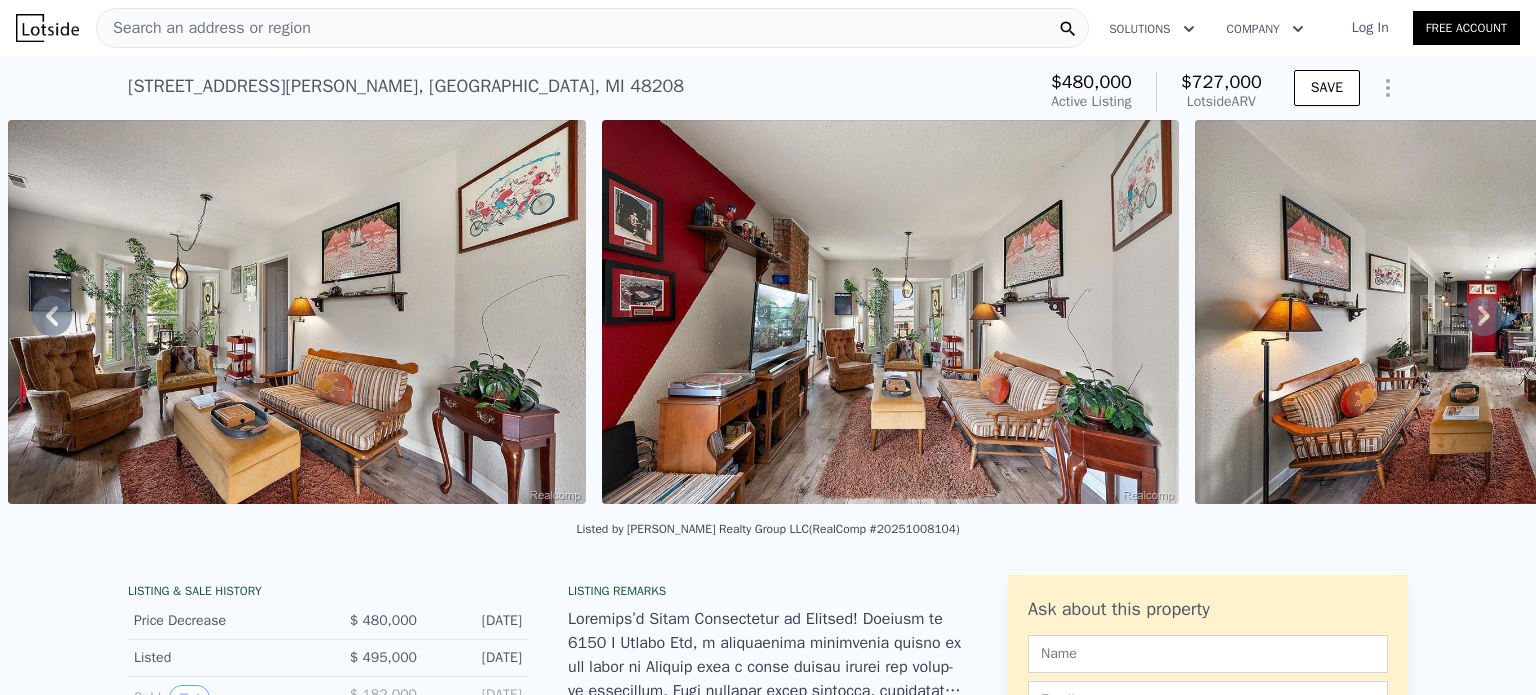 click 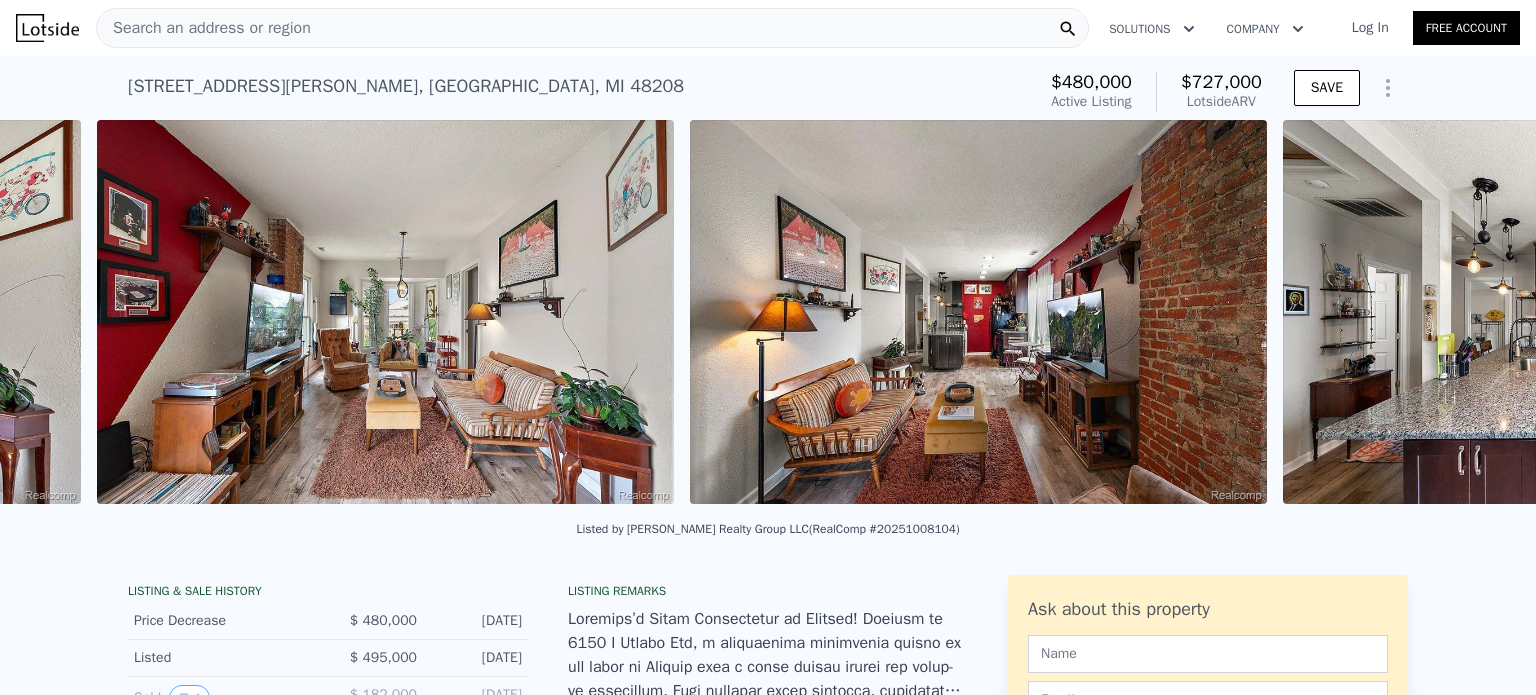 scroll, scrollTop: 0, scrollLeft: 15749, axis: horizontal 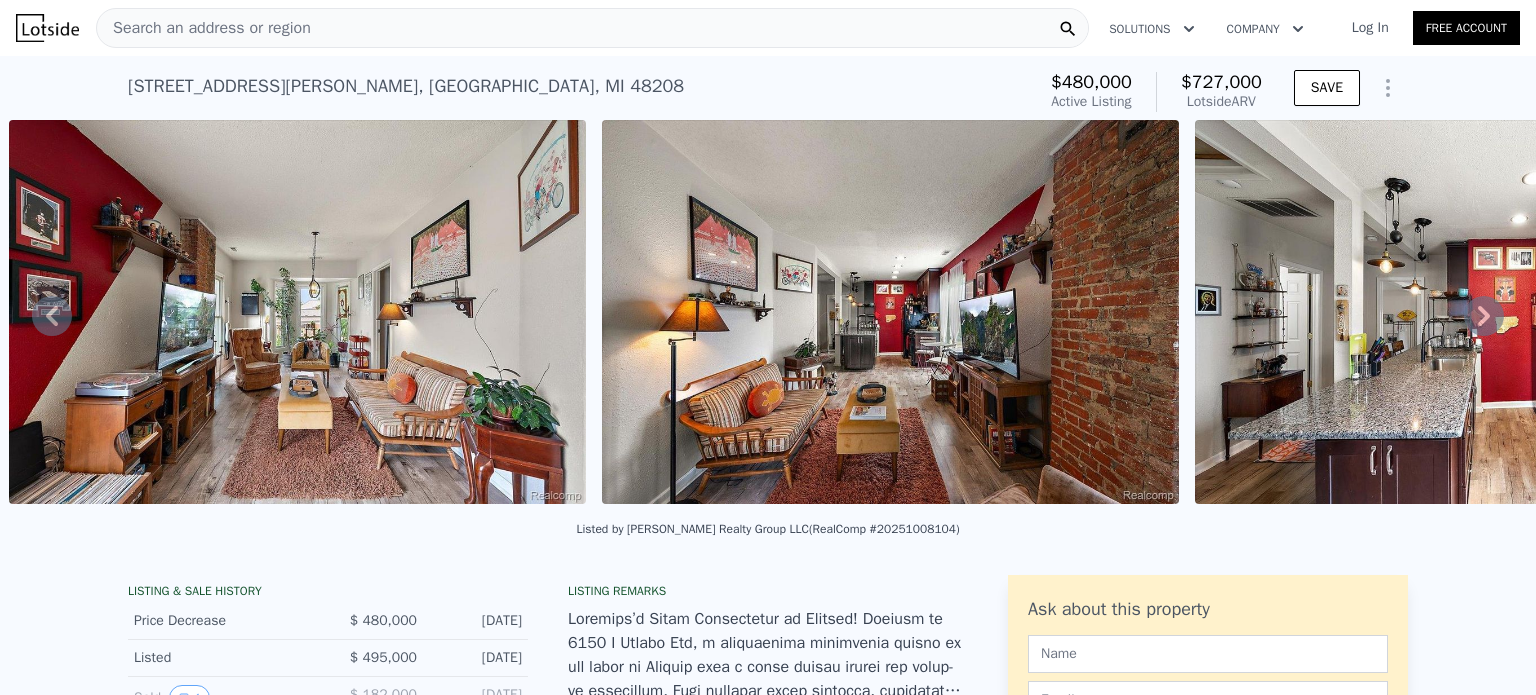 click 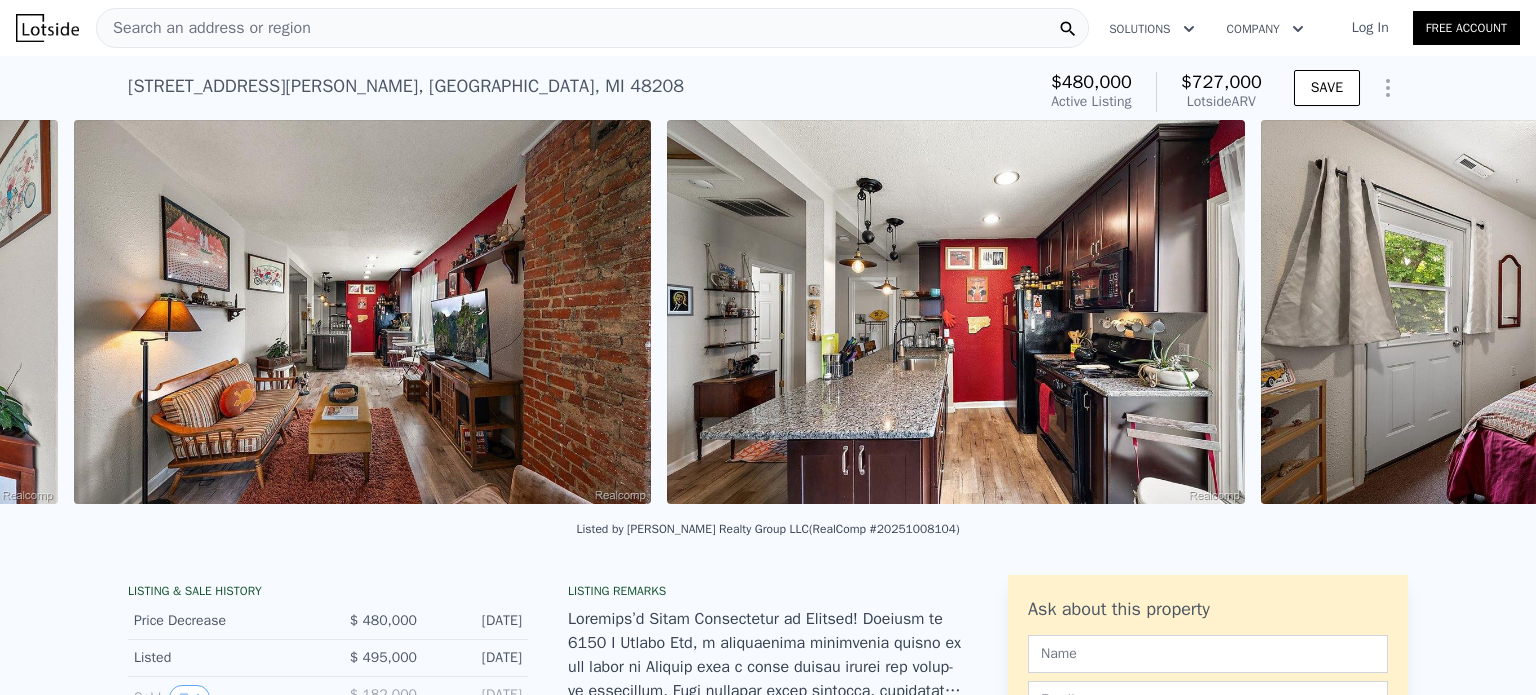 scroll, scrollTop: 0, scrollLeft: 16342, axis: horizontal 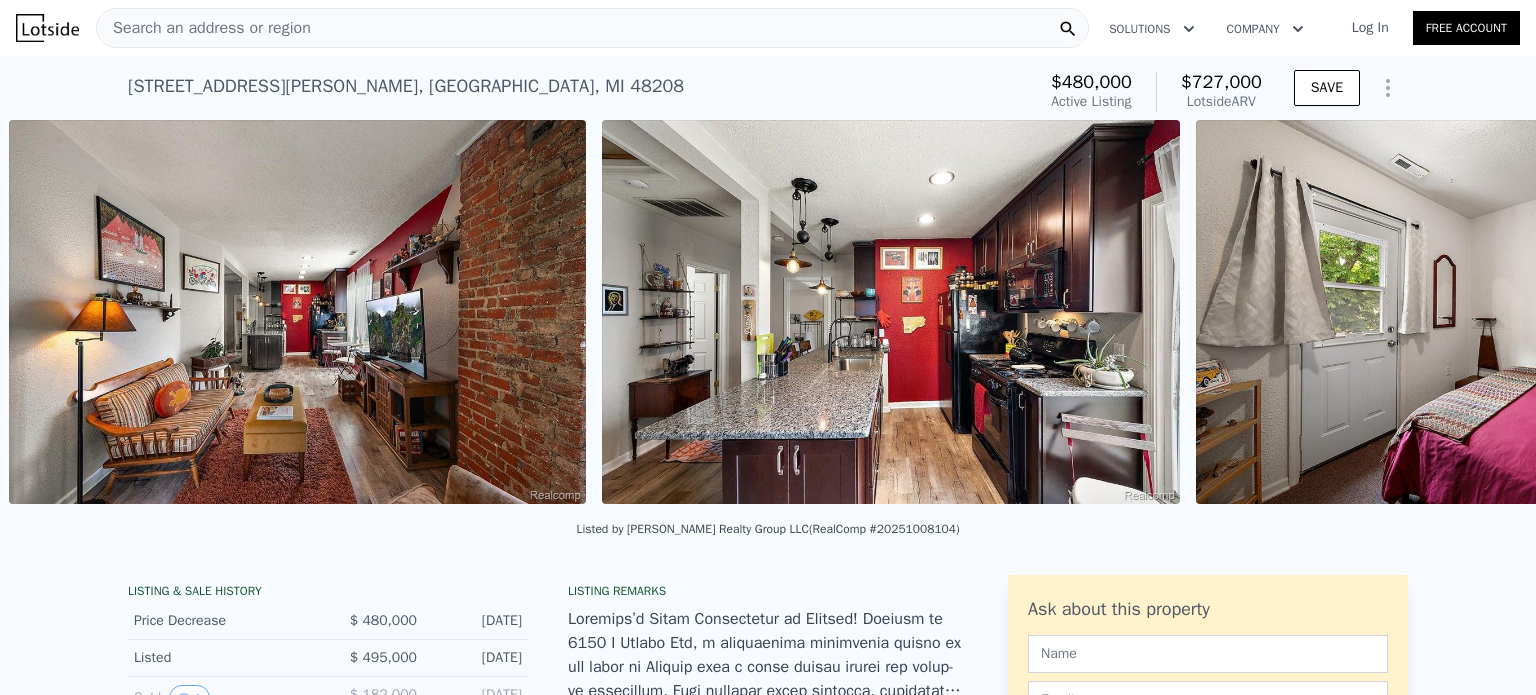 click on "•
+ −
•
+ − STREET VIEW Loading...   SATELLITE VIEW" at bounding box center [768, 315] 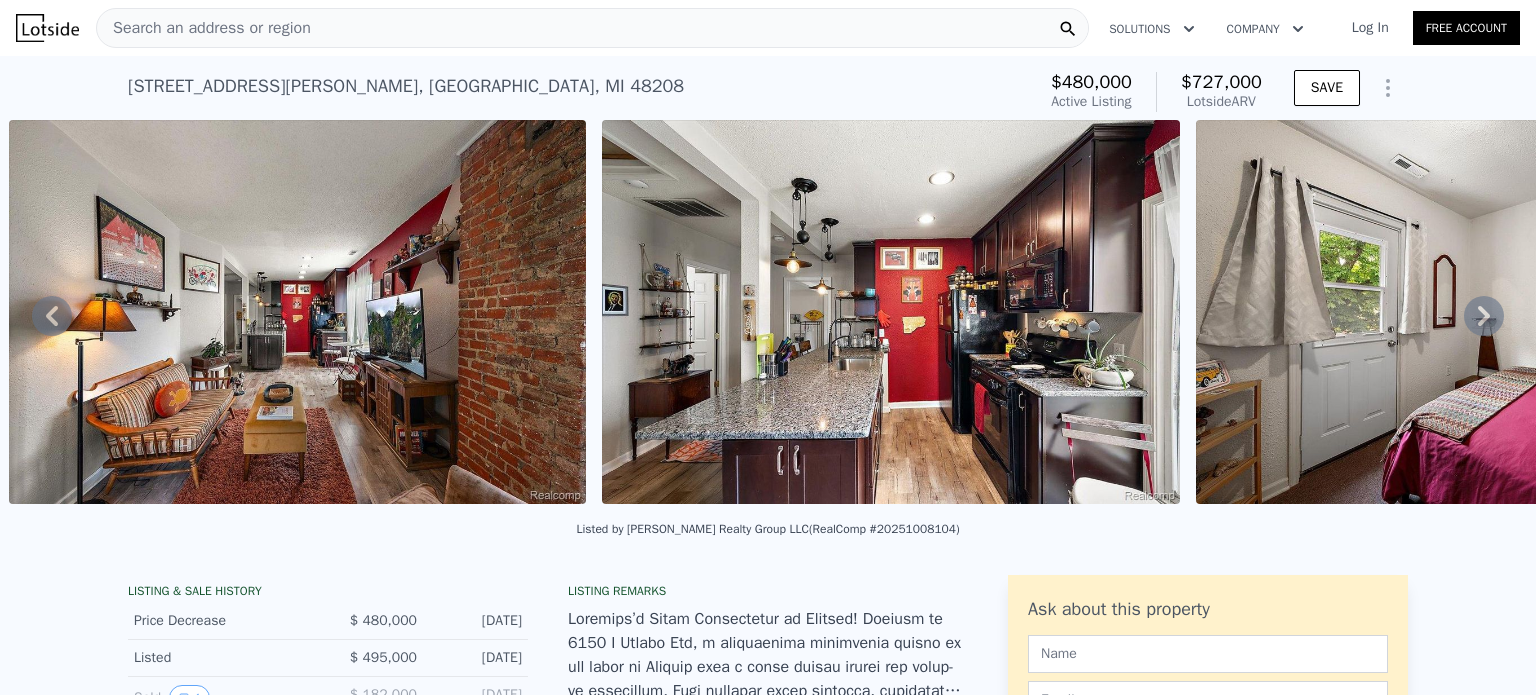 click 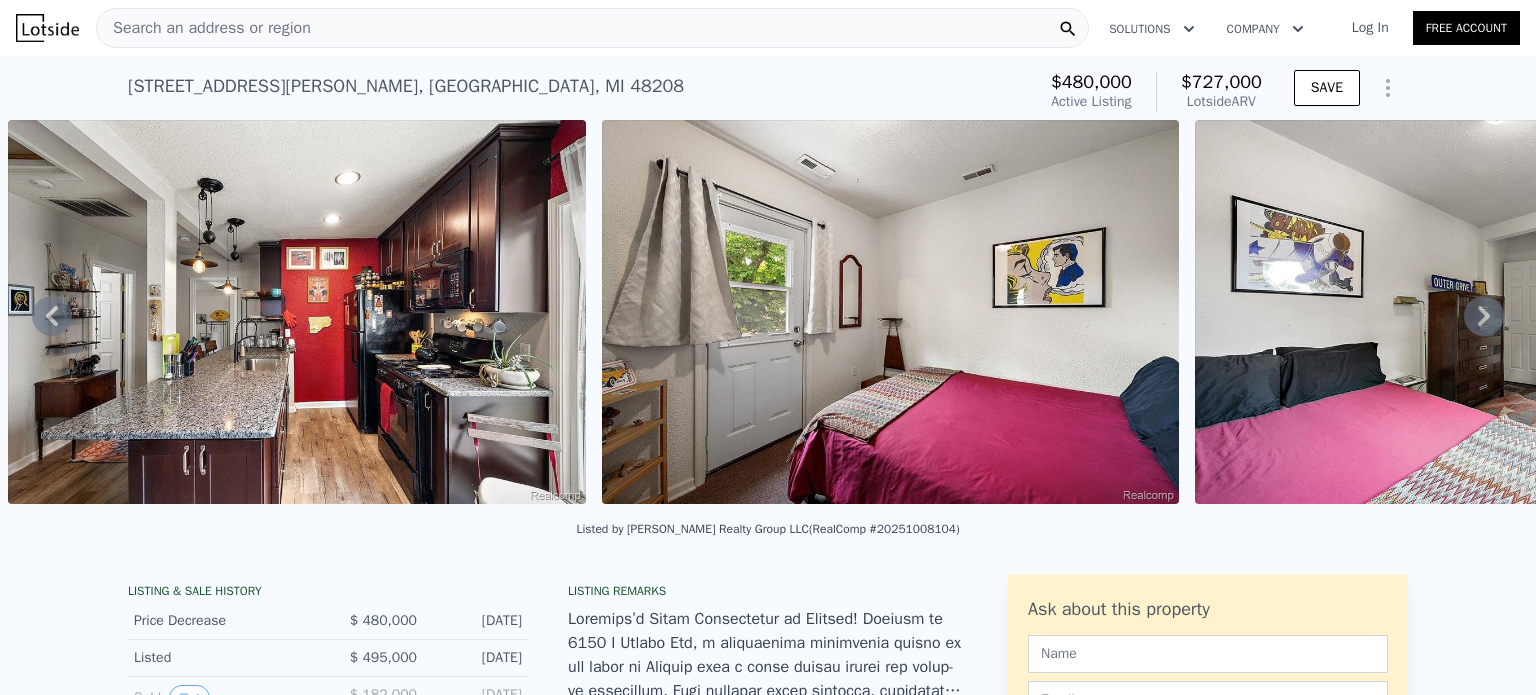 click 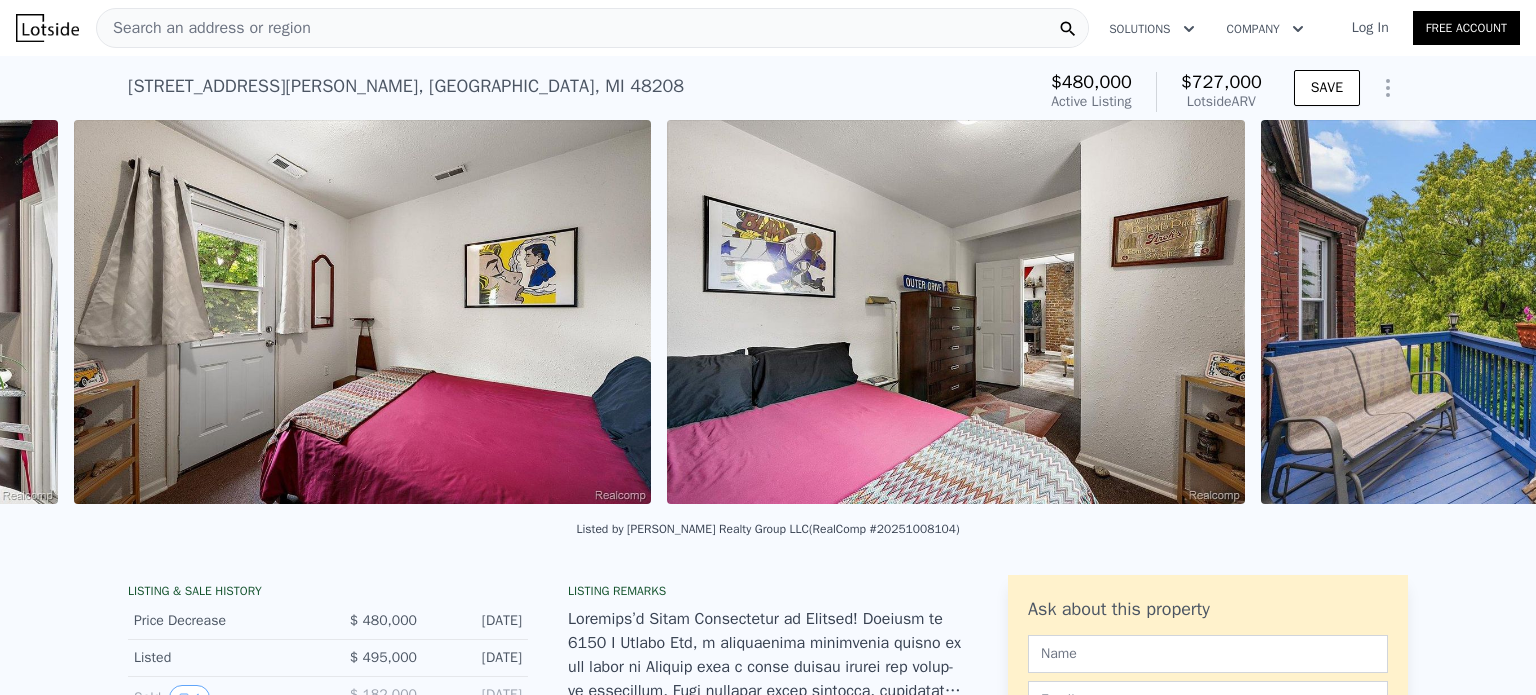 scroll, scrollTop: 0, scrollLeft: 17529, axis: horizontal 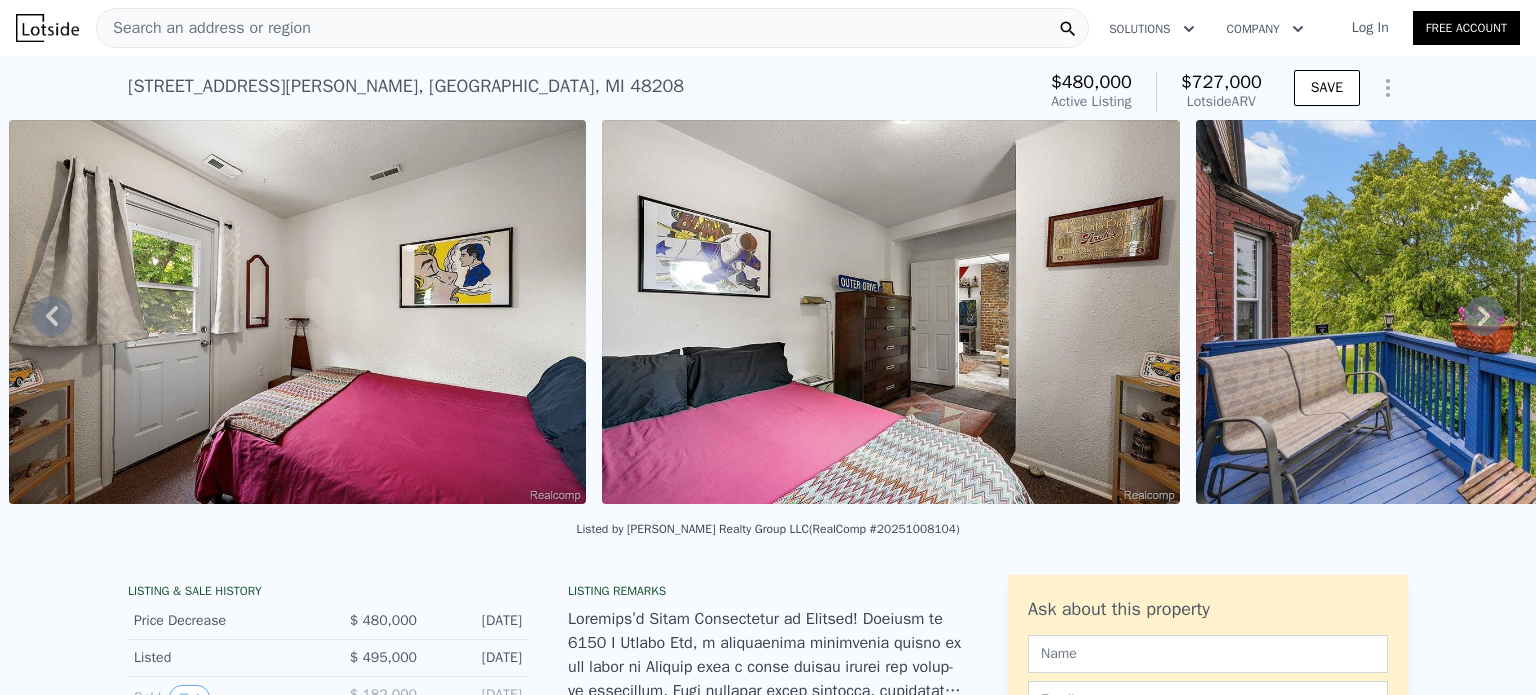 click 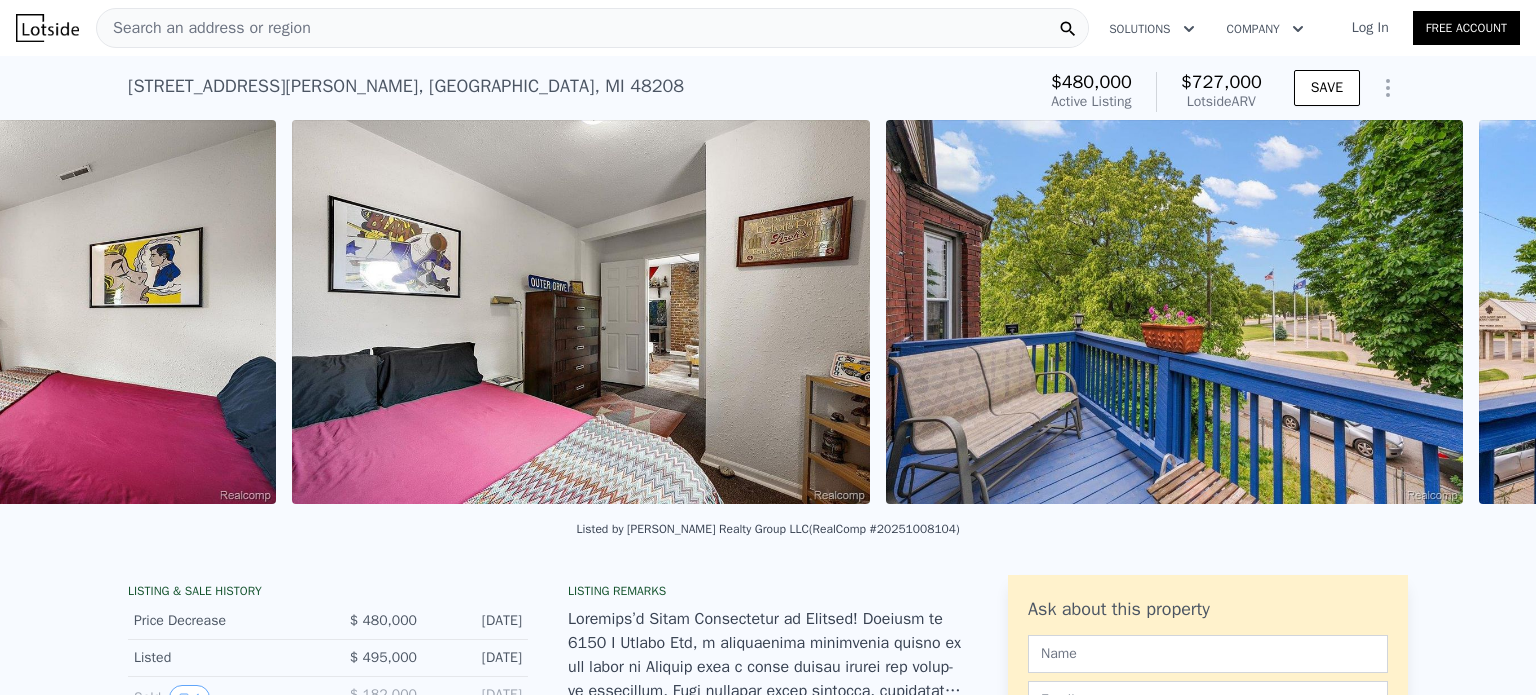 scroll, scrollTop: 0, scrollLeft: 18123, axis: horizontal 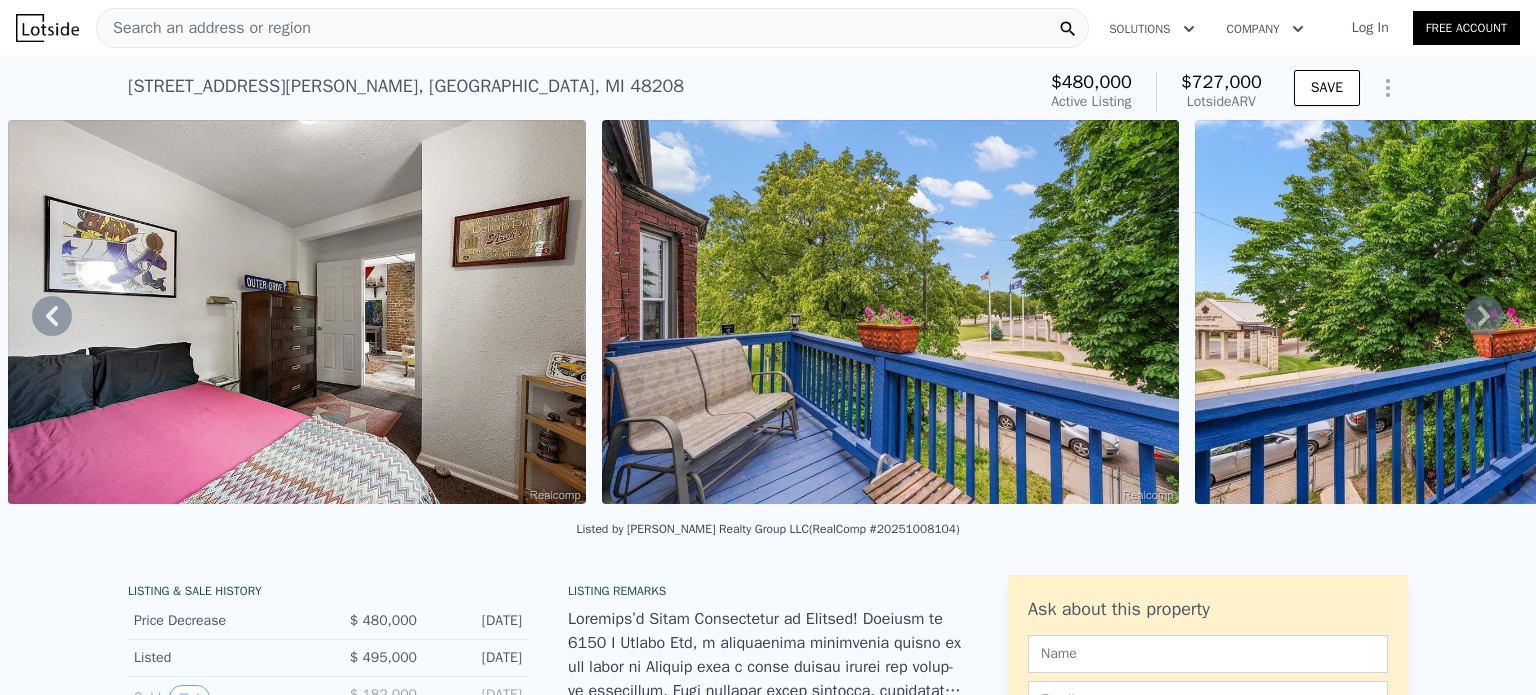 click 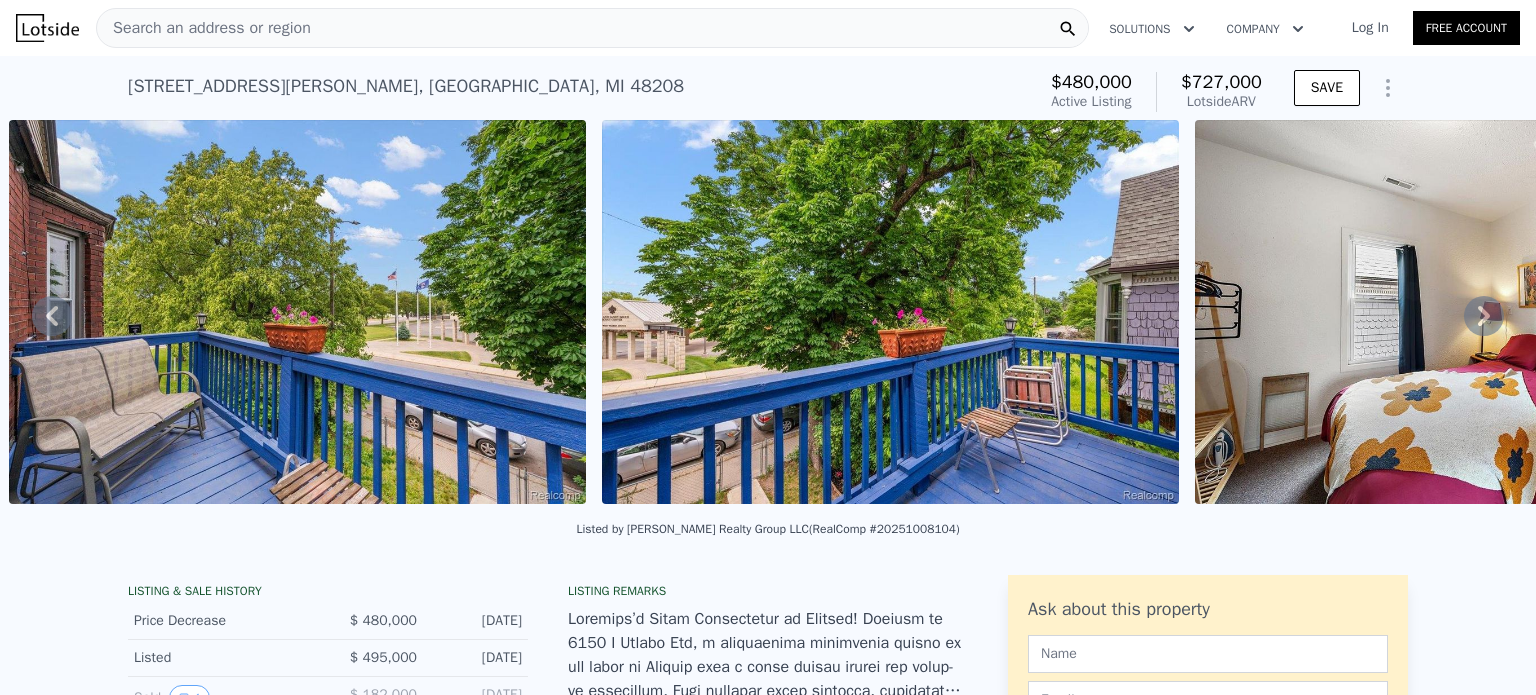 click 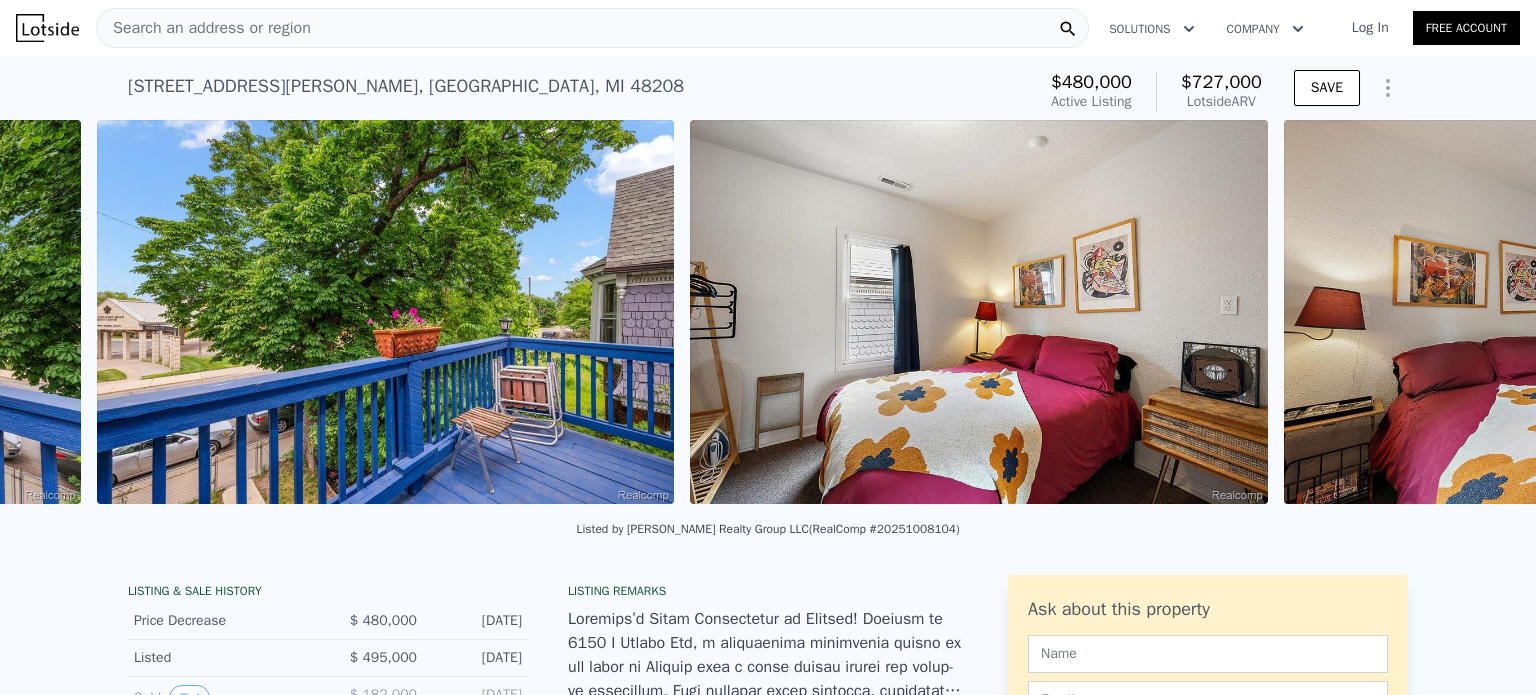 scroll, scrollTop: 0, scrollLeft: 19309, axis: horizontal 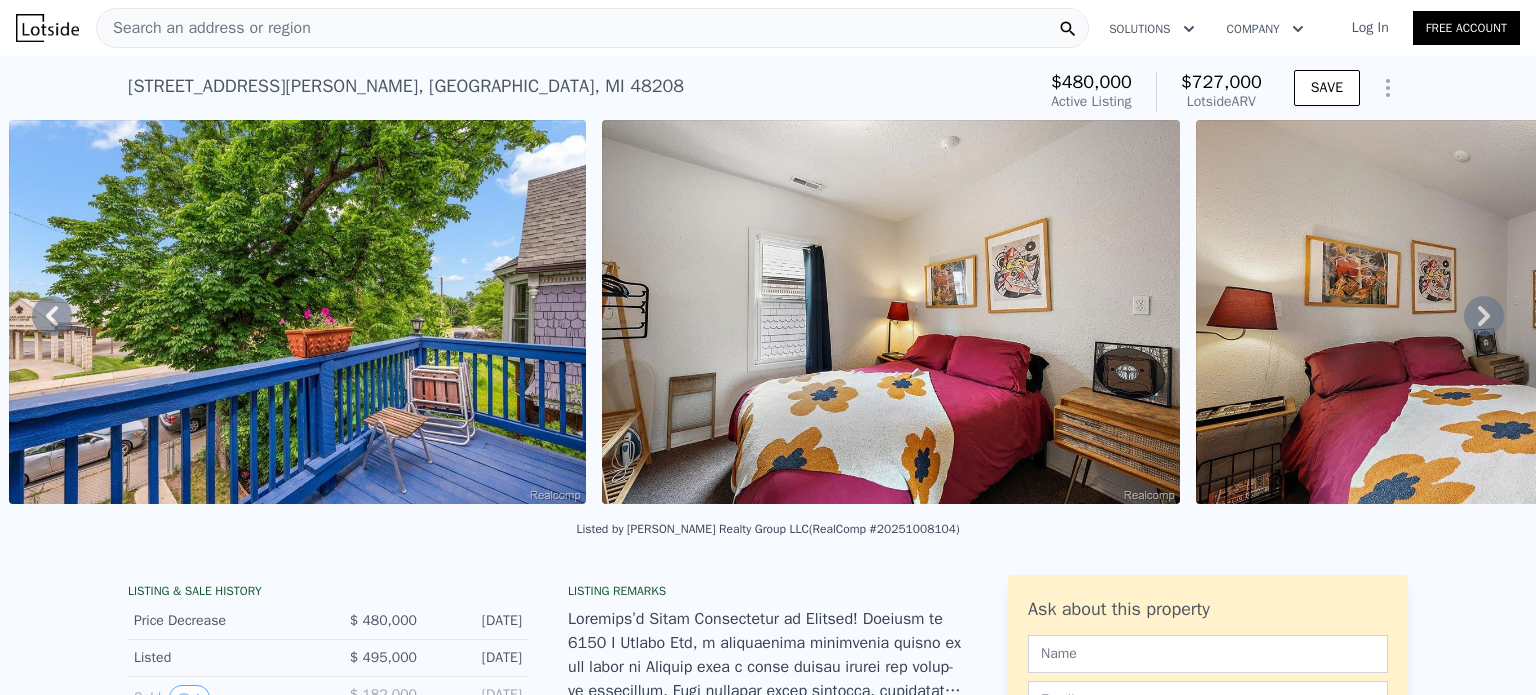click 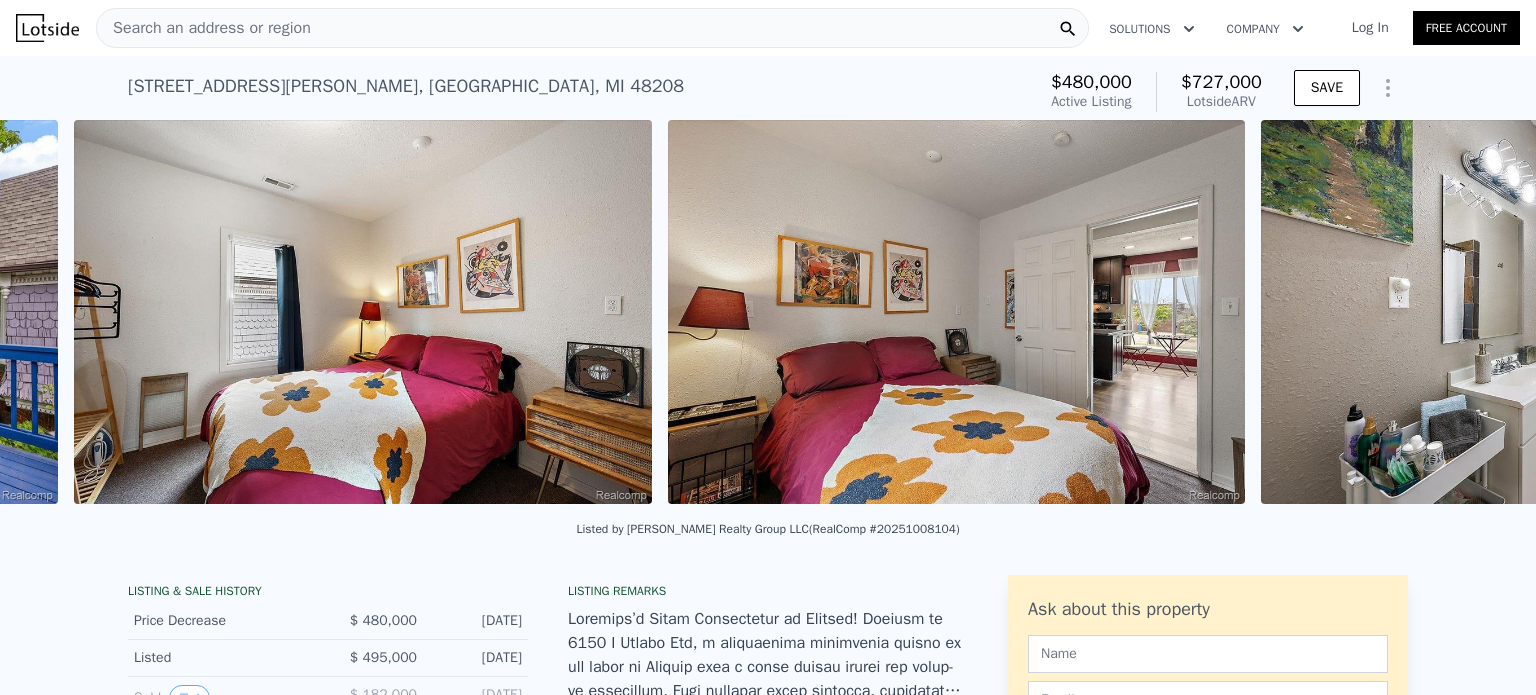 scroll, scrollTop: 0, scrollLeft: 19903, axis: horizontal 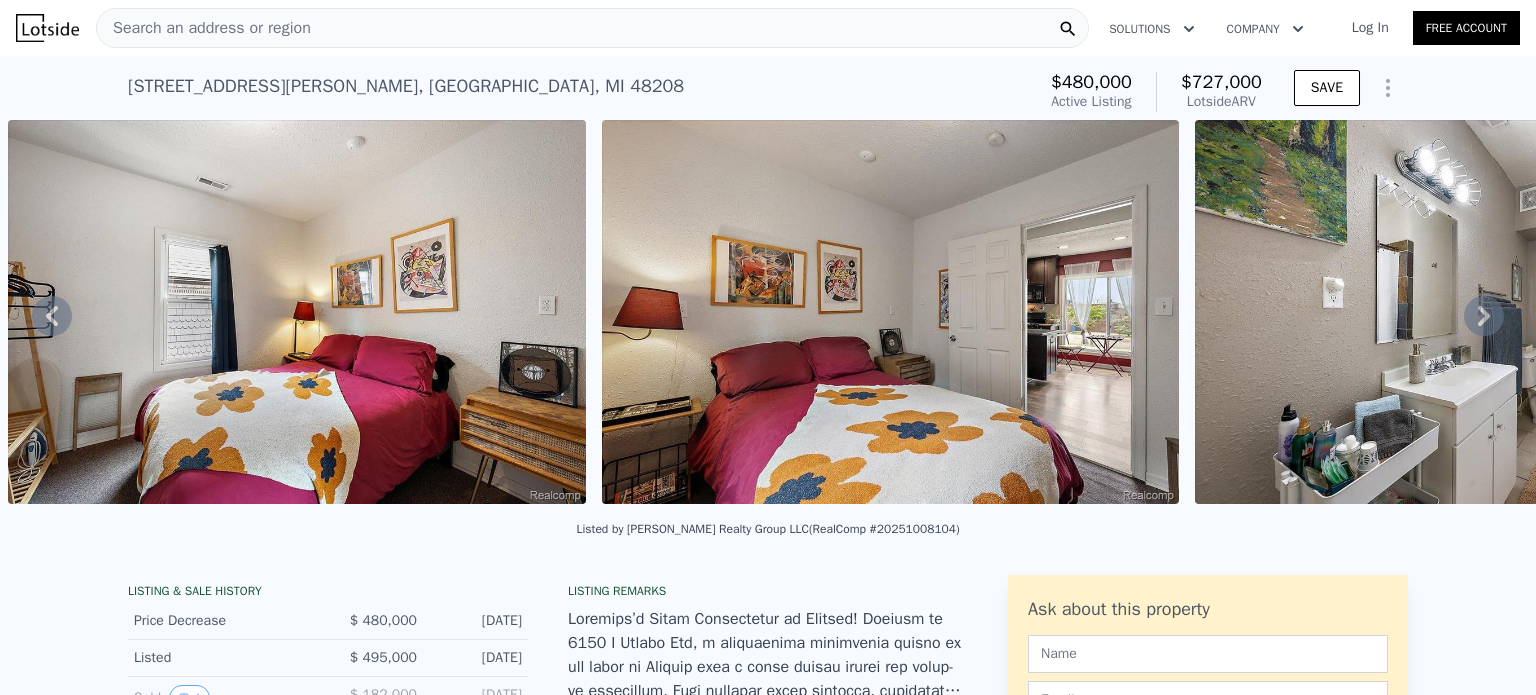 click 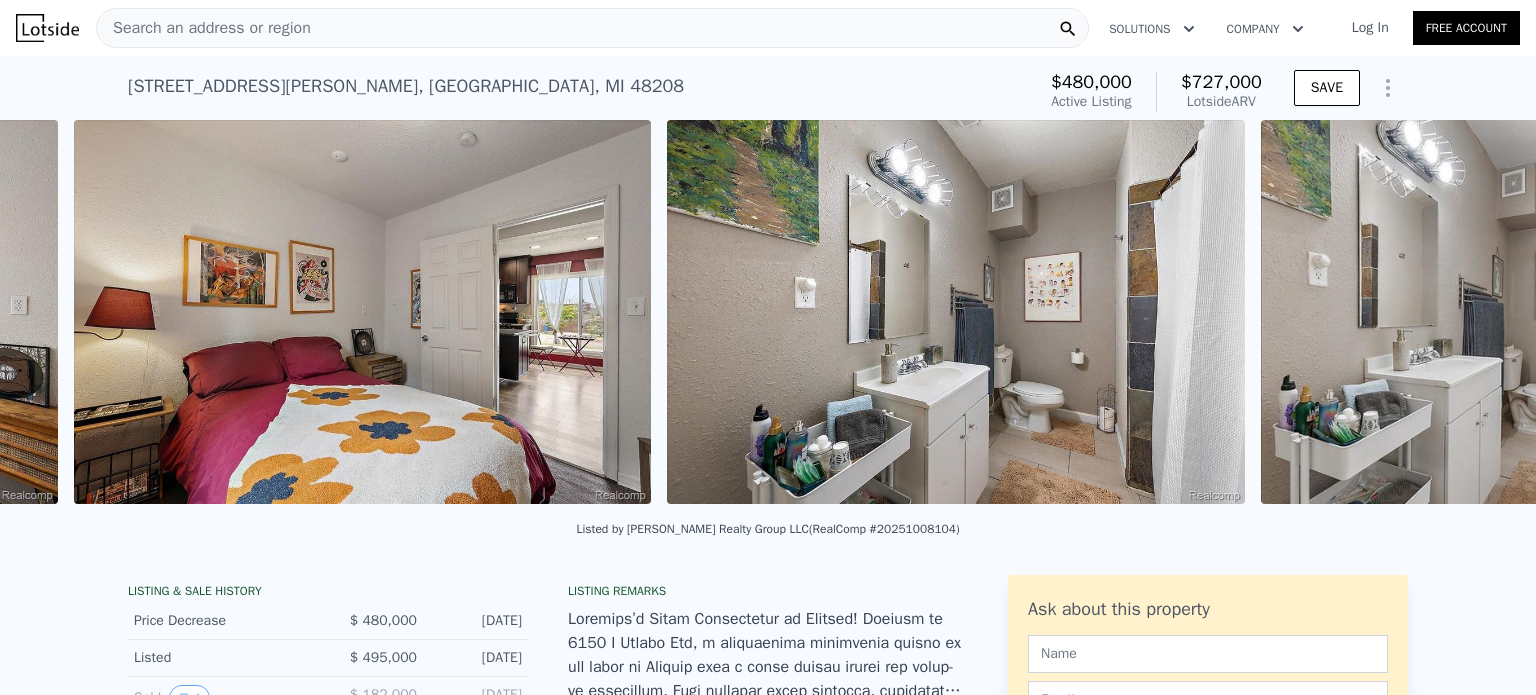scroll, scrollTop: 0, scrollLeft: 20496, axis: horizontal 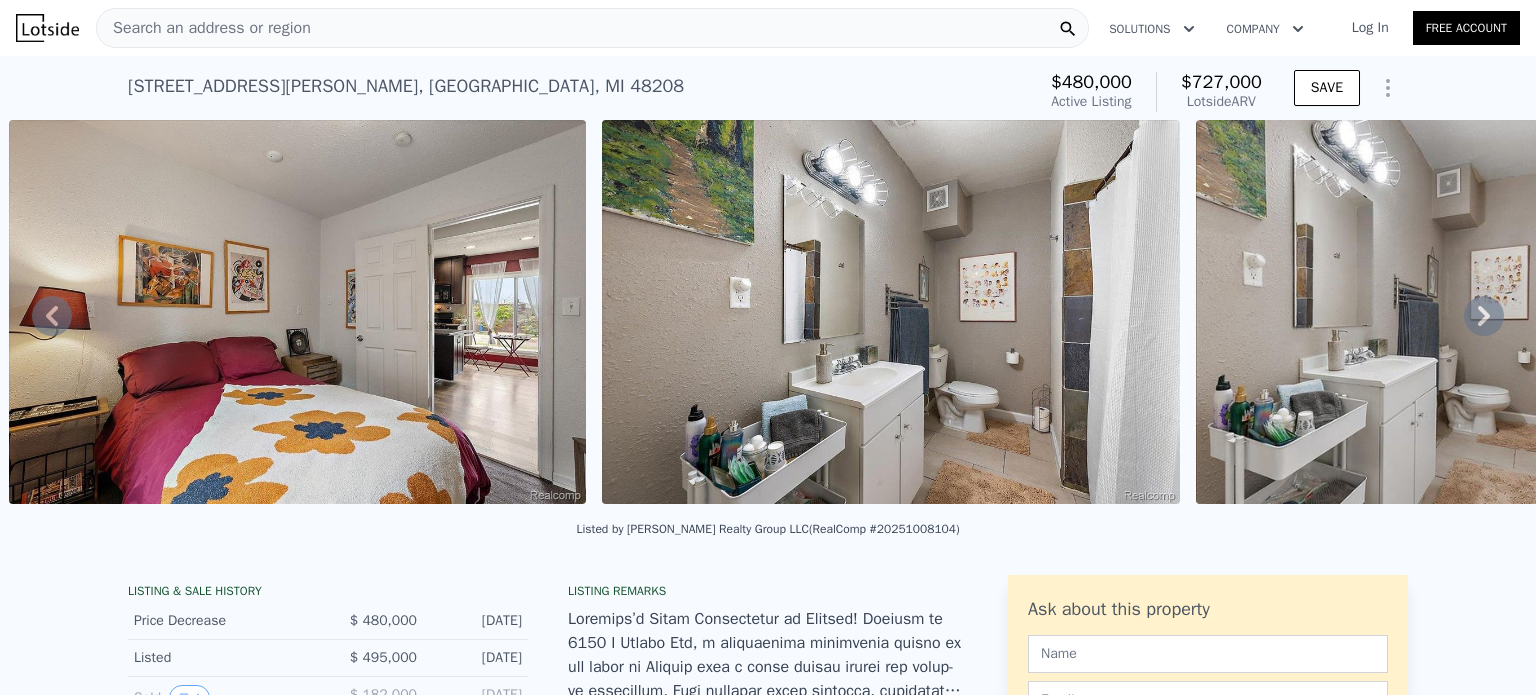 click 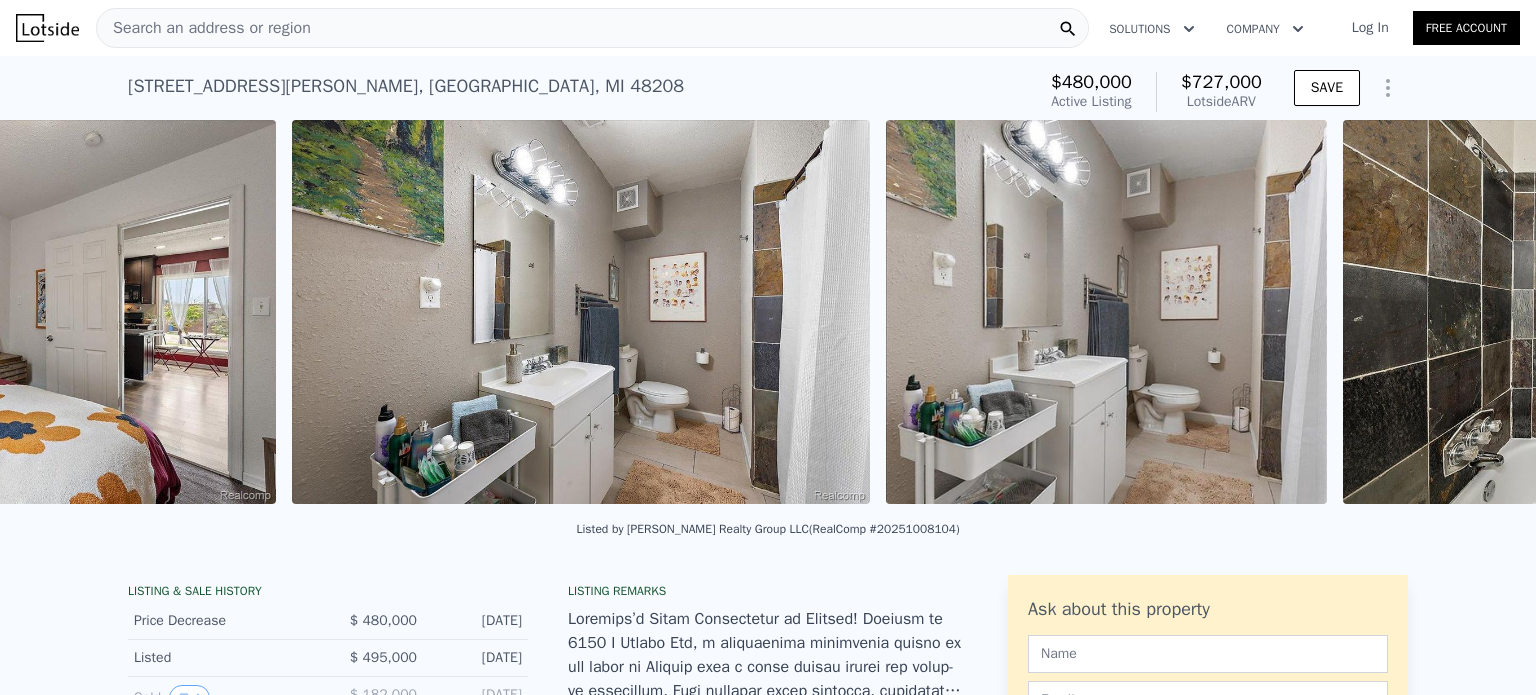 scroll, scrollTop: 0, scrollLeft: 21089, axis: horizontal 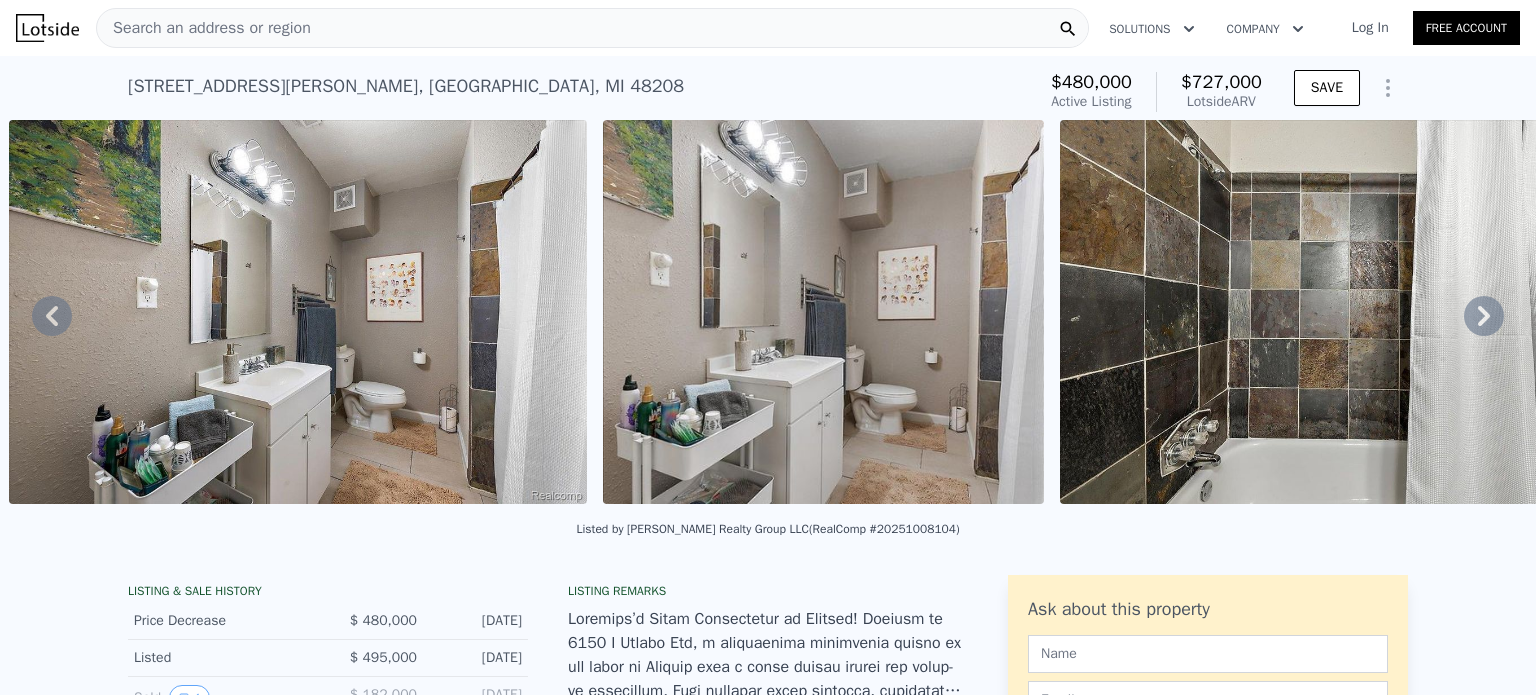 click 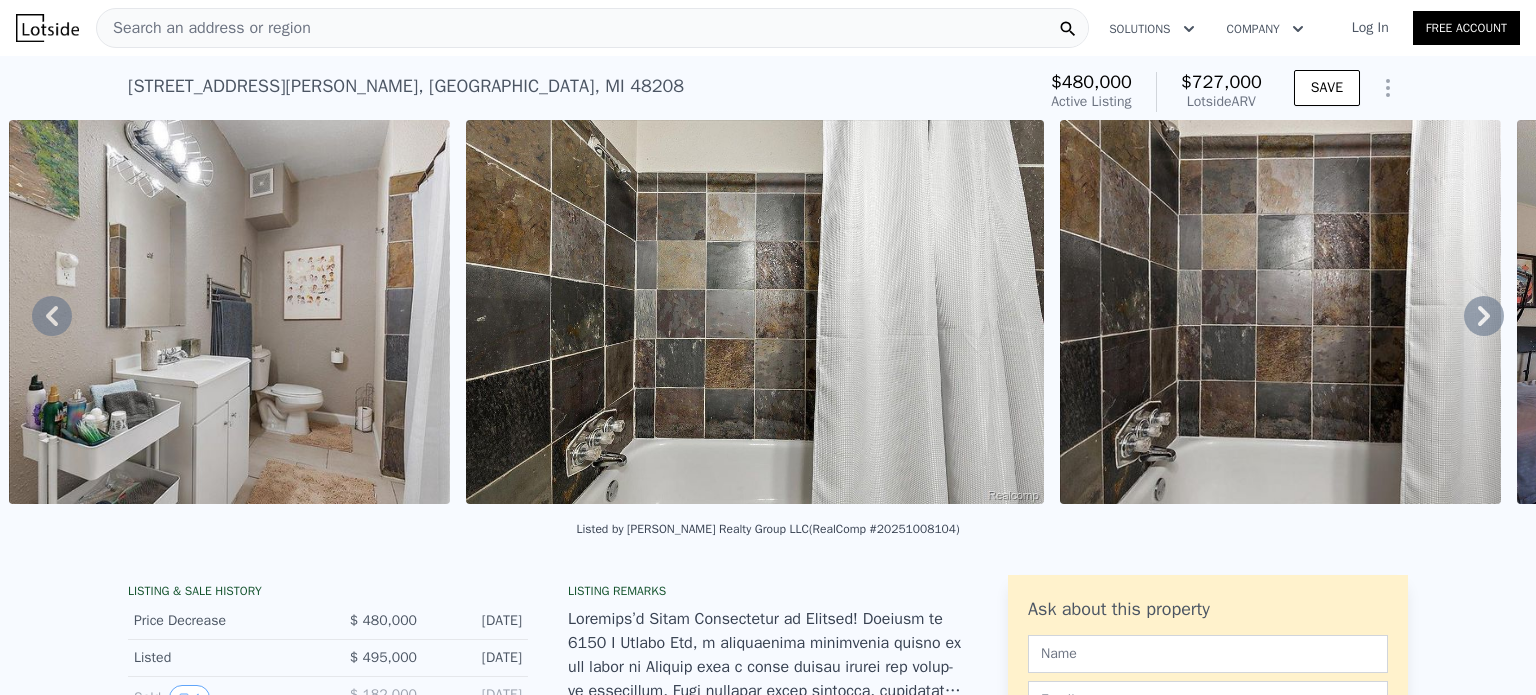 click 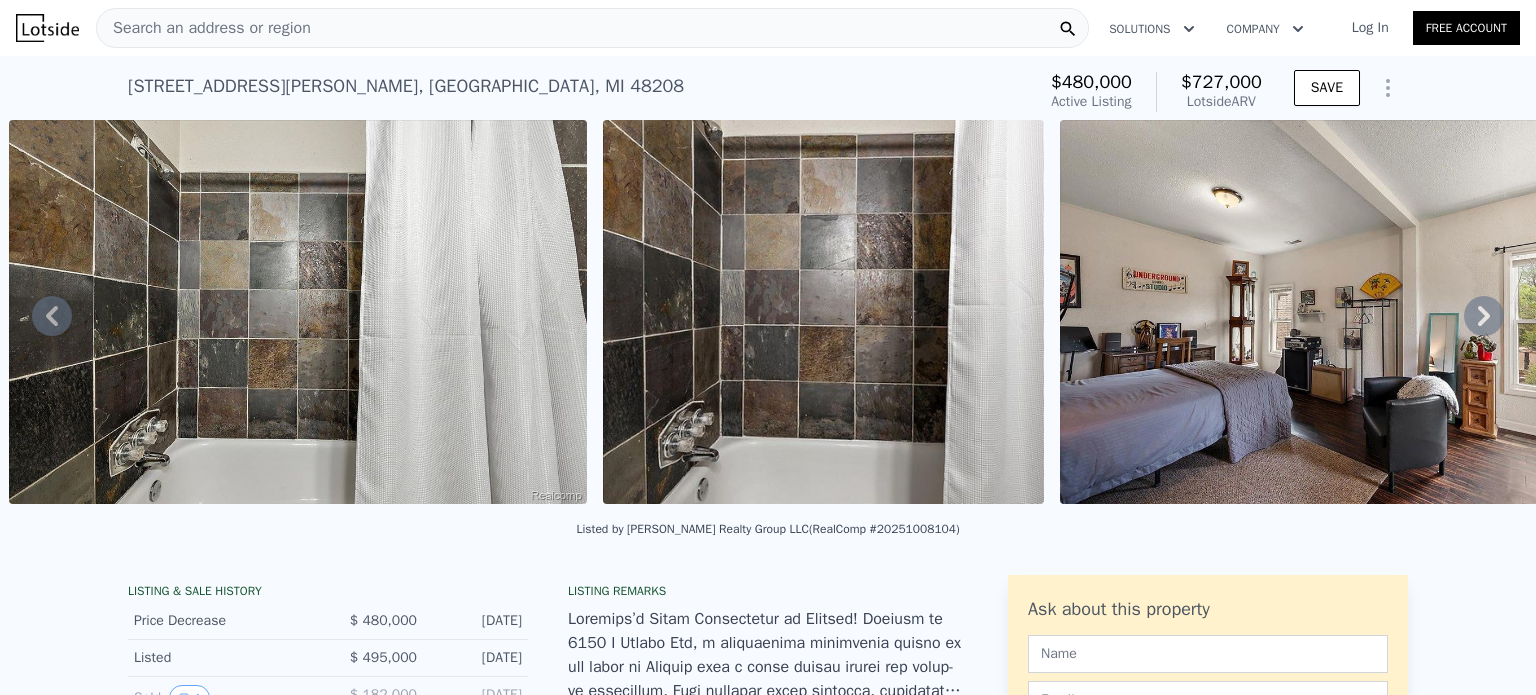 click 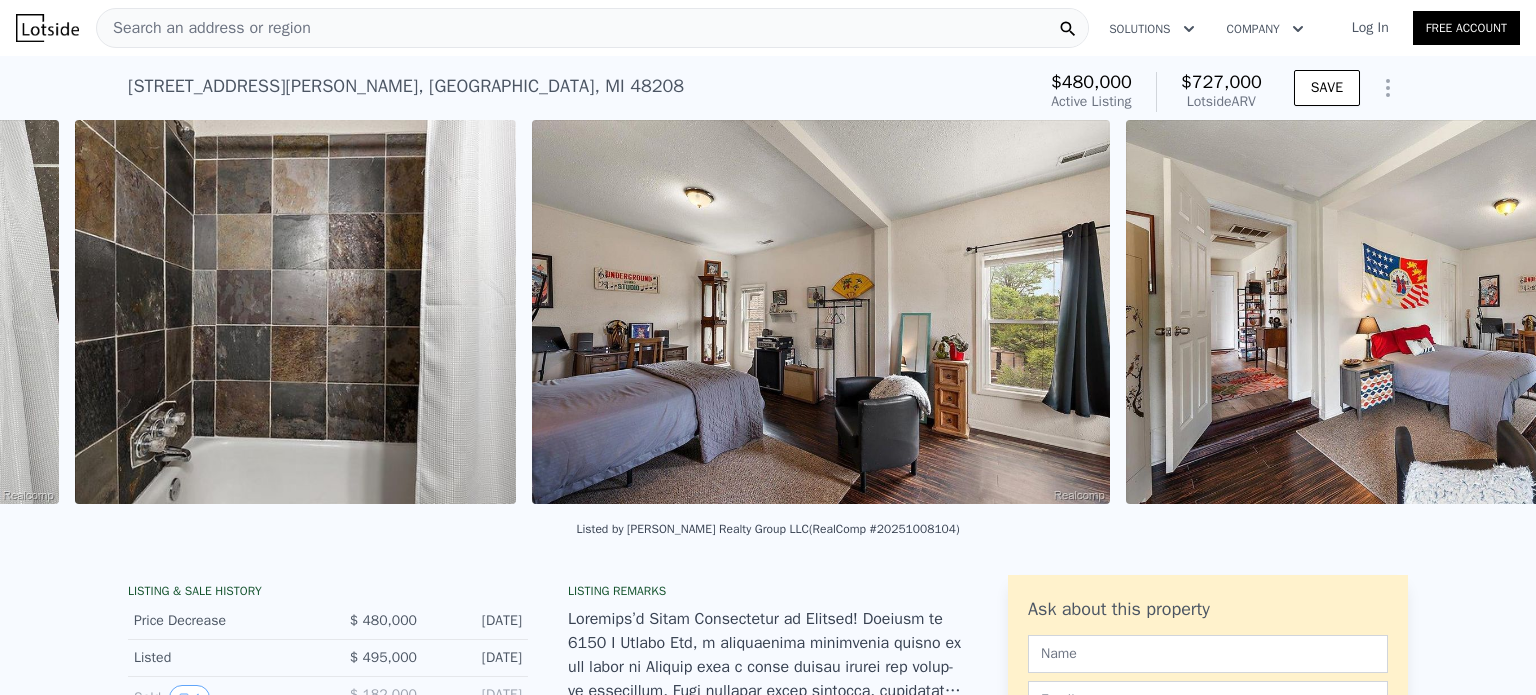 scroll, scrollTop: 0, scrollLeft: 22734, axis: horizontal 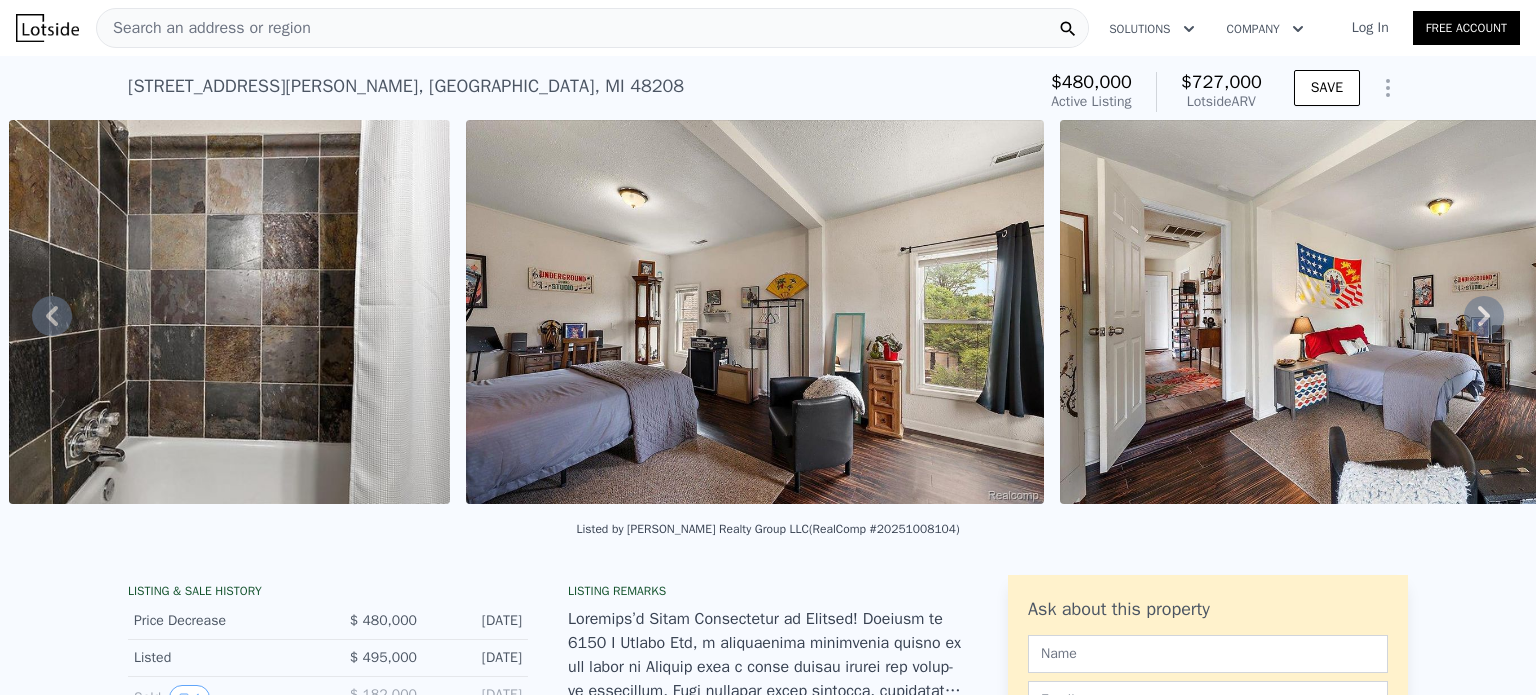 click 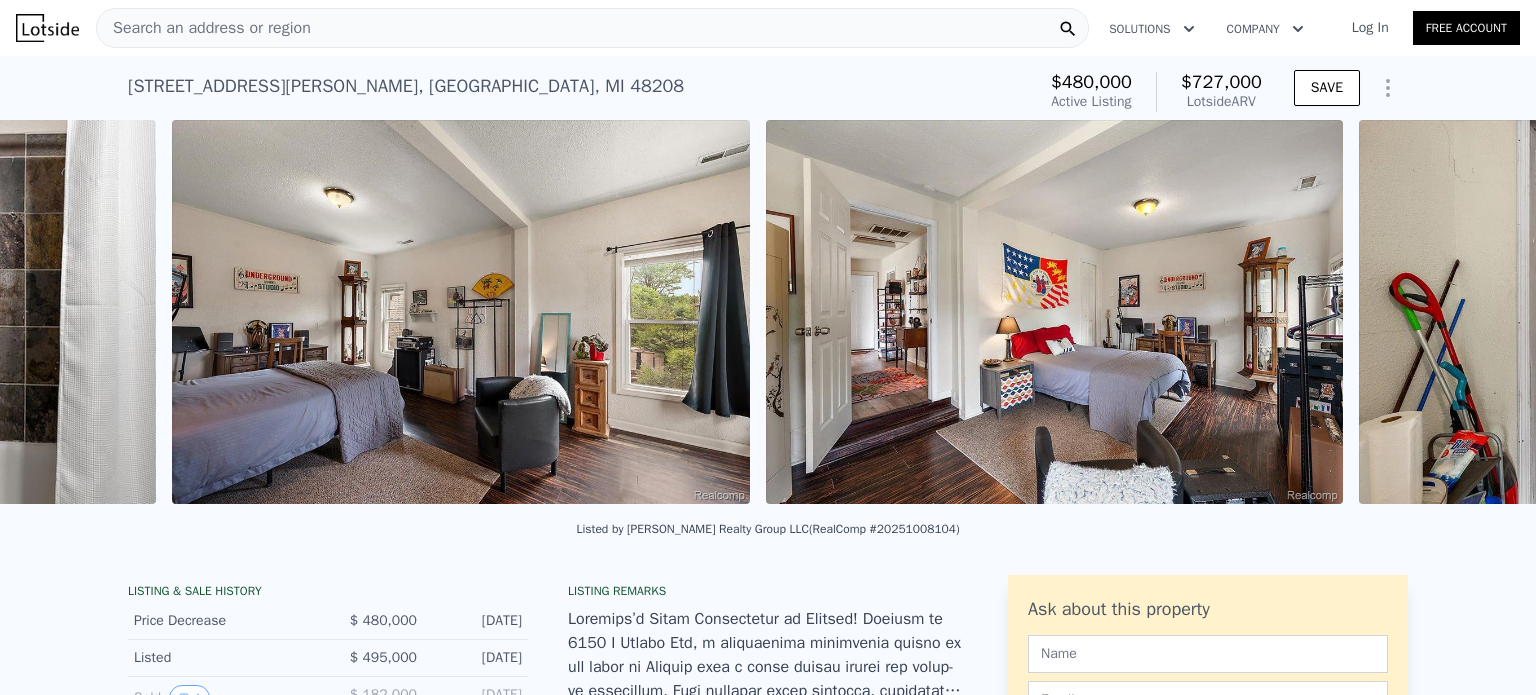 scroll, scrollTop: 0, scrollLeft: 23192, axis: horizontal 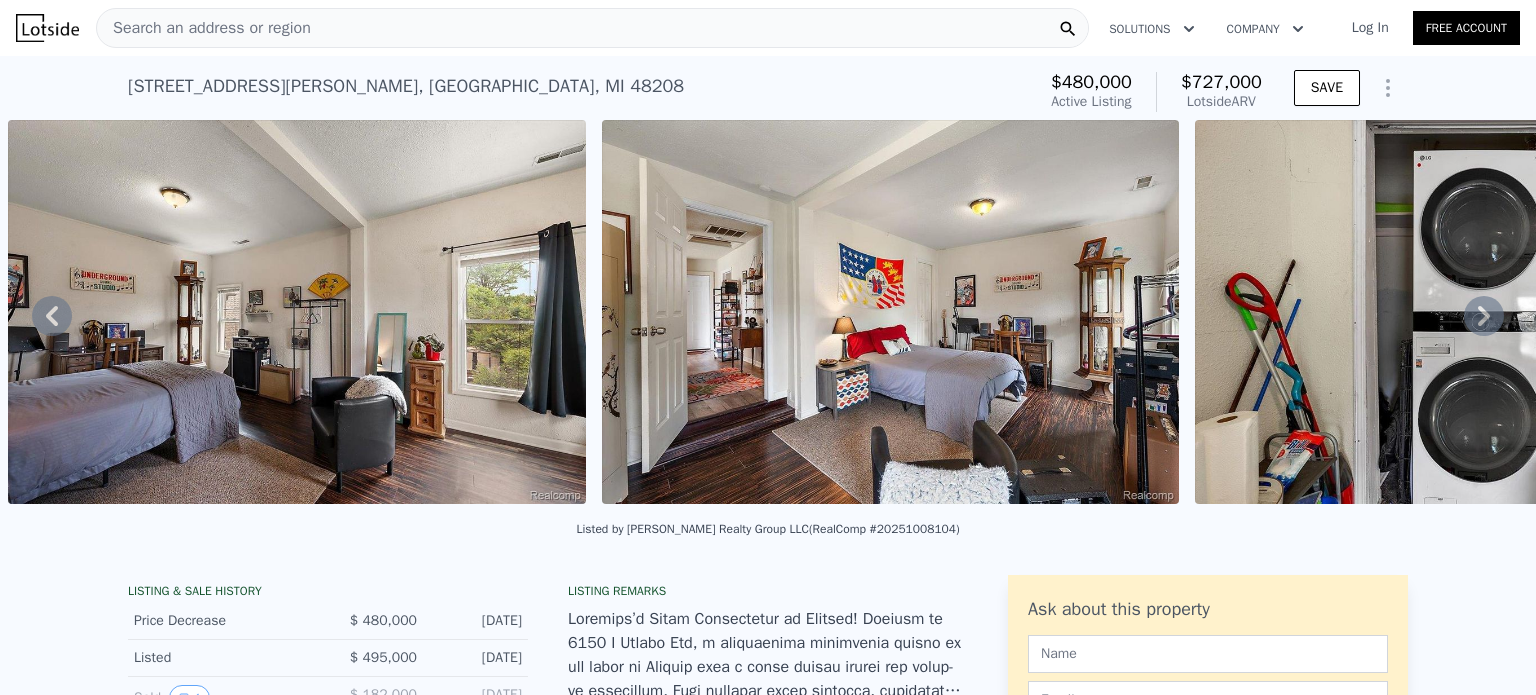 click 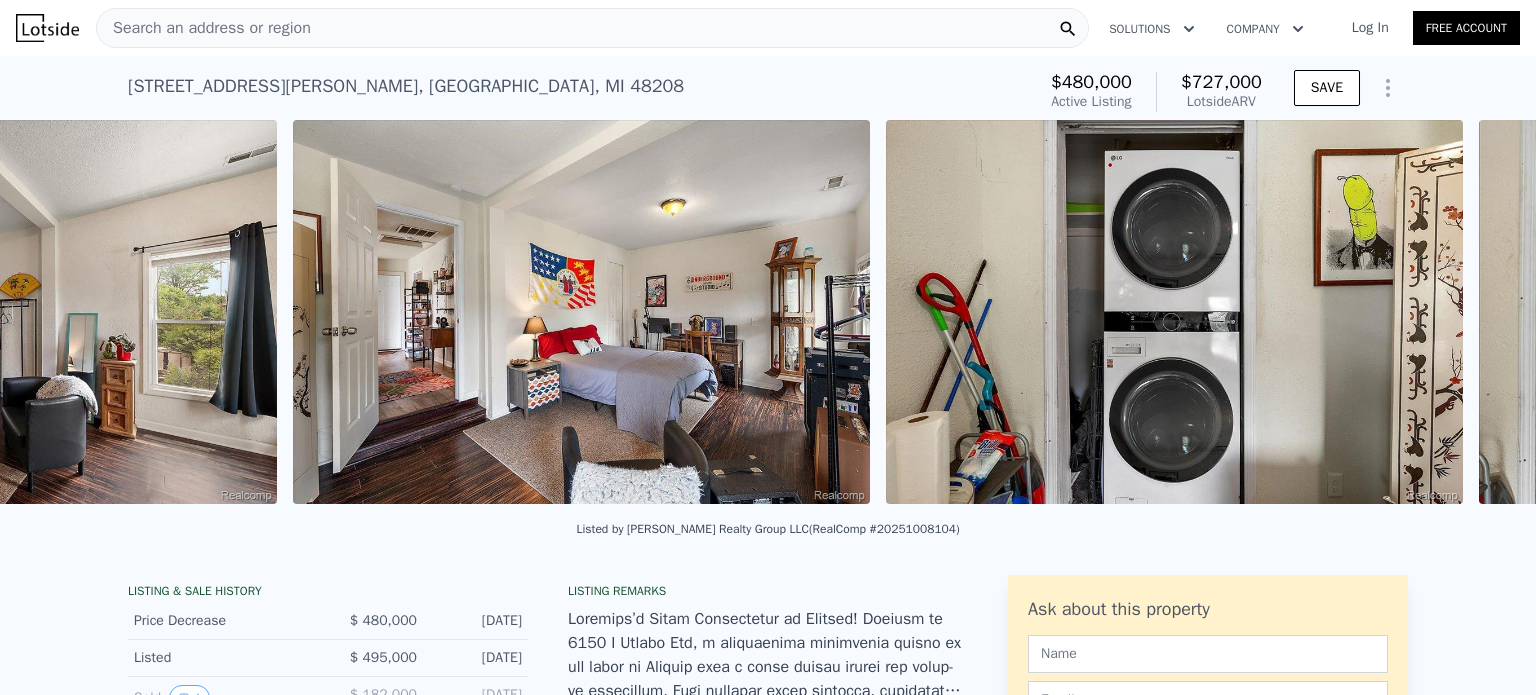 scroll, scrollTop: 0, scrollLeft: 23785, axis: horizontal 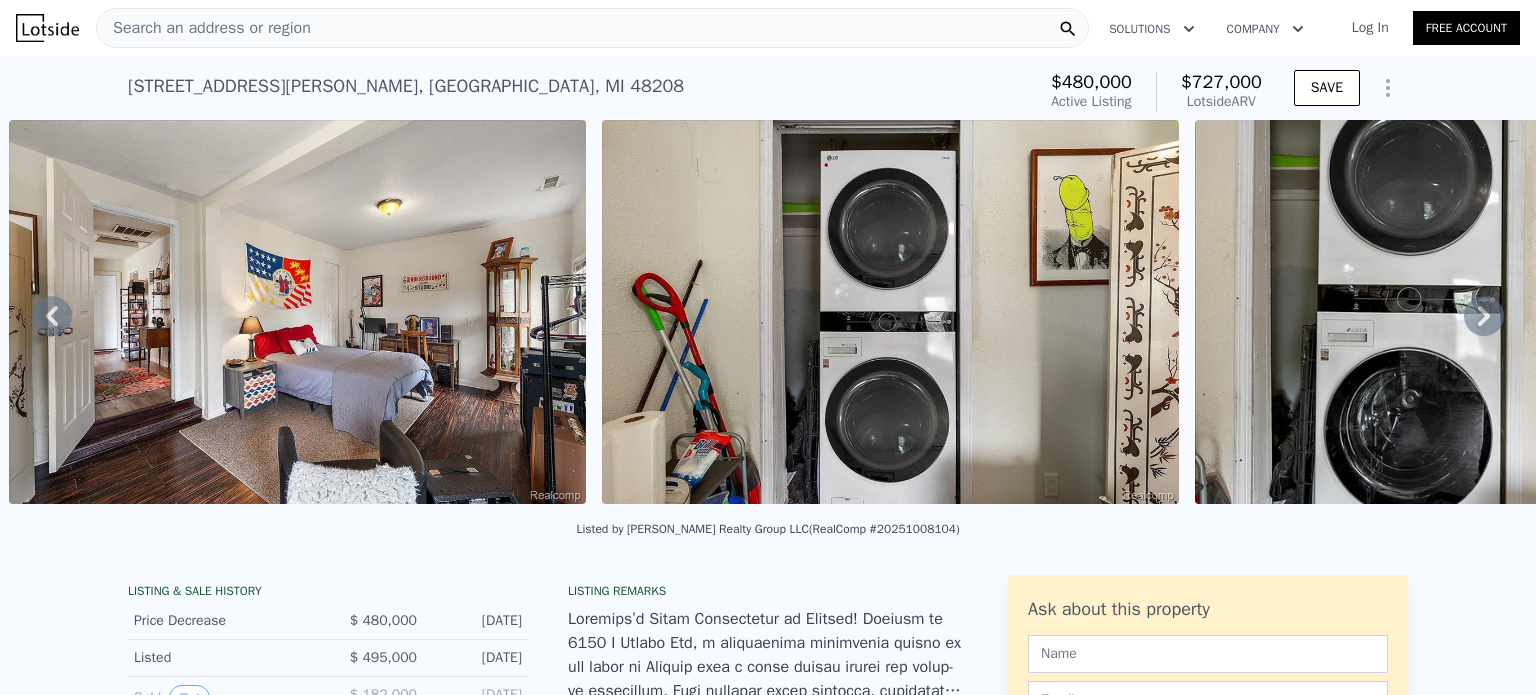 click 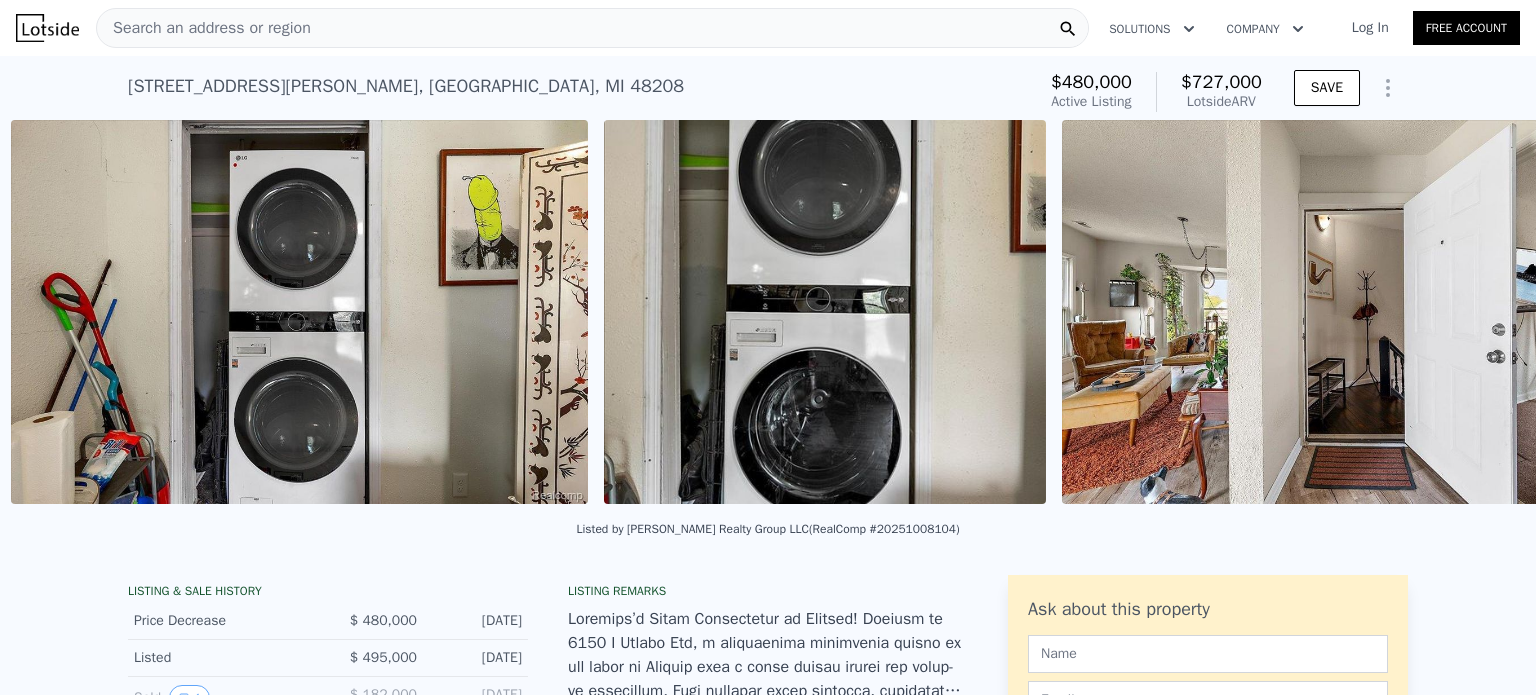 scroll, scrollTop: 0, scrollLeft: 24378, axis: horizontal 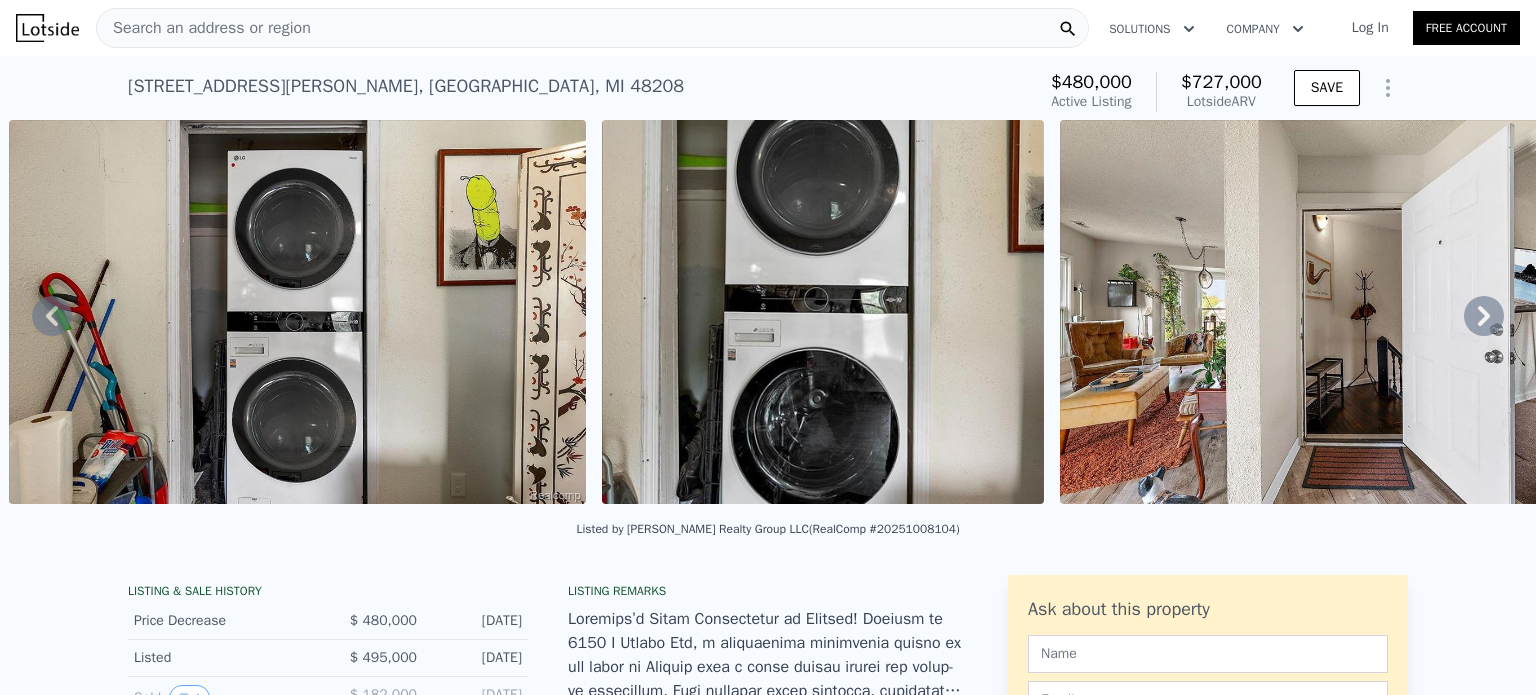 click 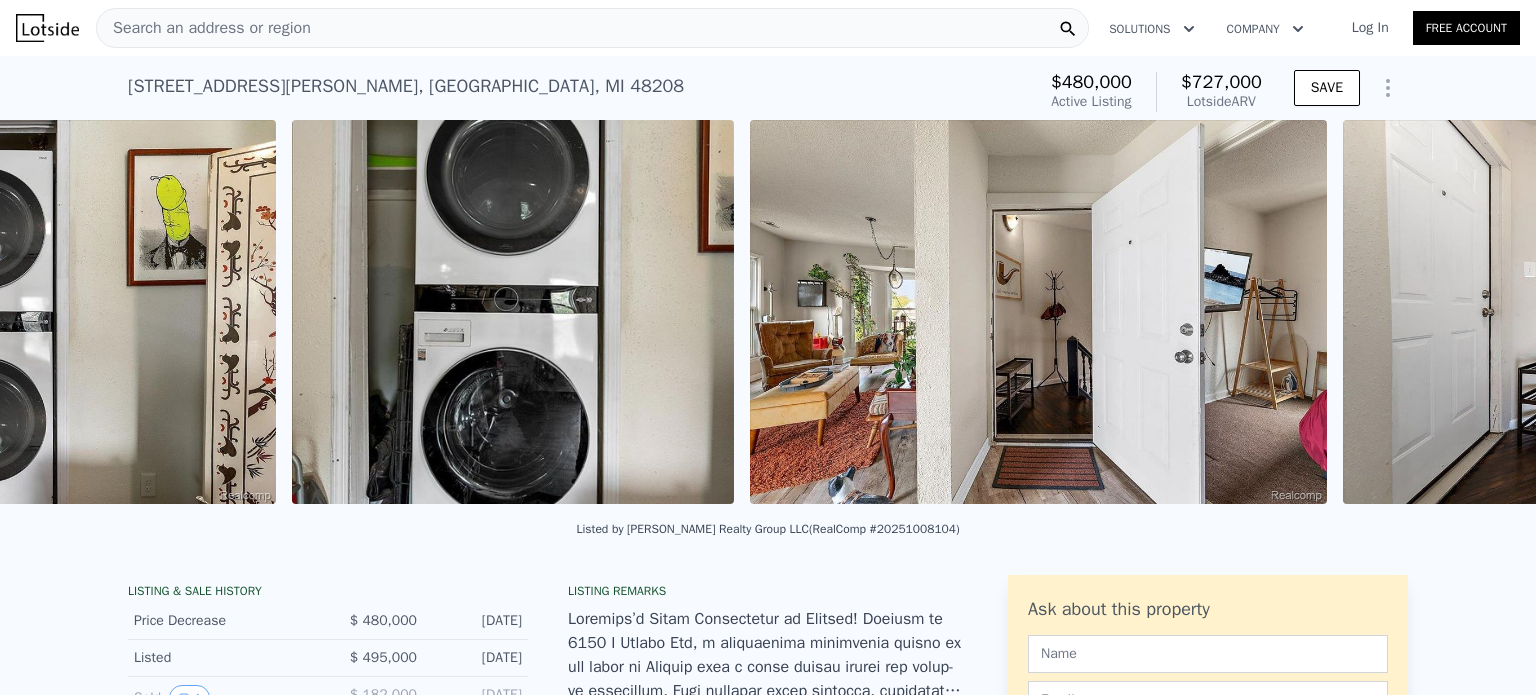scroll, scrollTop: 0, scrollLeft: 24972, axis: horizontal 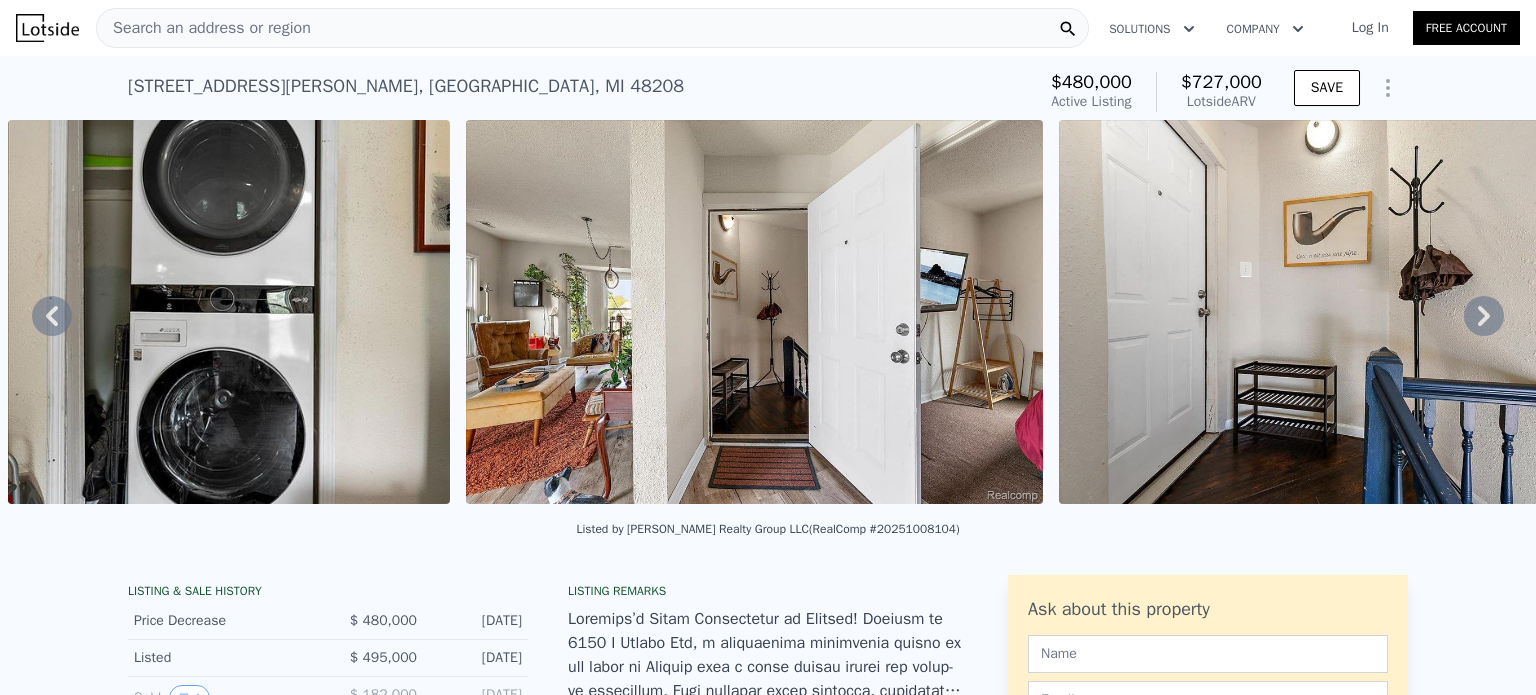 click 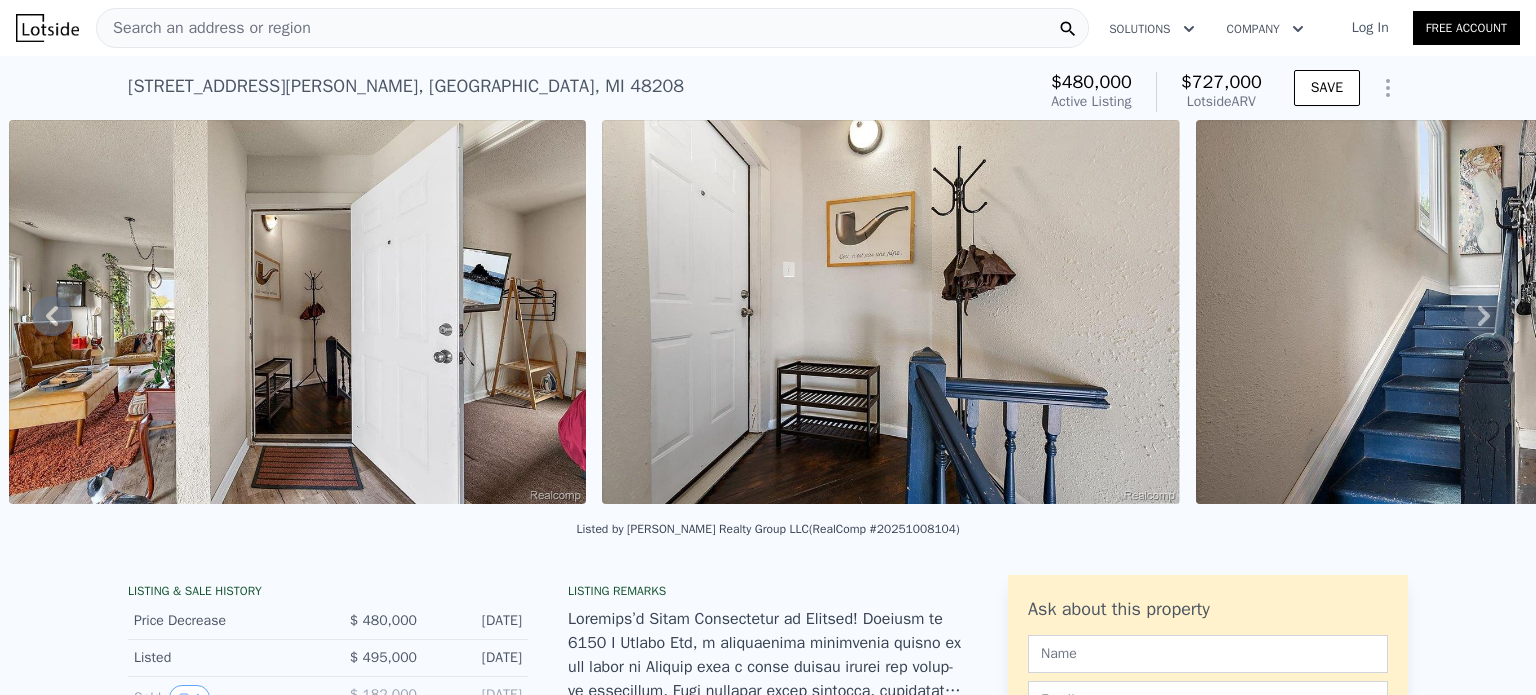 click 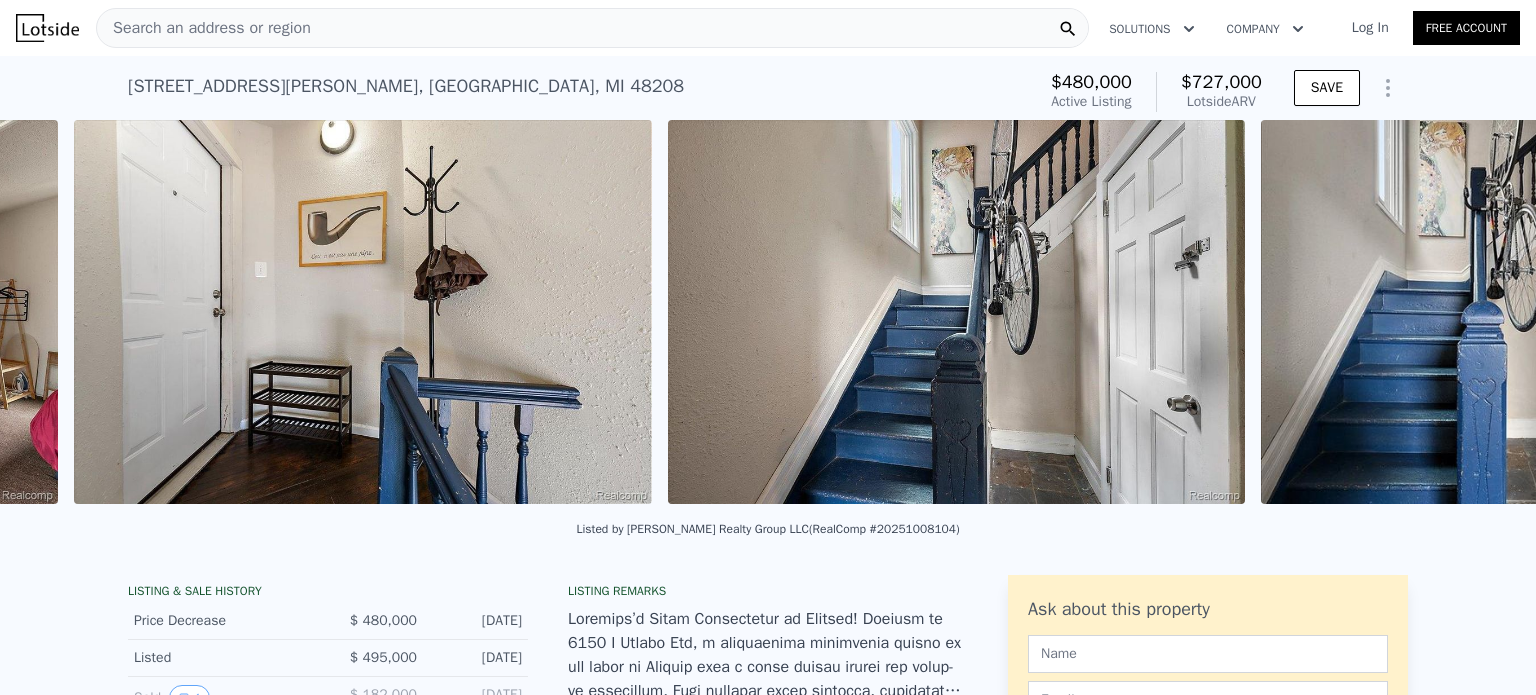 scroll, scrollTop: 0, scrollLeft: 26023, axis: horizontal 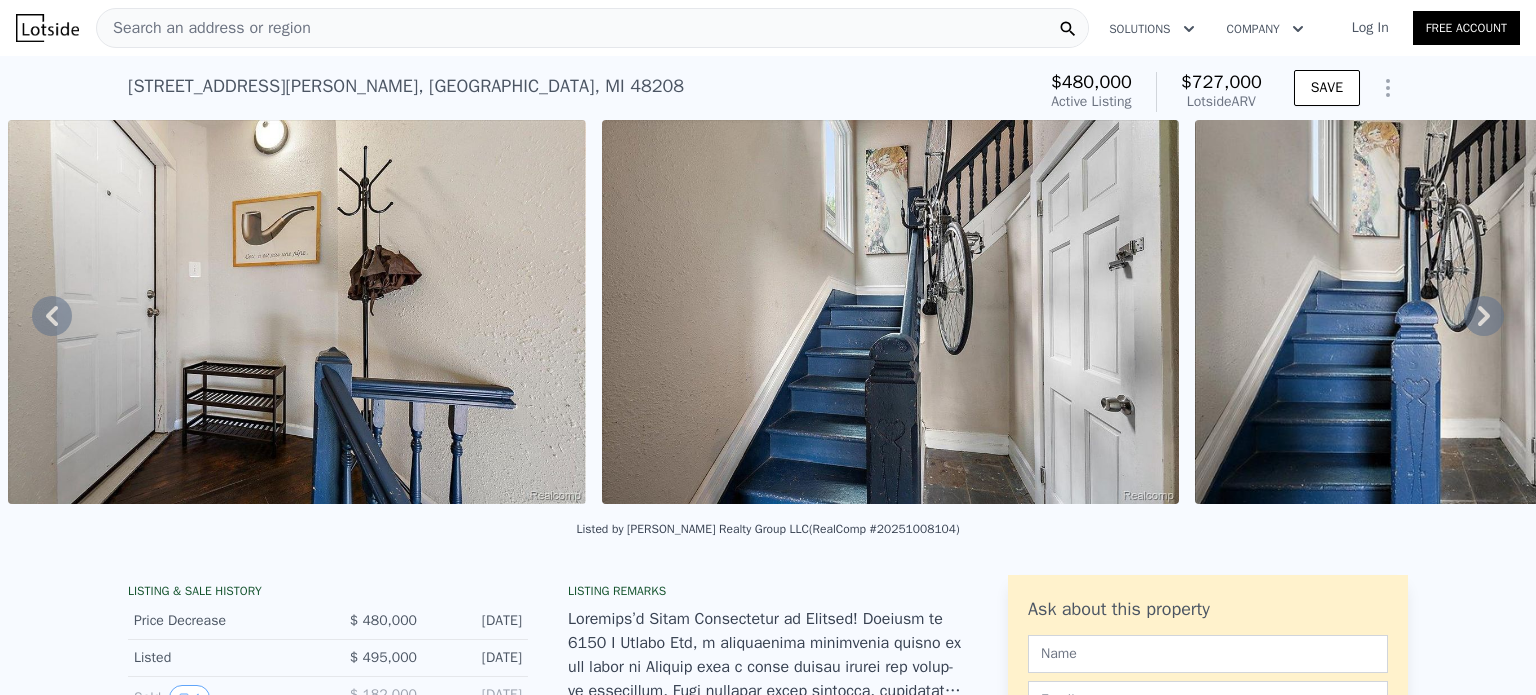 click 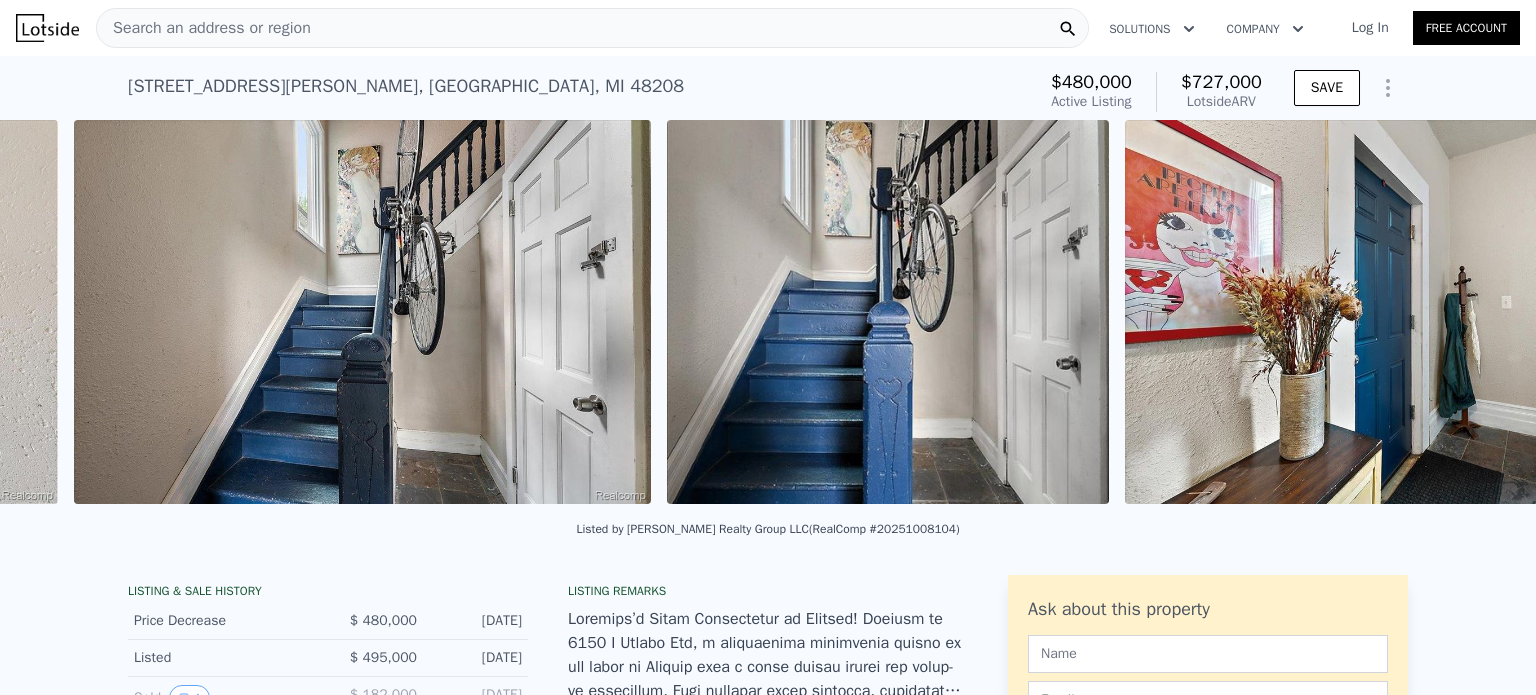 scroll, scrollTop: 0, scrollLeft: 26616, axis: horizontal 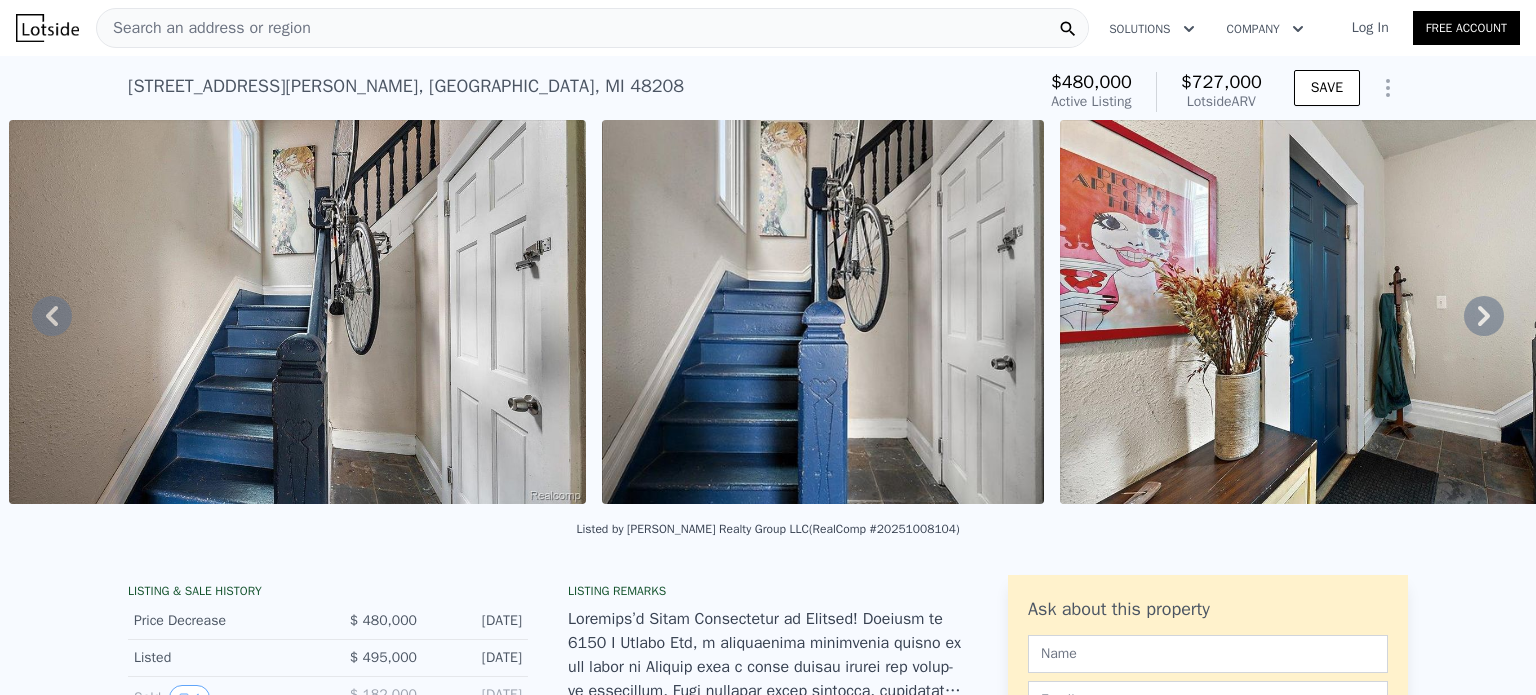click 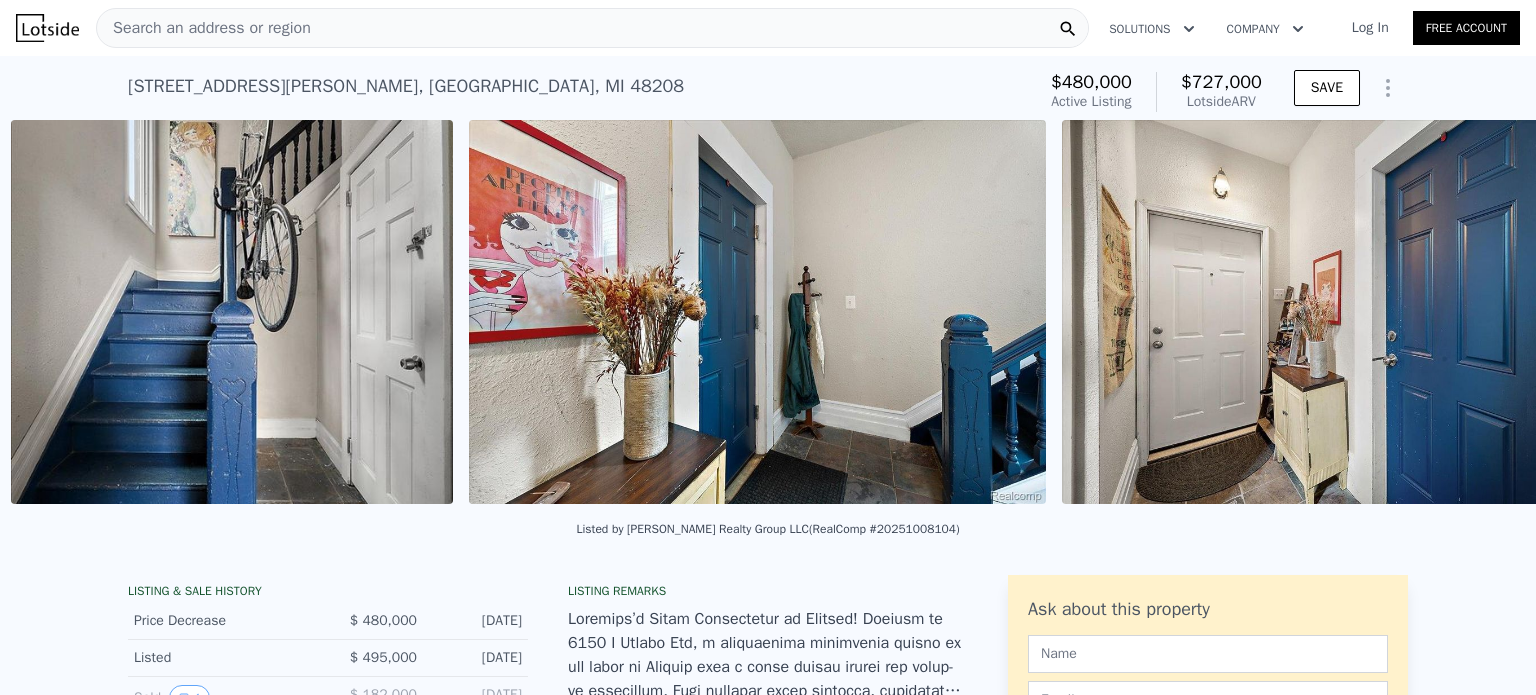 scroll, scrollTop: 0, scrollLeft: 27209, axis: horizontal 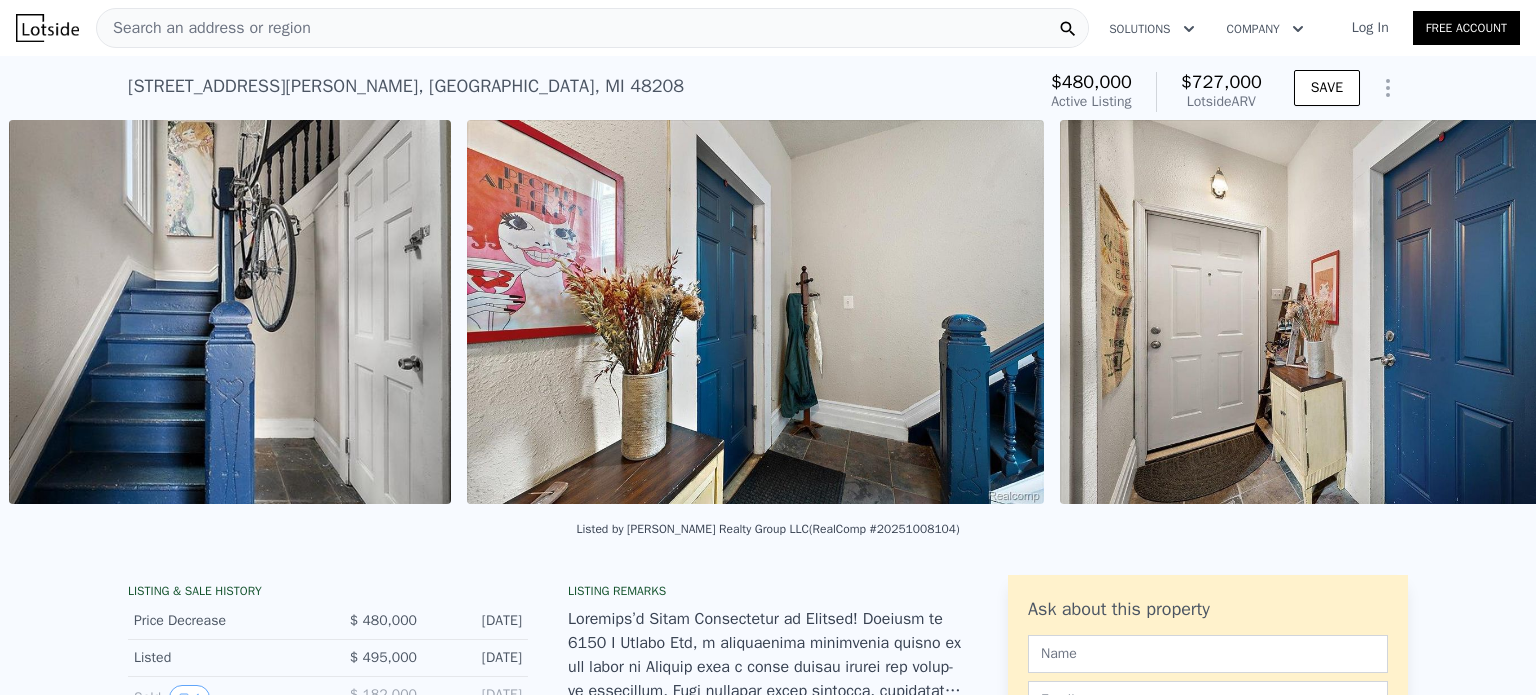click on "•
+ −
•
+ − STREET VIEW Loading...   SATELLITE VIEW" at bounding box center (768, 315) 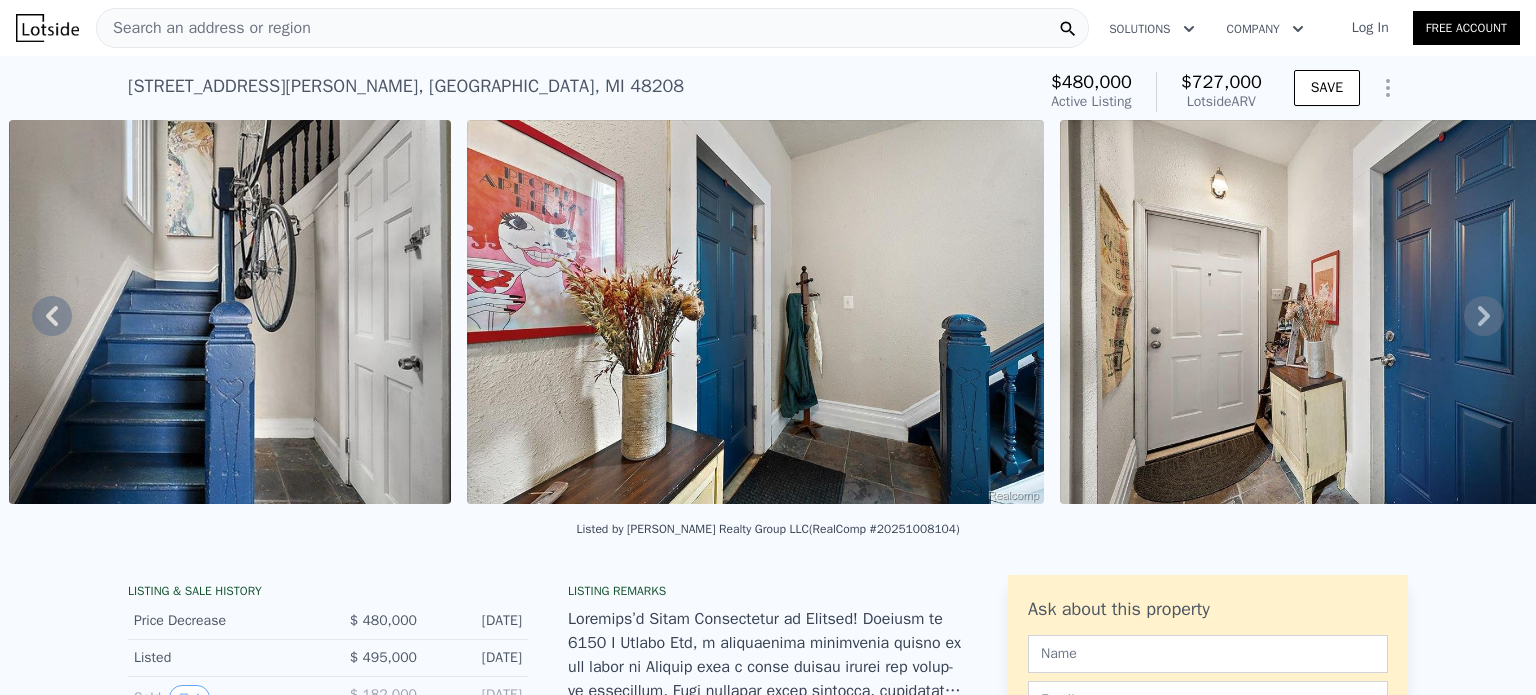 click 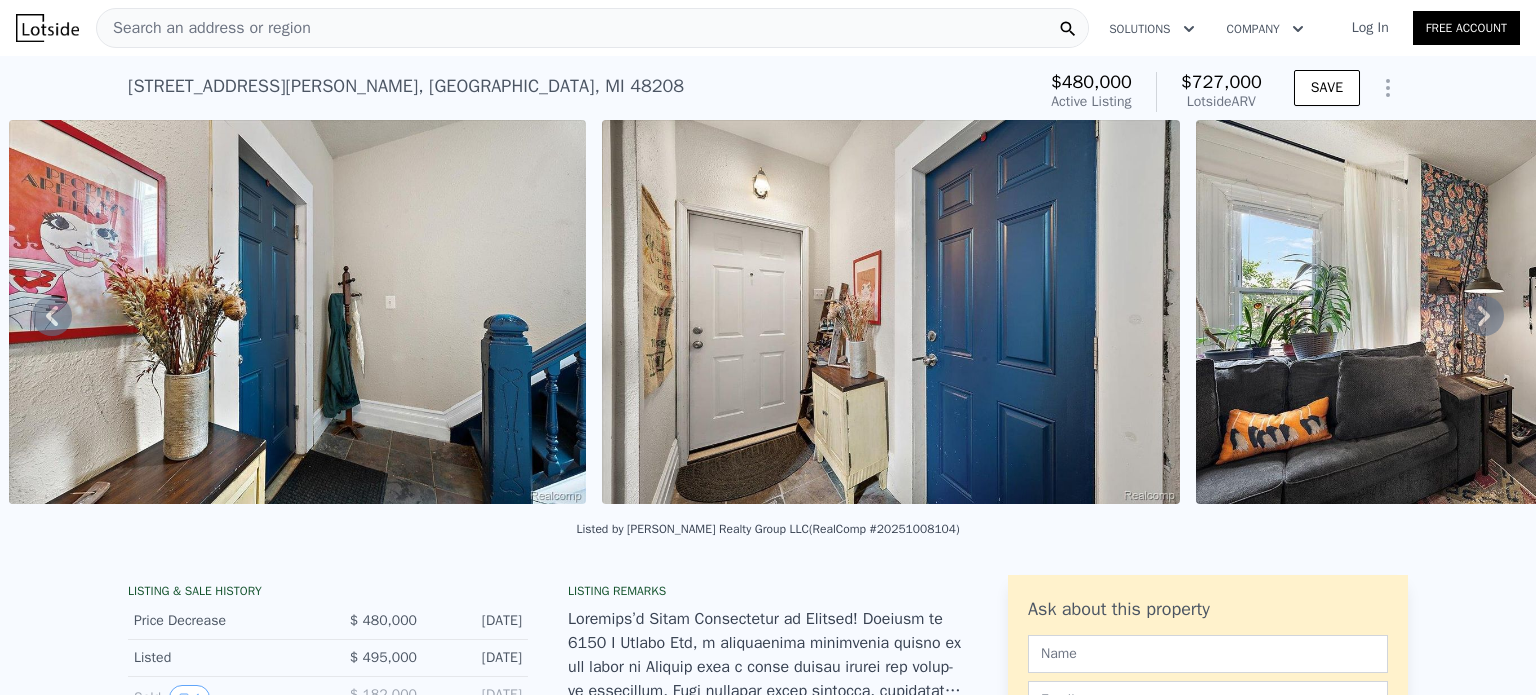 click 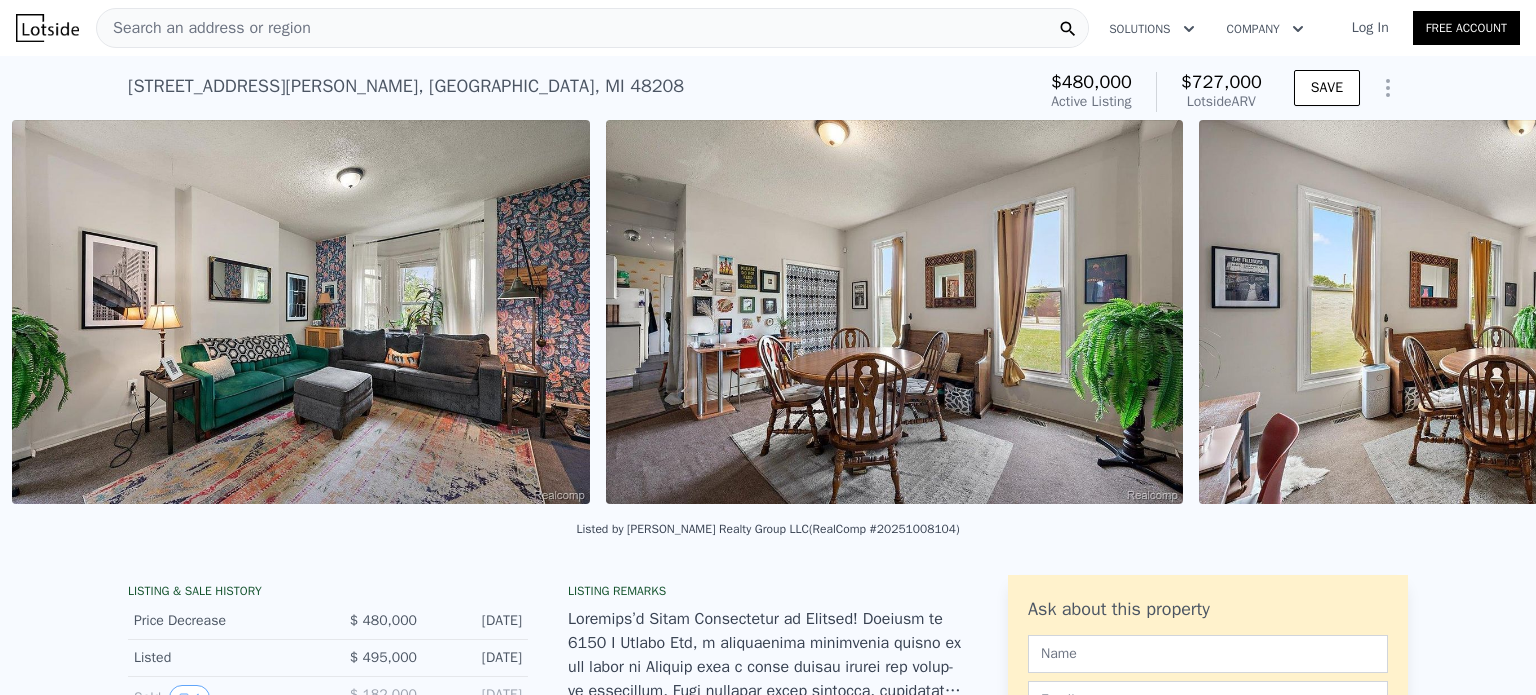 scroll, scrollTop: 0, scrollLeft: 31228, axis: horizontal 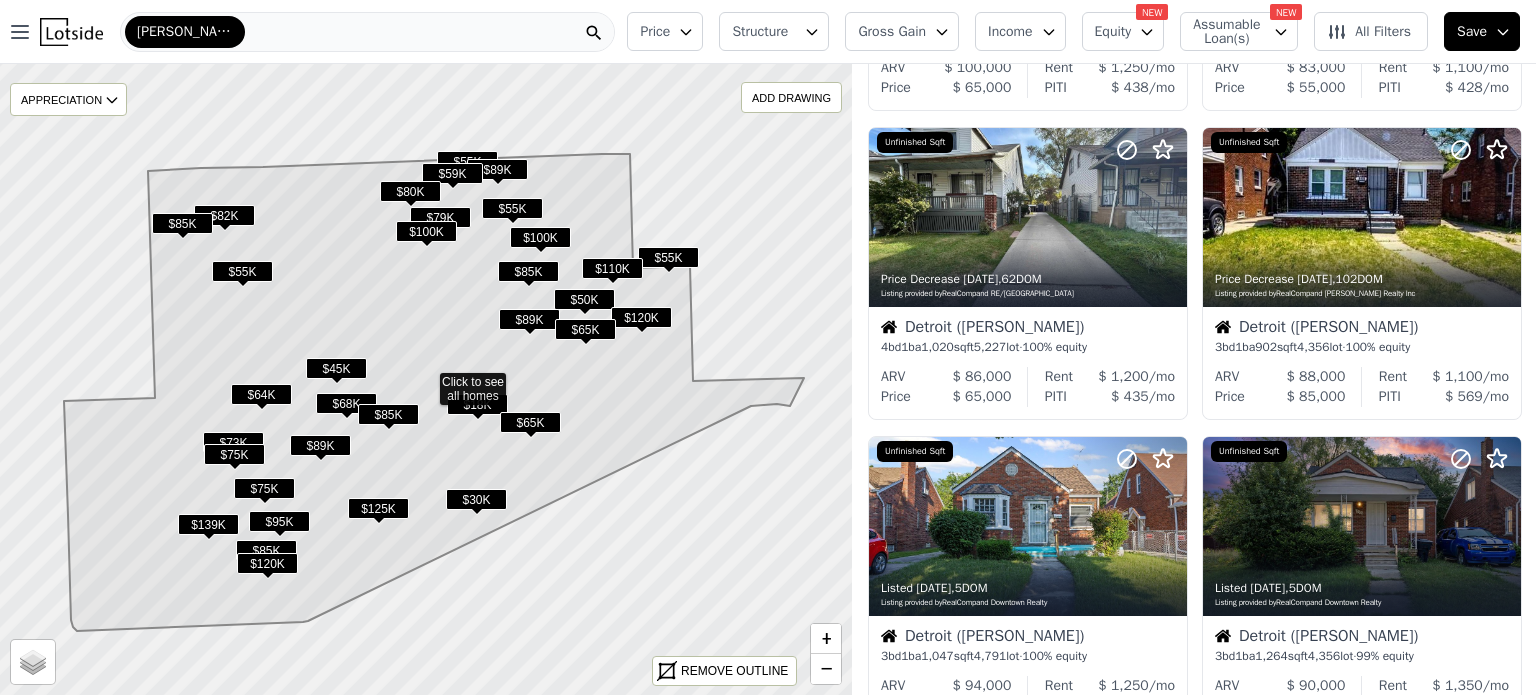 click 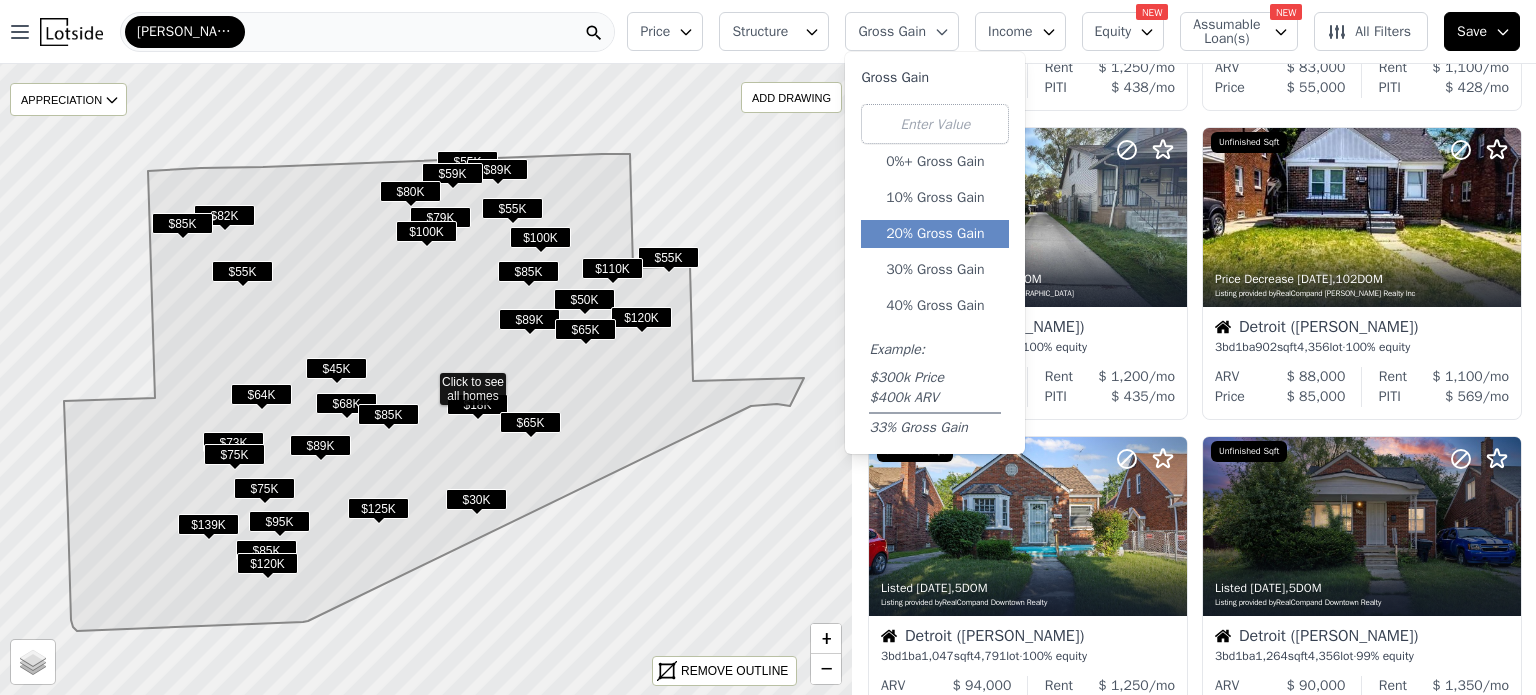 click on "20% Gross Gain" at bounding box center (935, 234) 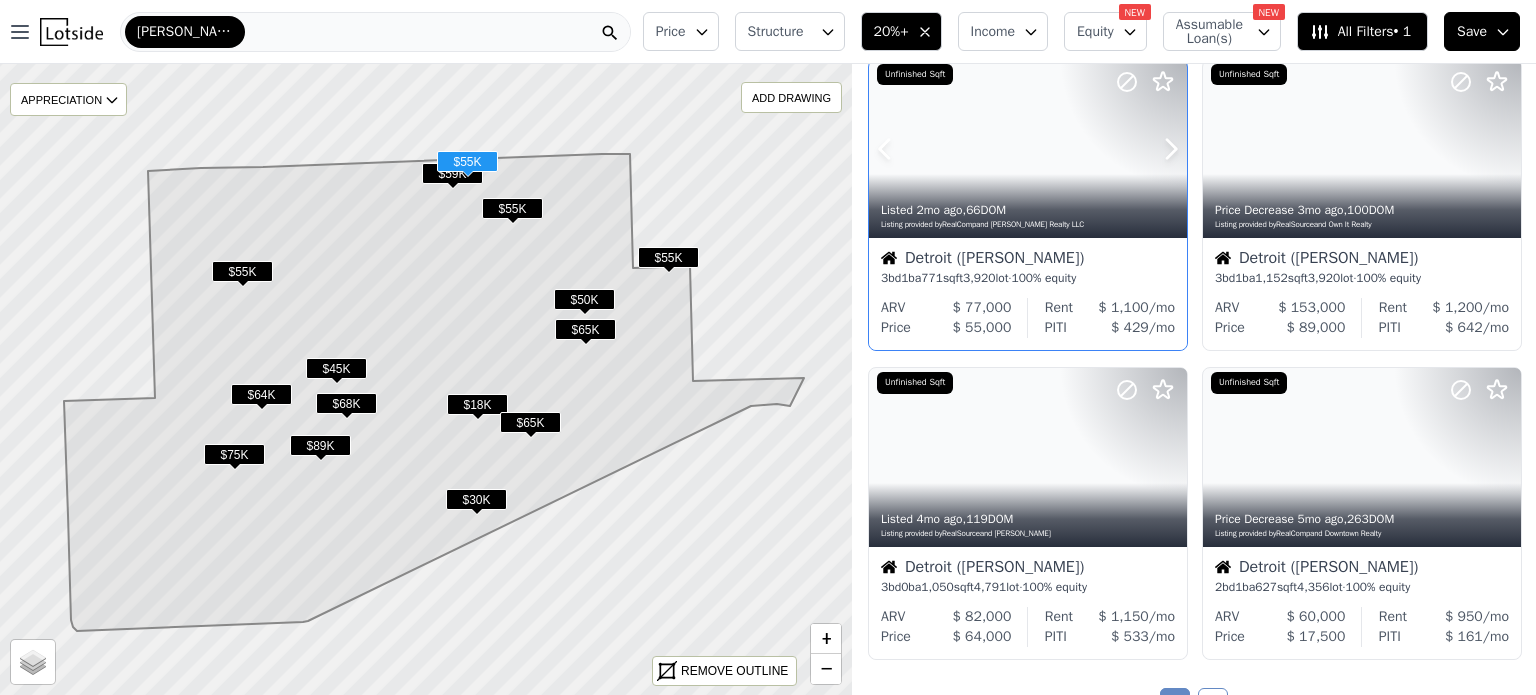 scroll, scrollTop: 1300, scrollLeft: 0, axis: vertical 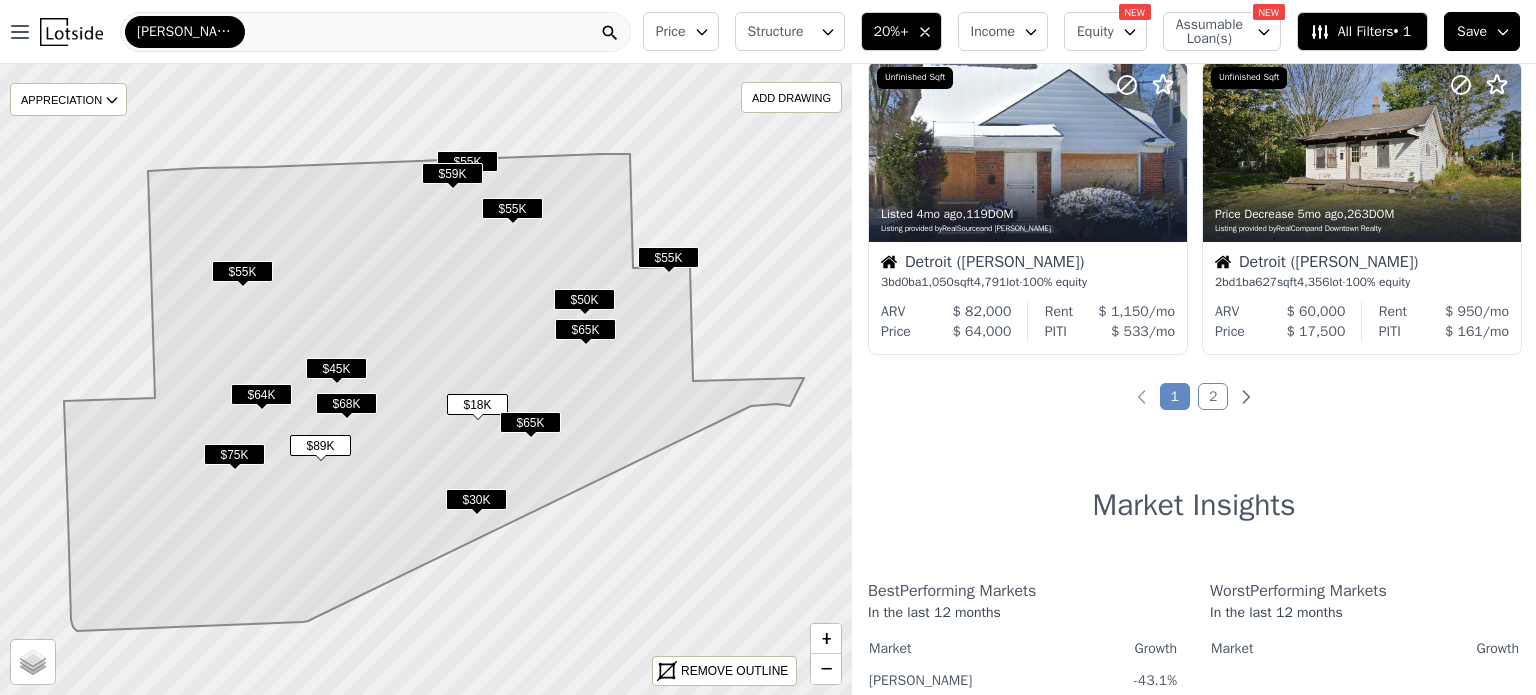 click on "2" at bounding box center [1213, 396] 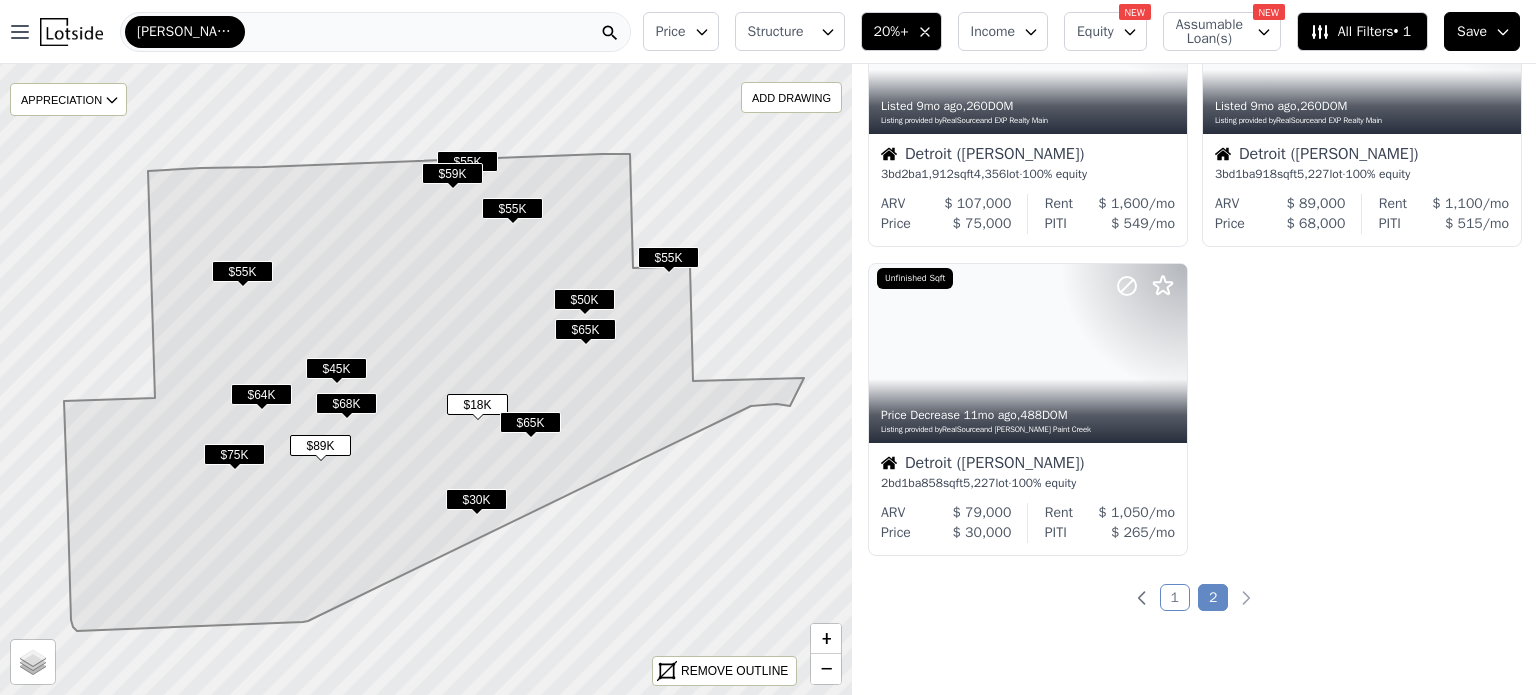 scroll, scrollTop: 200, scrollLeft: 0, axis: vertical 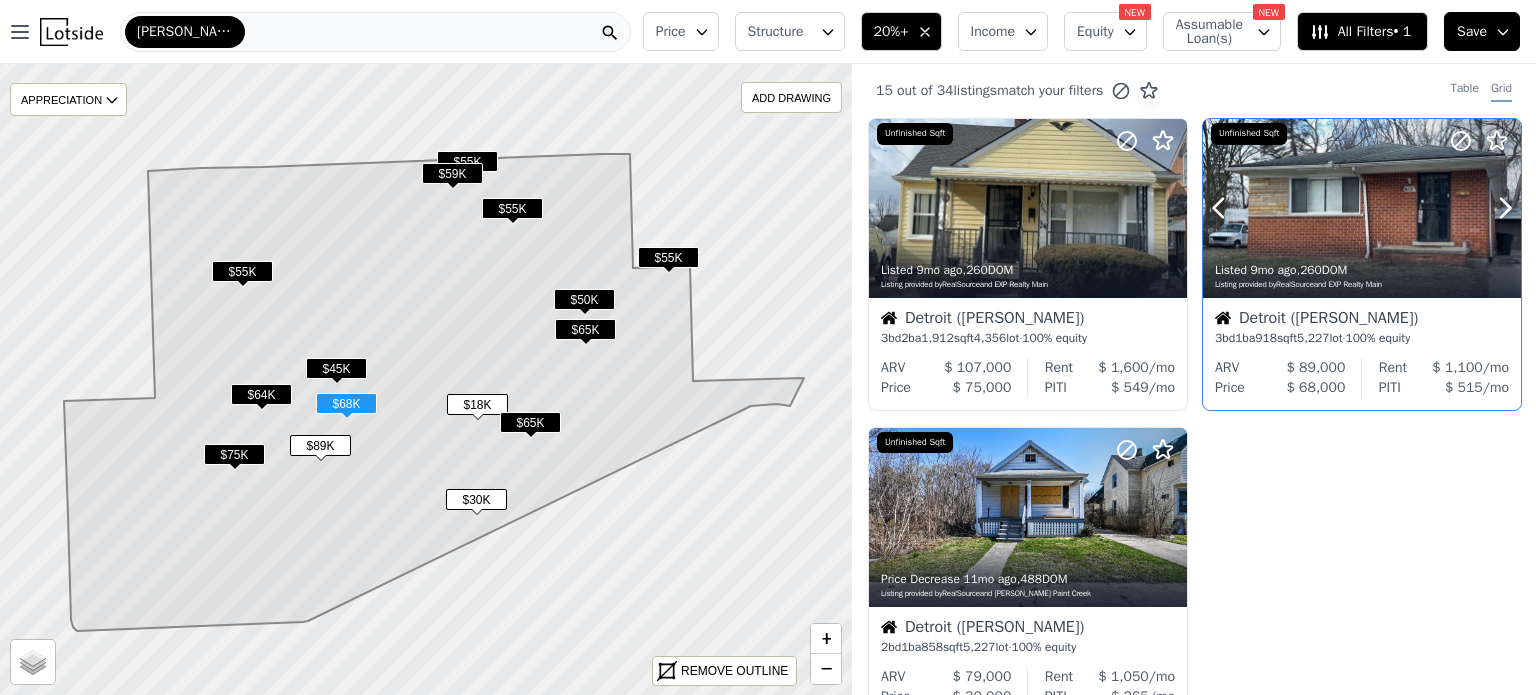 drag, startPoint x: 1284, startPoint y: 194, endPoint x: 1328, endPoint y: 206, distance: 45.607018 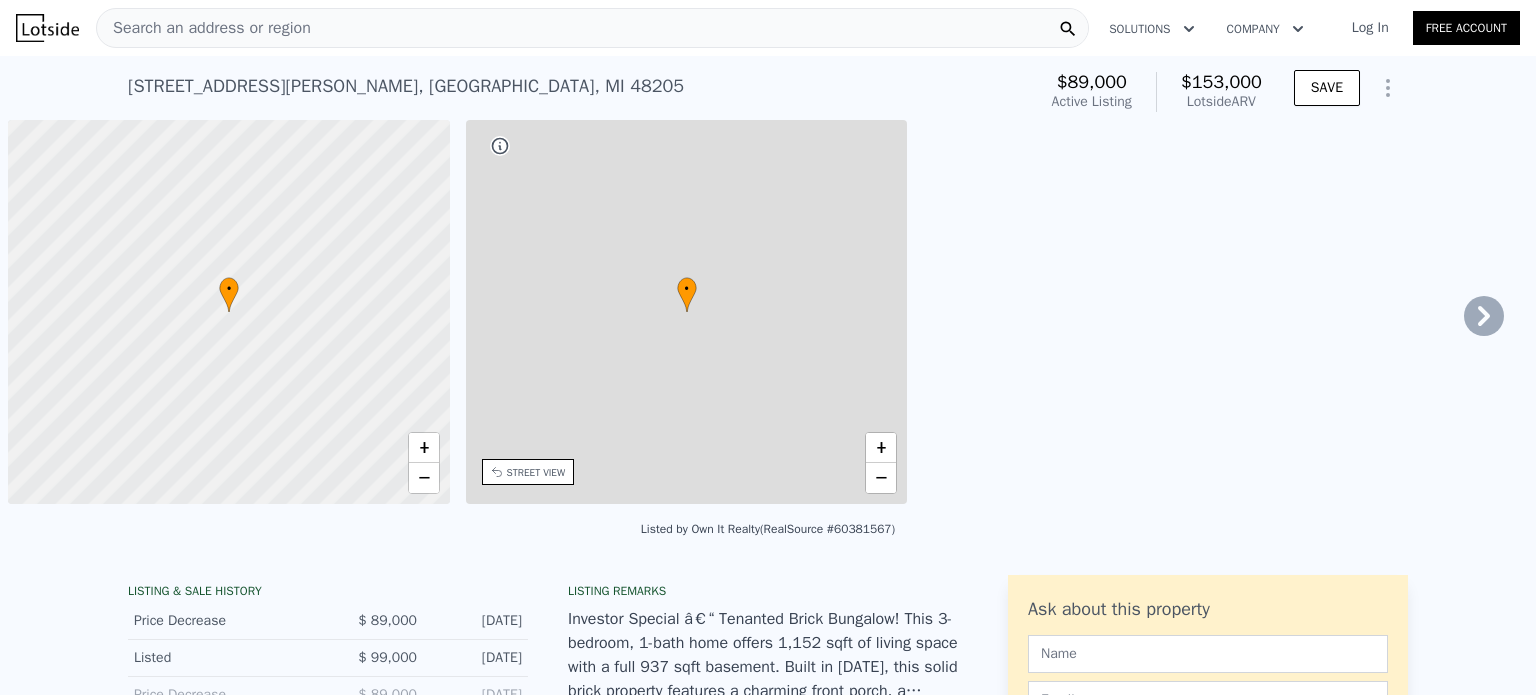 scroll, scrollTop: 0, scrollLeft: 0, axis: both 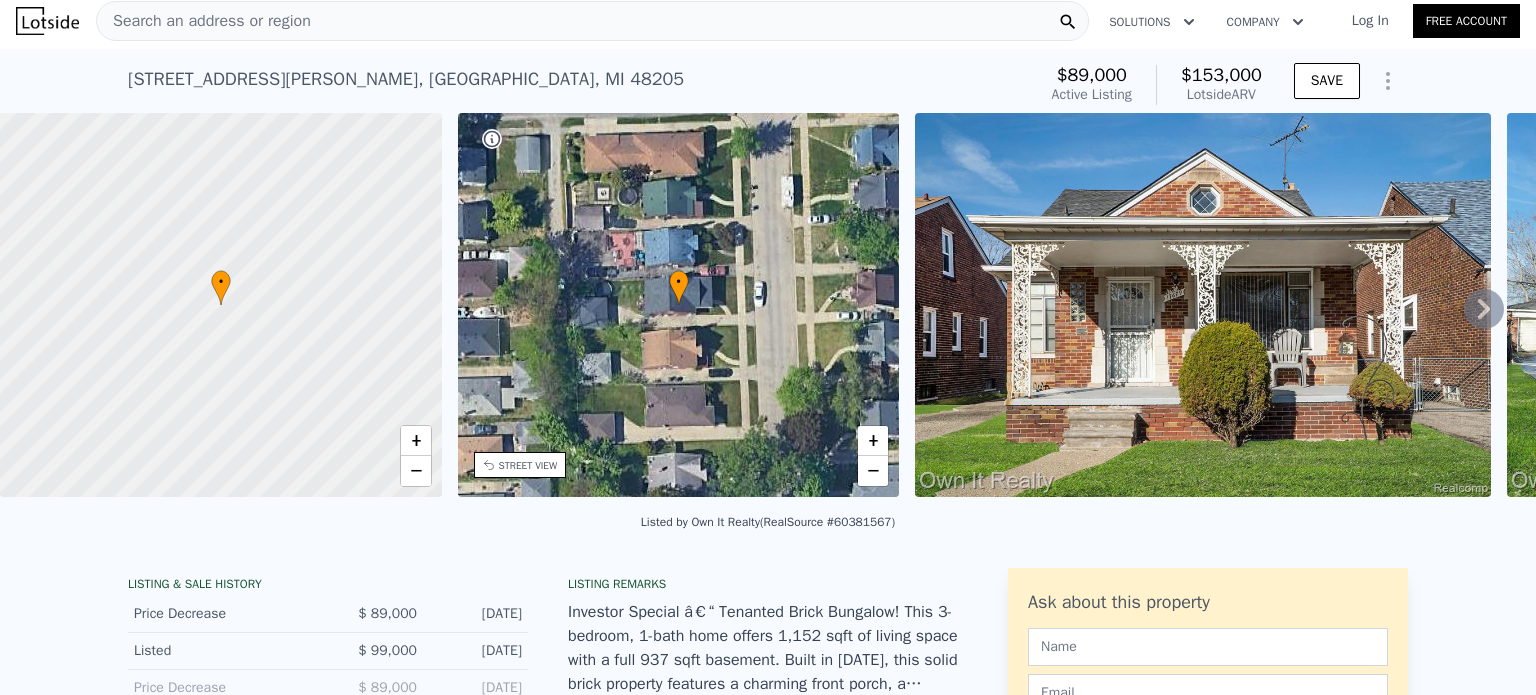 click 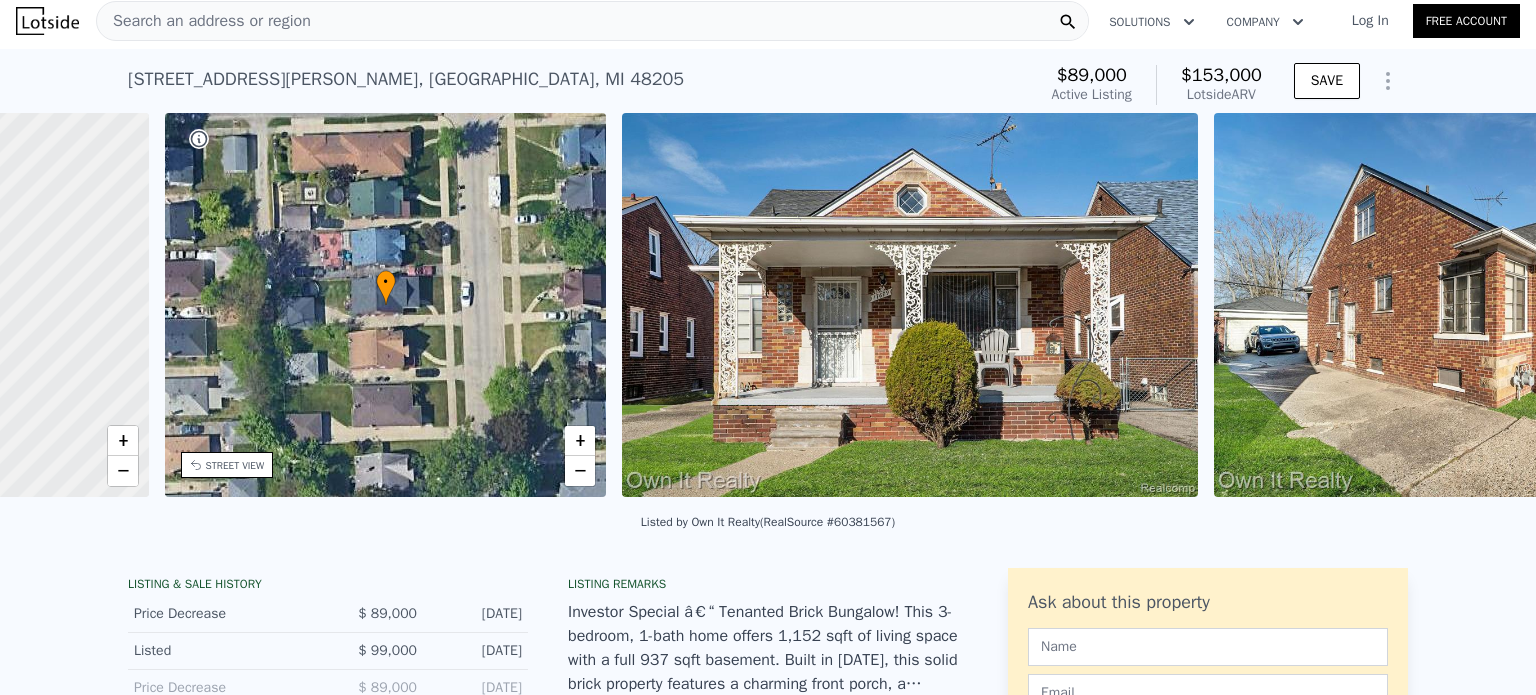 scroll, scrollTop: 0, scrollLeft: 465, axis: horizontal 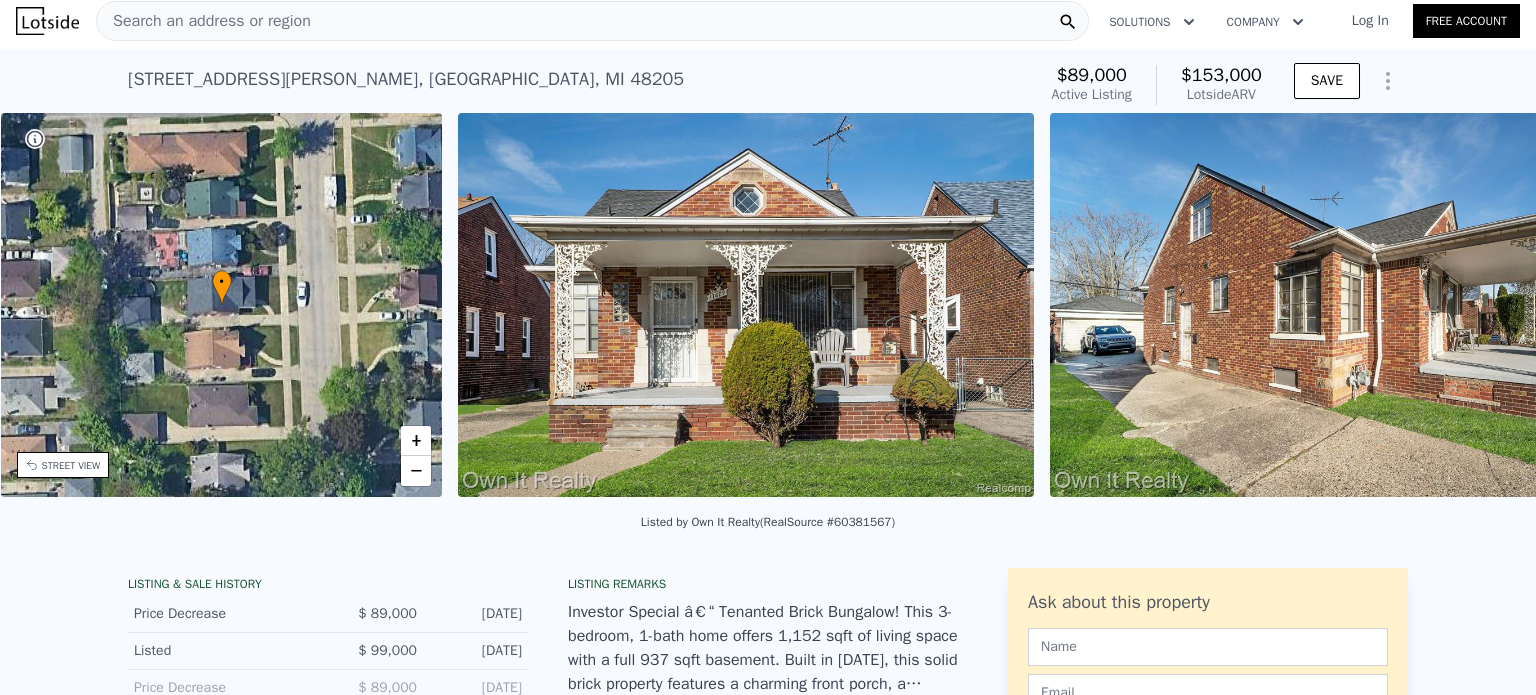 click on "•
+ −
•
+ − STREET VIEW Loading...   SATELLITE VIEW" at bounding box center (768, 308) 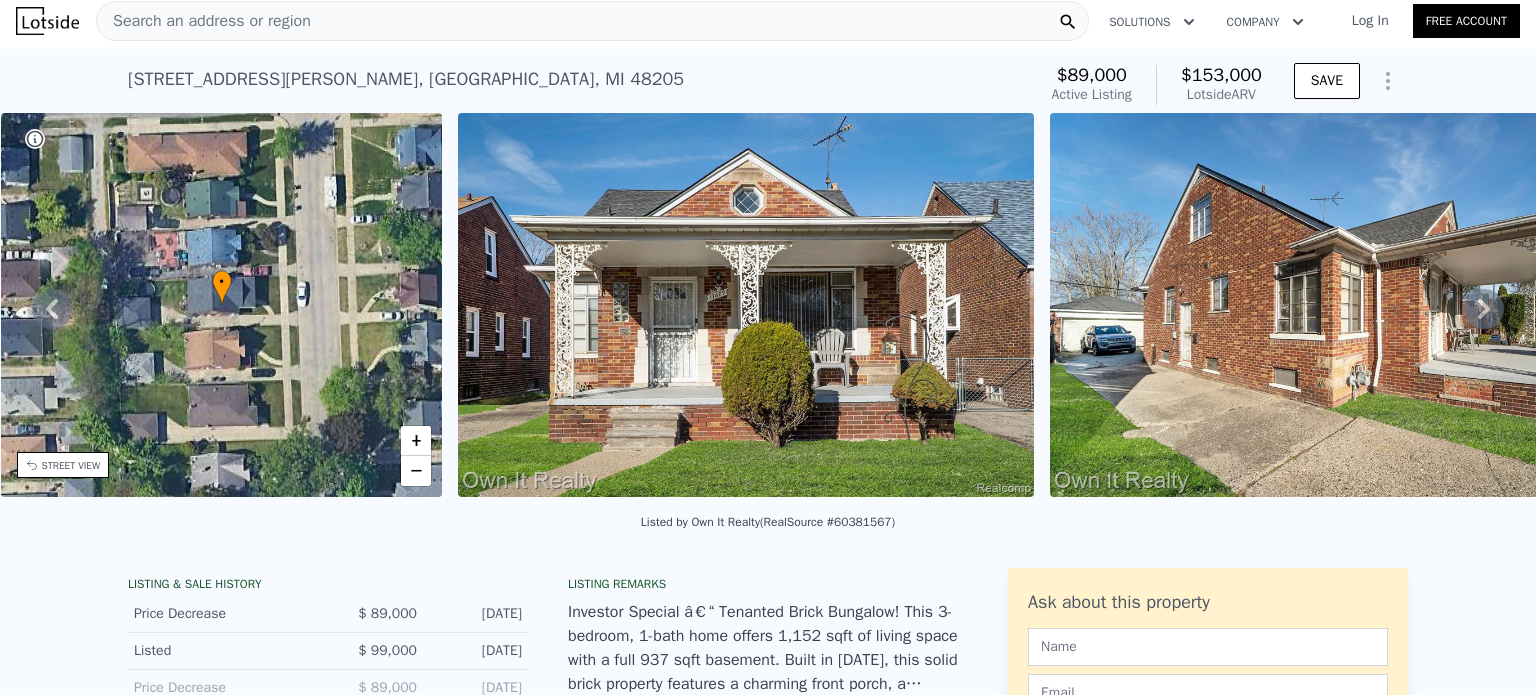 click 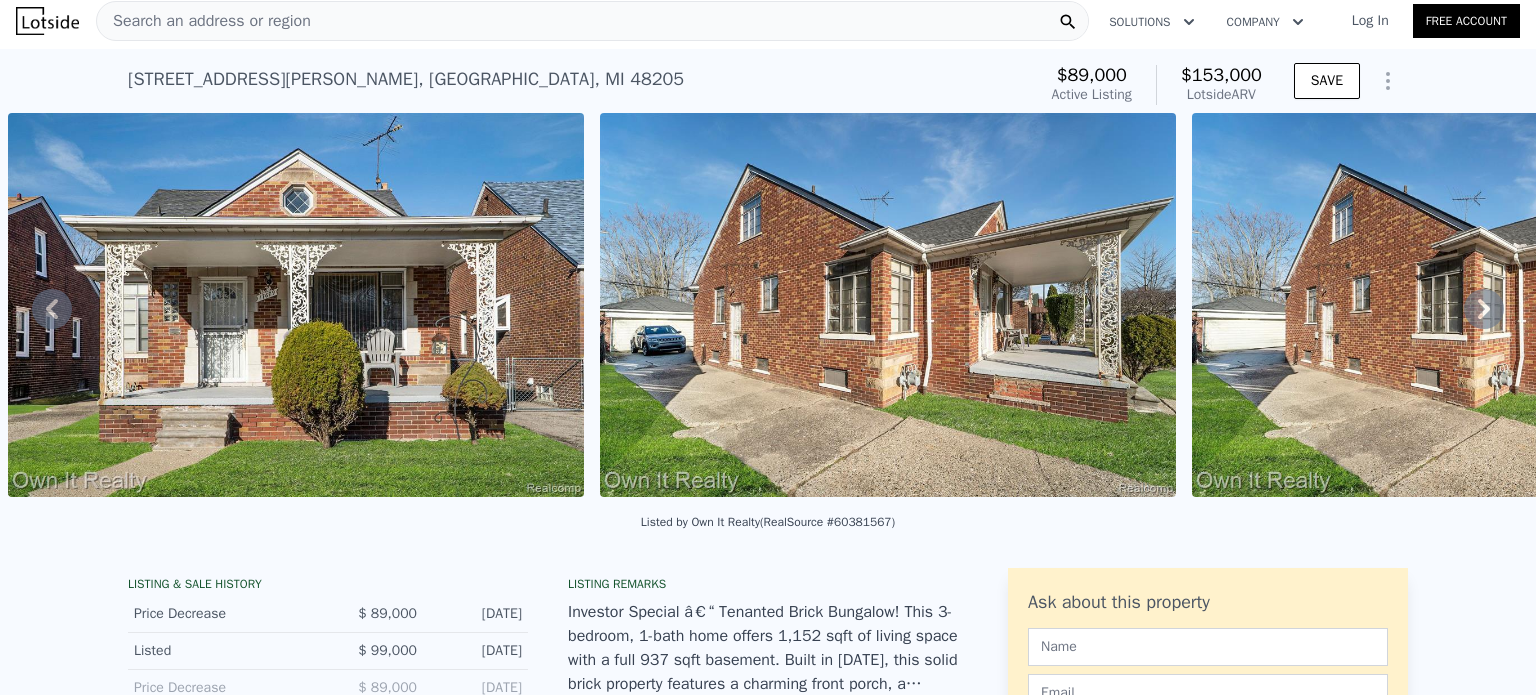 click 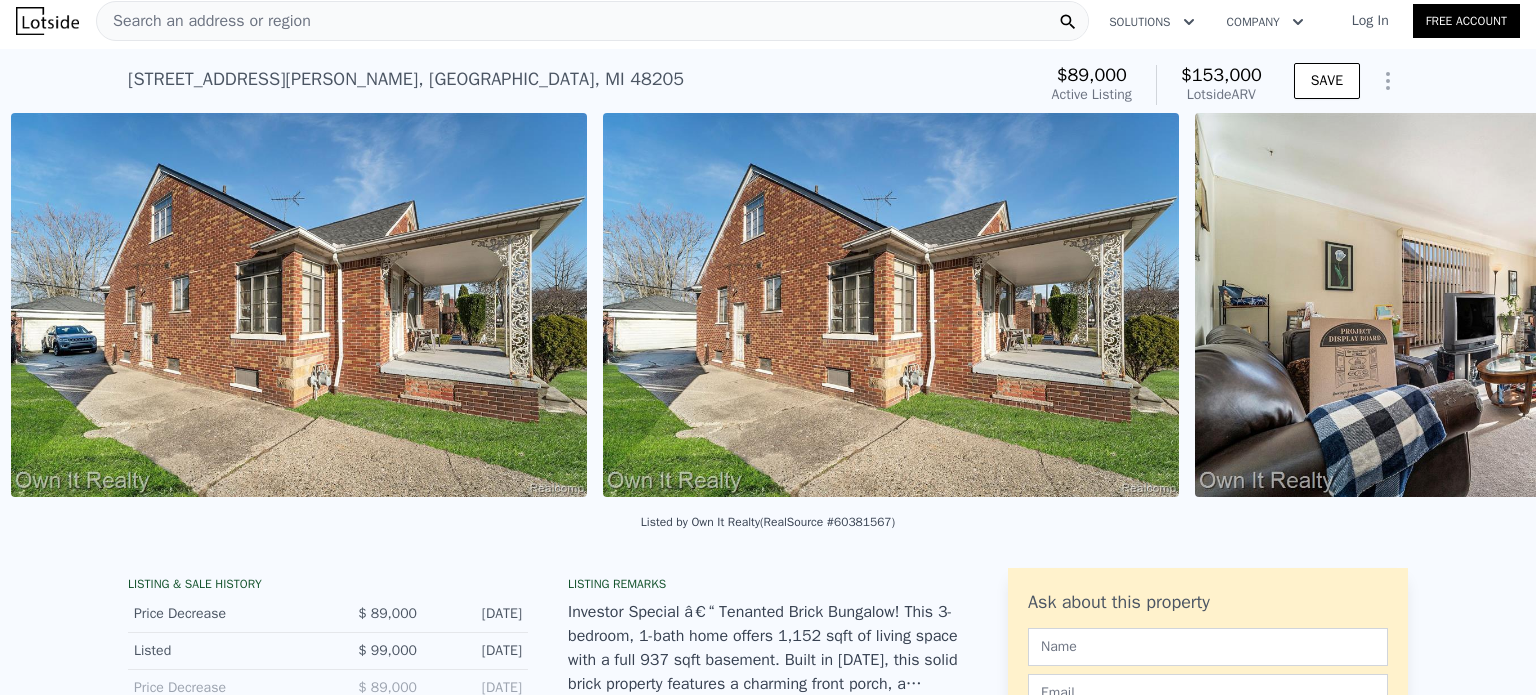 scroll, scrollTop: 0, scrollLeft: 1507, axis: horizontal 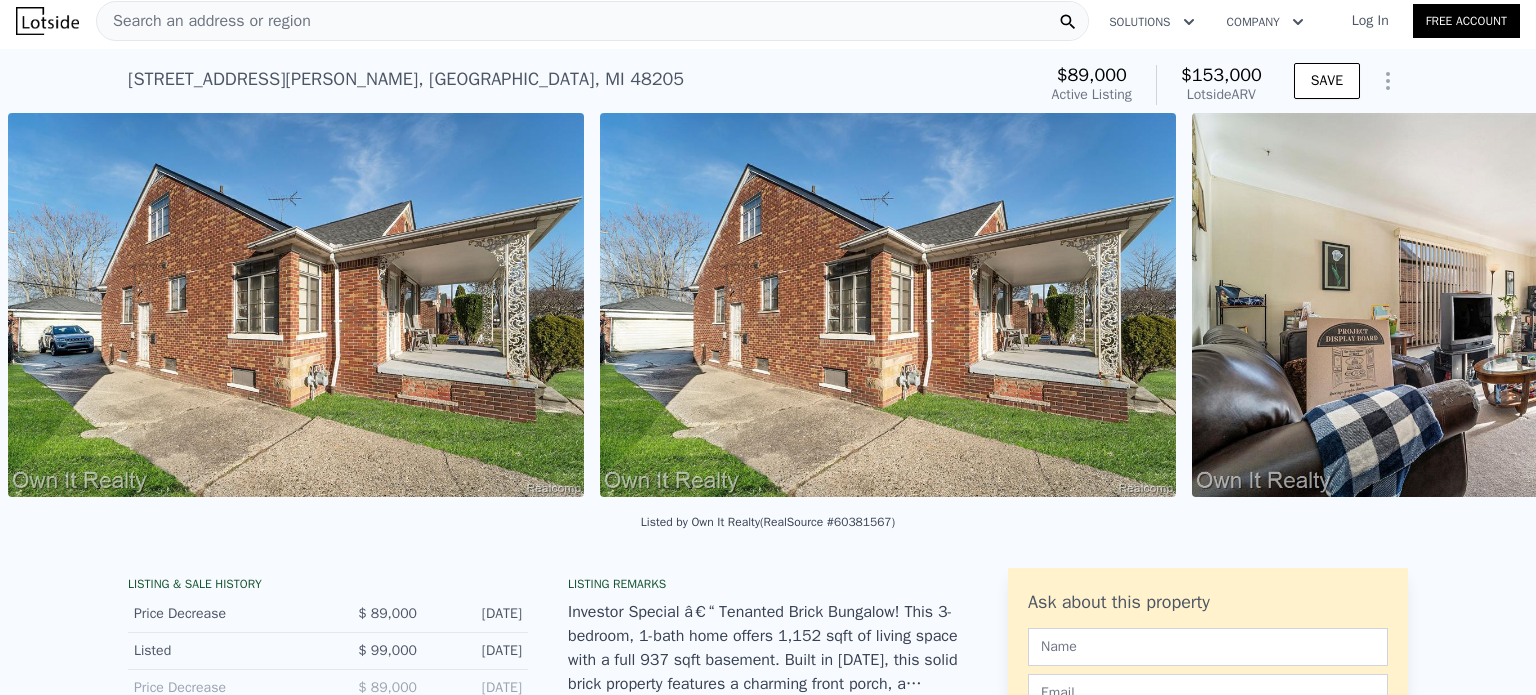 click at bounding box center (1480, 305) 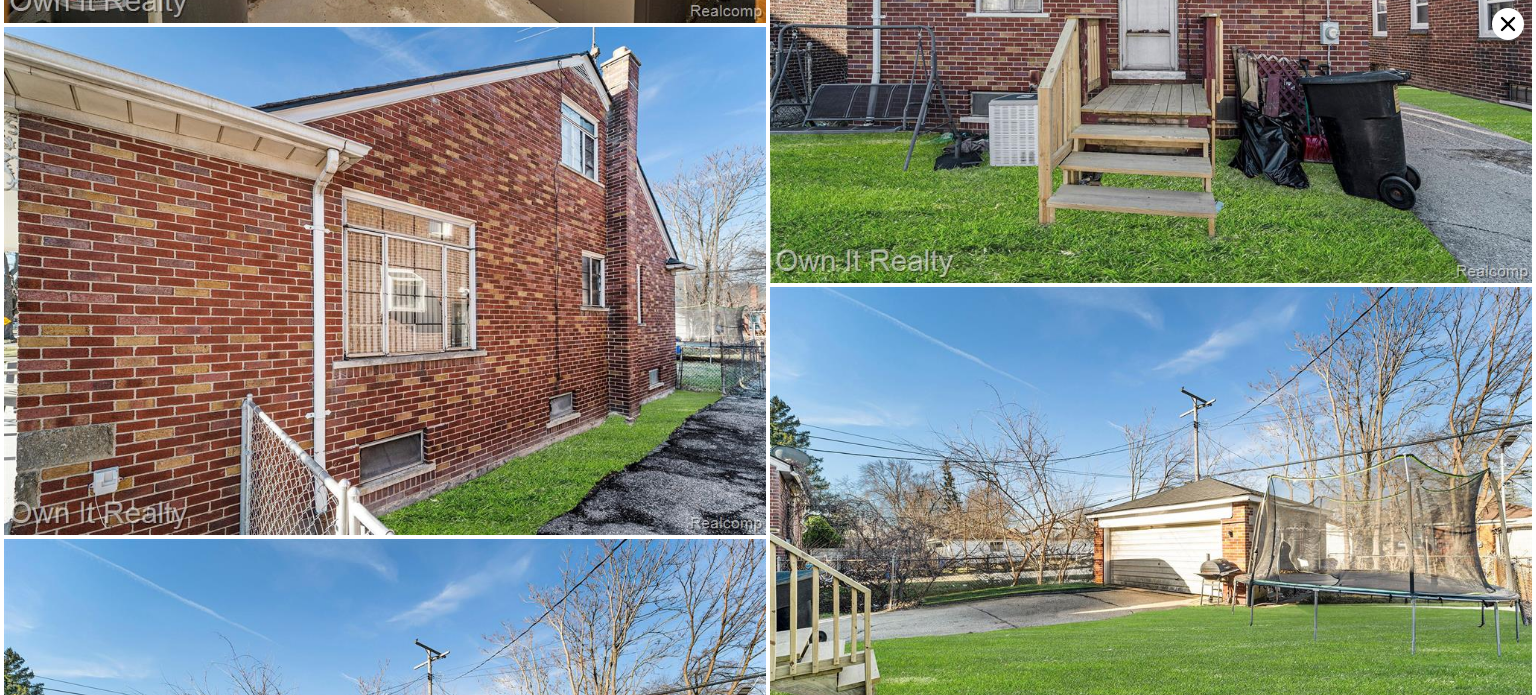scroll, scrollTop: 3548, scrollLeft: 0, axis: vertical 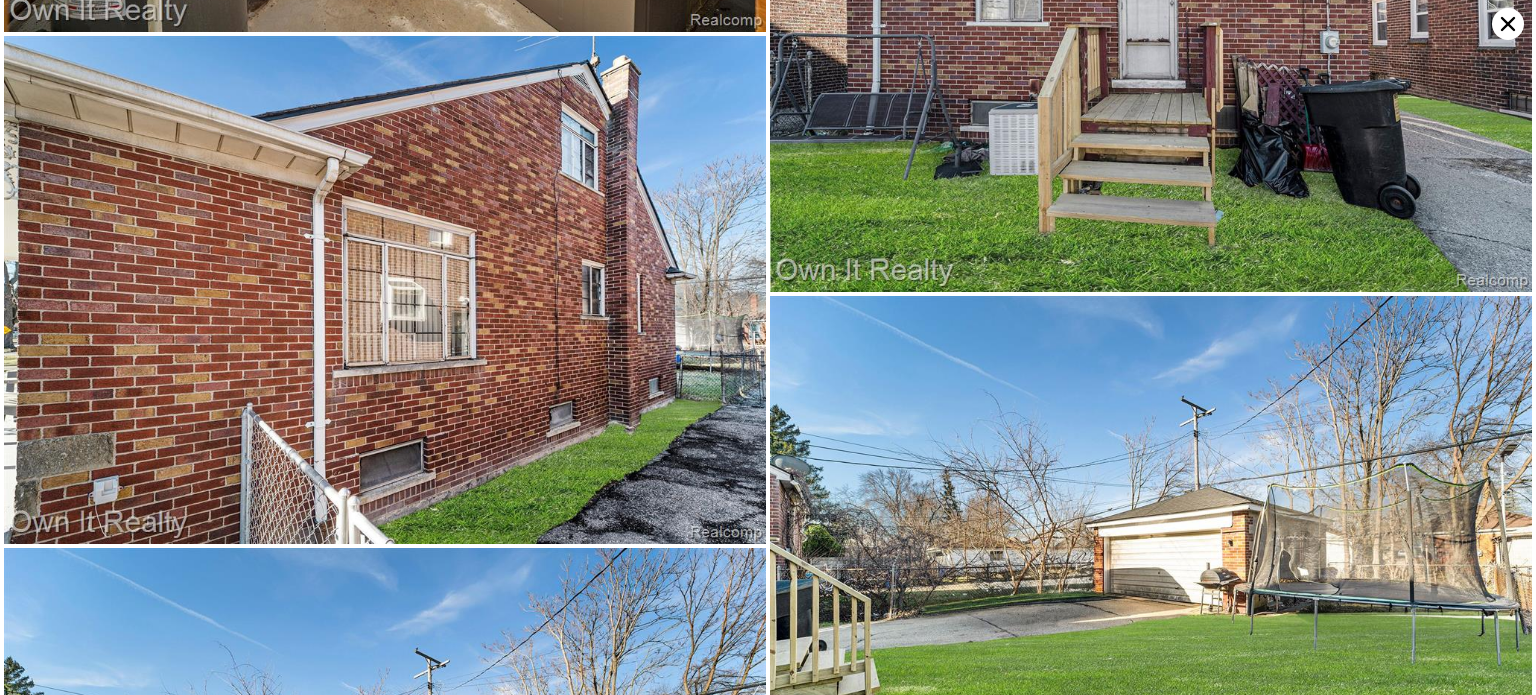 click 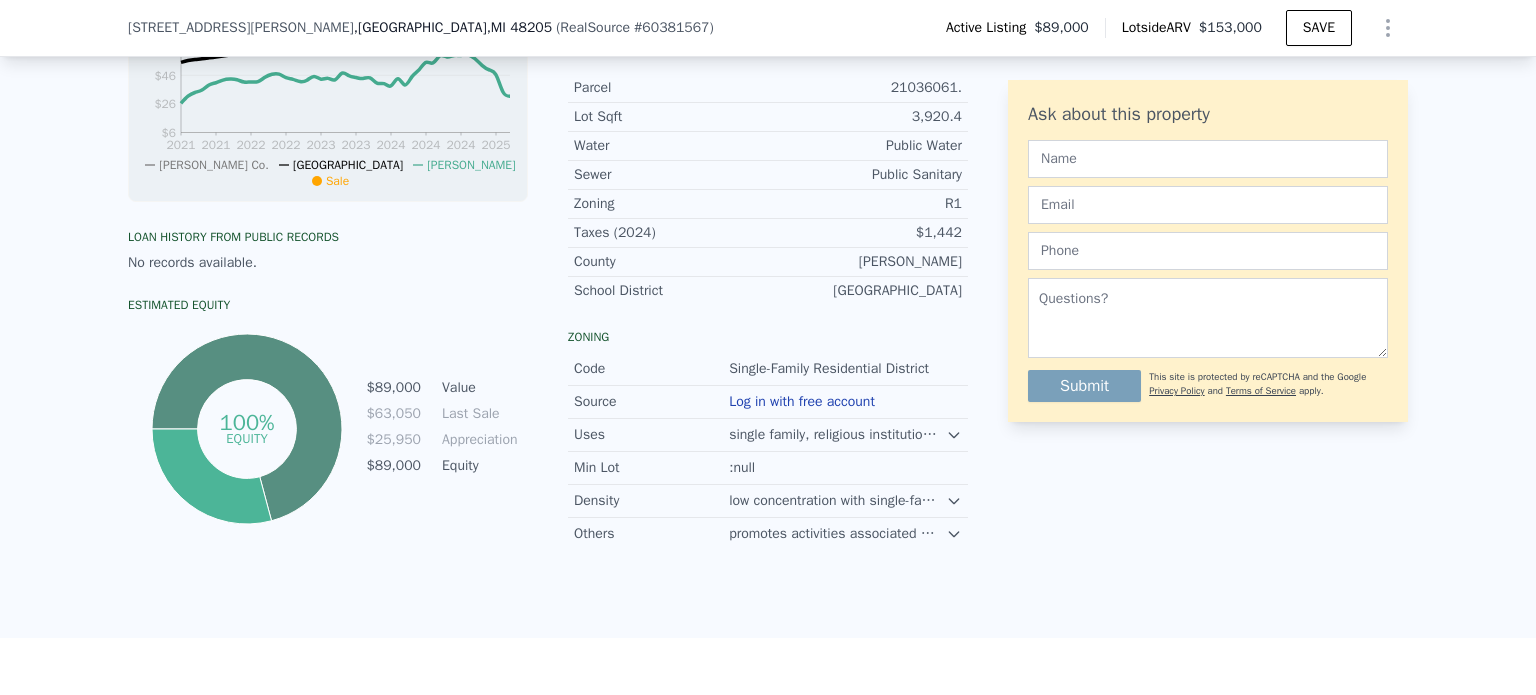 scroll, scrollTop: 1400, scrollLeft: 0, axis: vertical 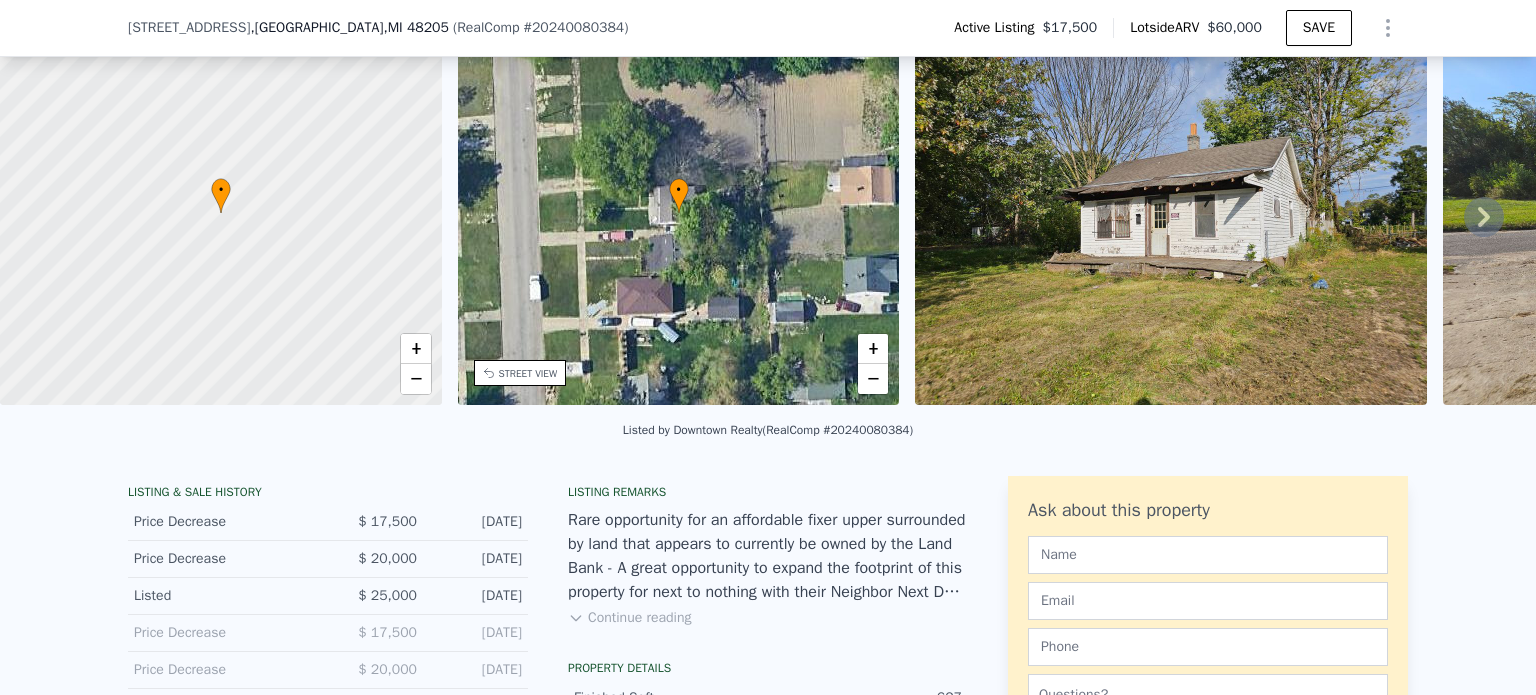 click 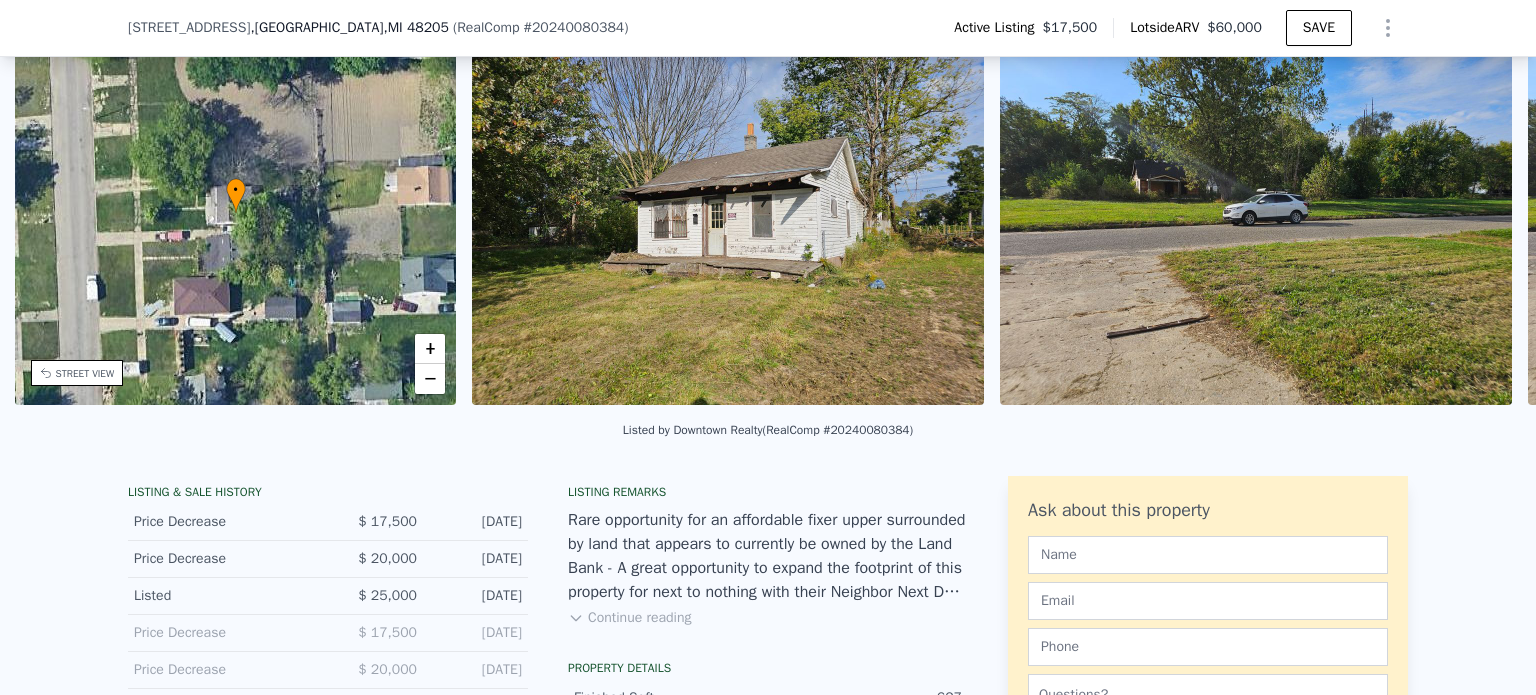 scroll, scrollTop: 0, scrollLeft: 465, axis: horizontal 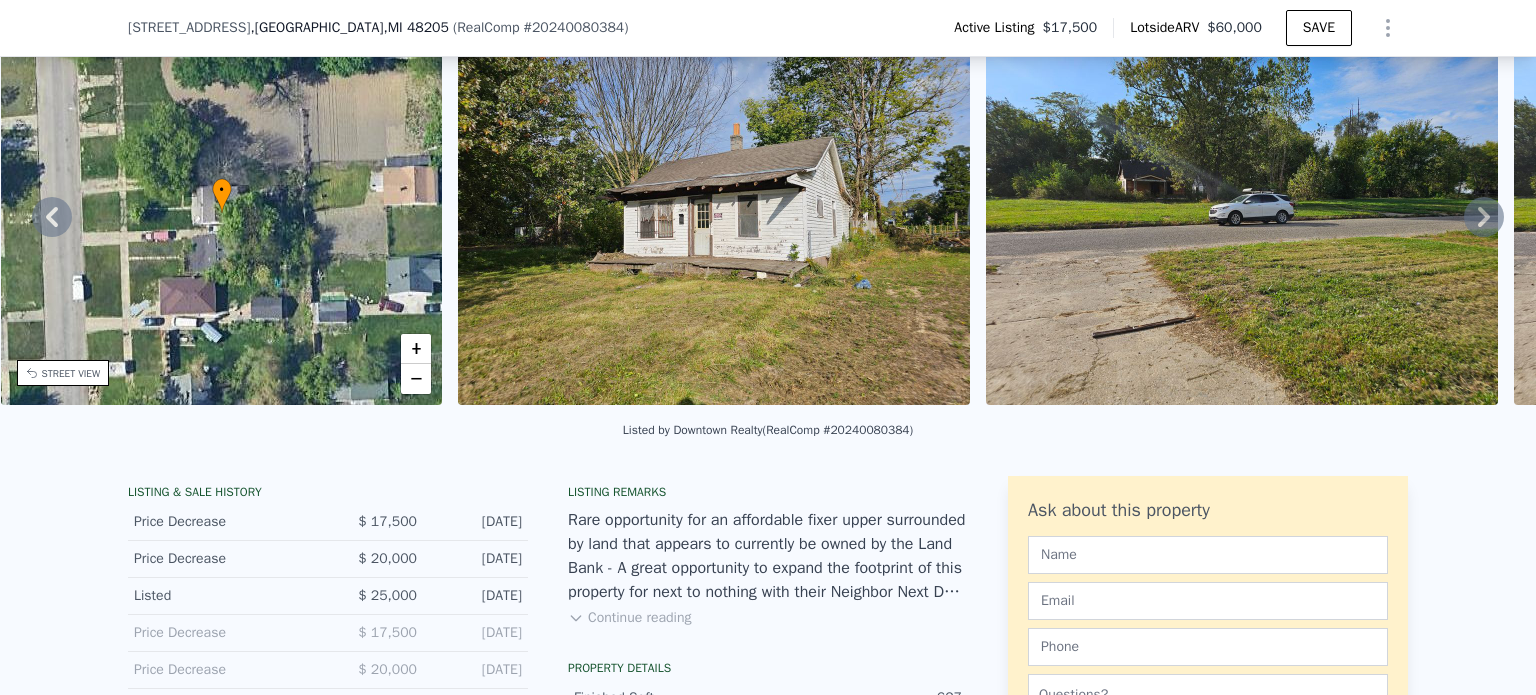 click 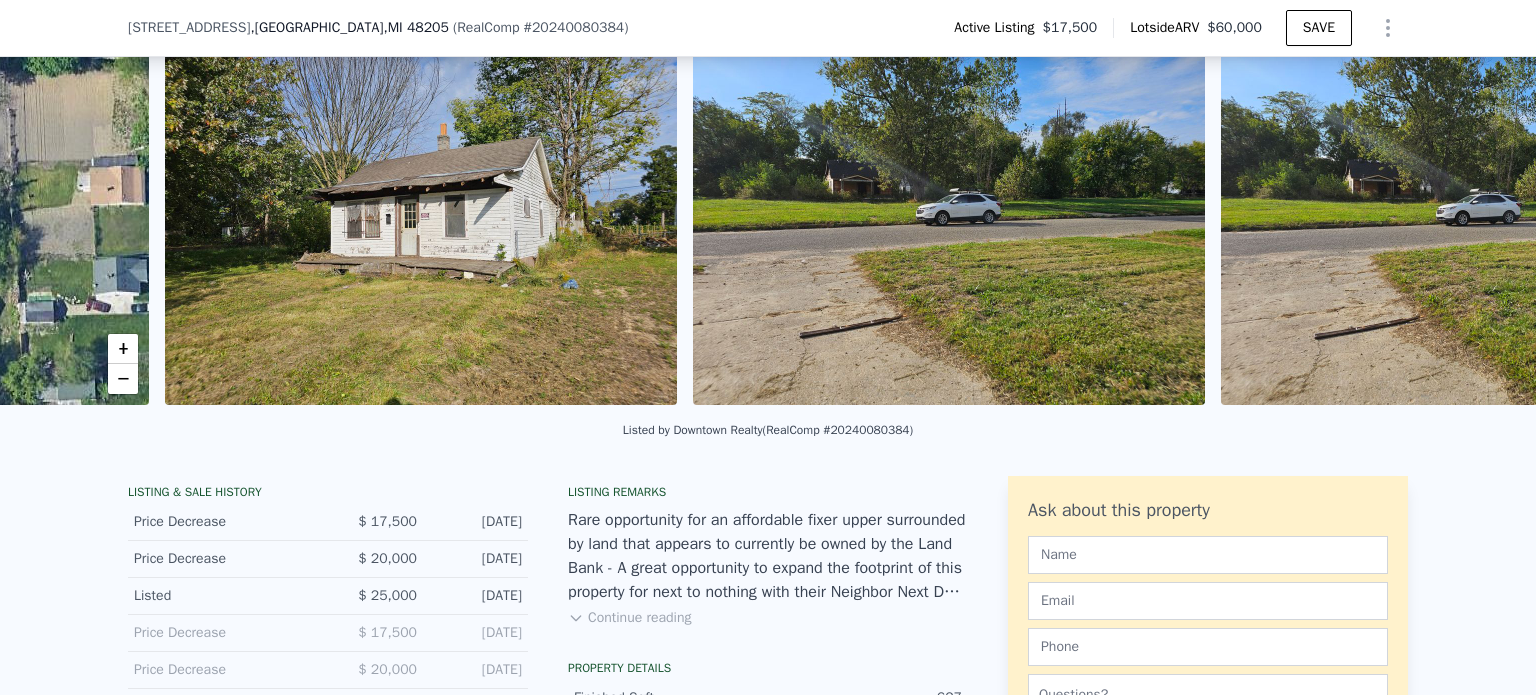 scroll, scrollTop: 0, scrollLeft: 915, axis: horizontal 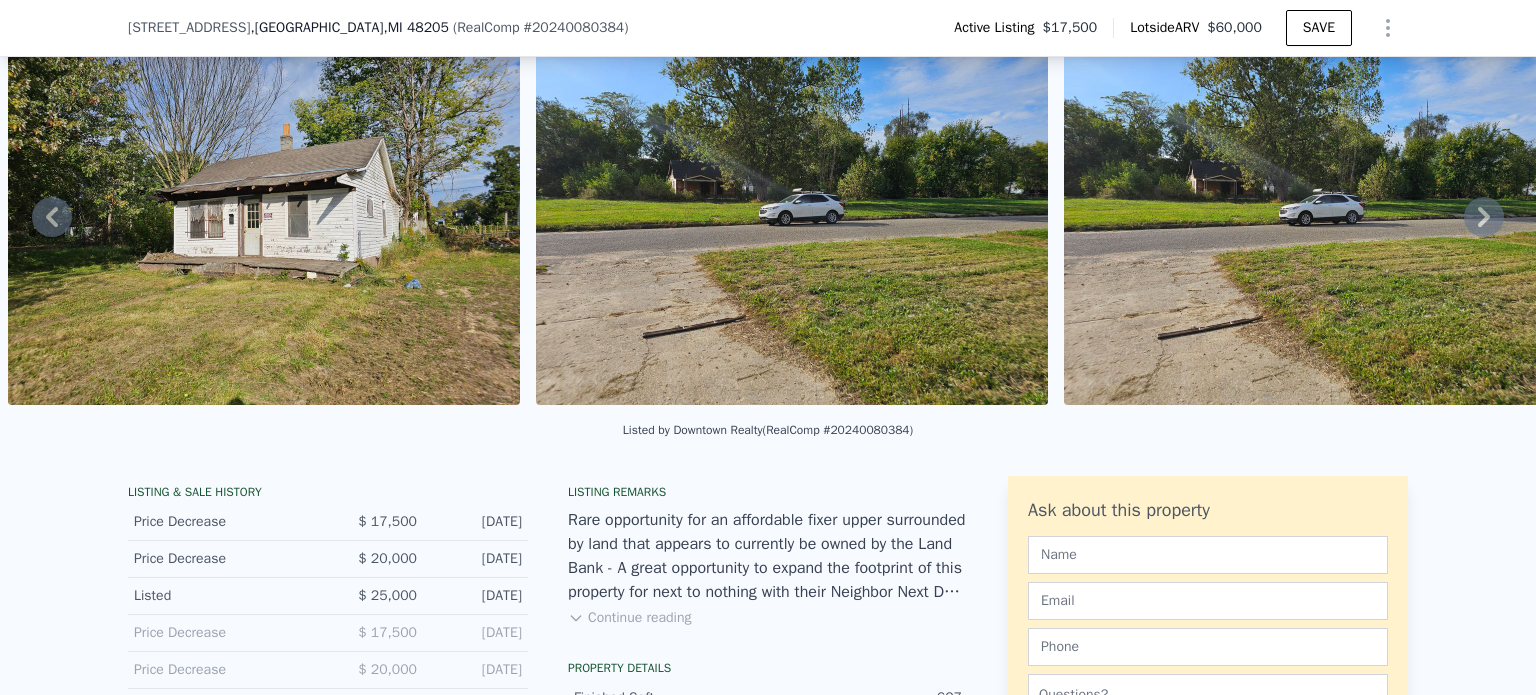 click on "•
+ −
•
+ − STREET VIEW Loading...   SATELLITE VIEW" at bounding box center (768, 216) 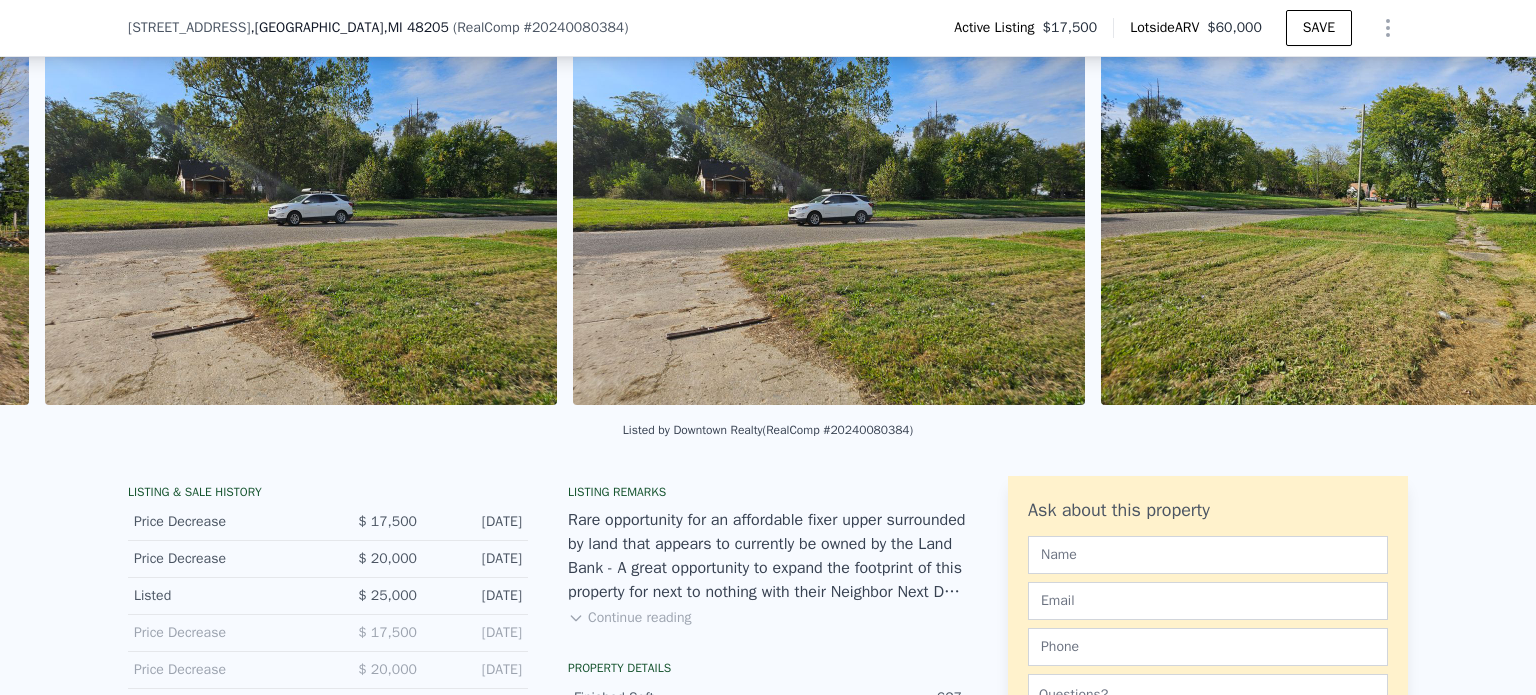 scroll, scrollTop: 0, scrollLeft: 1443, axis: horizontal 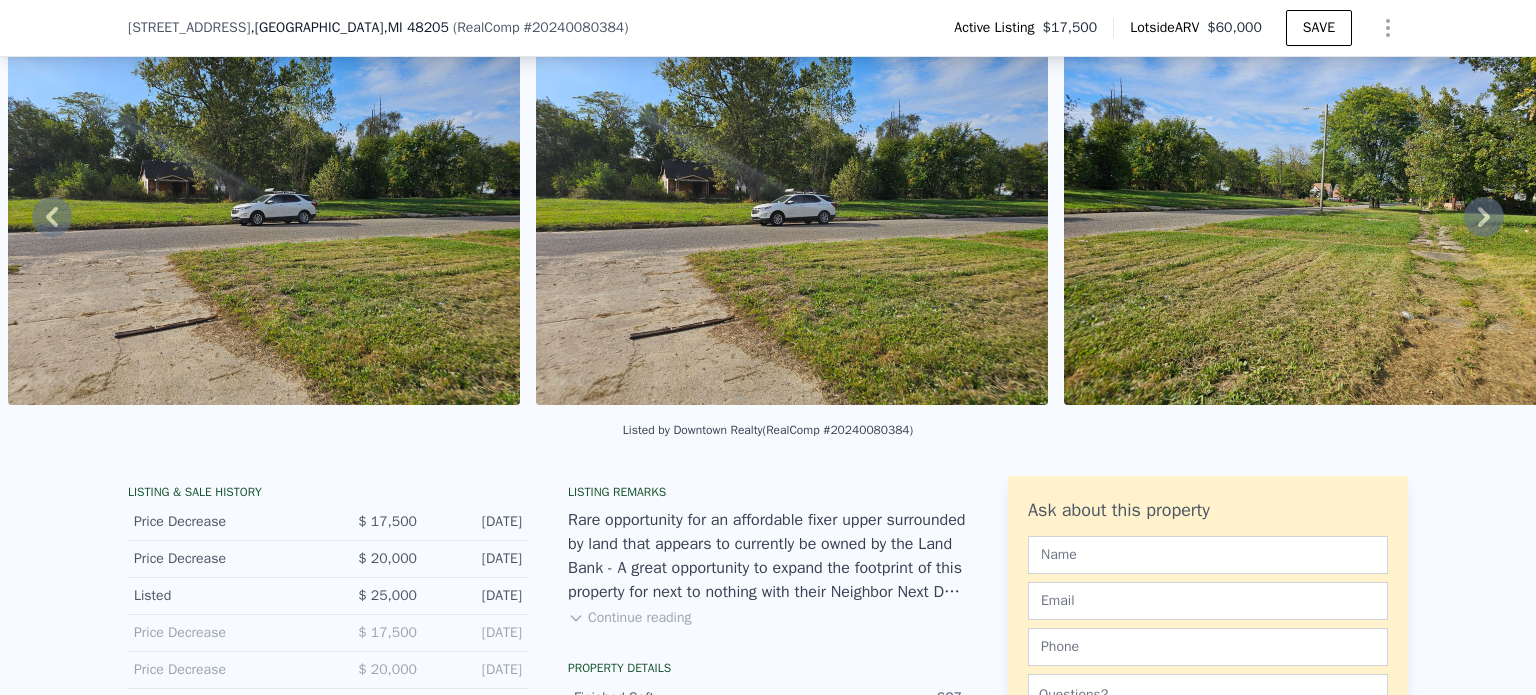 click 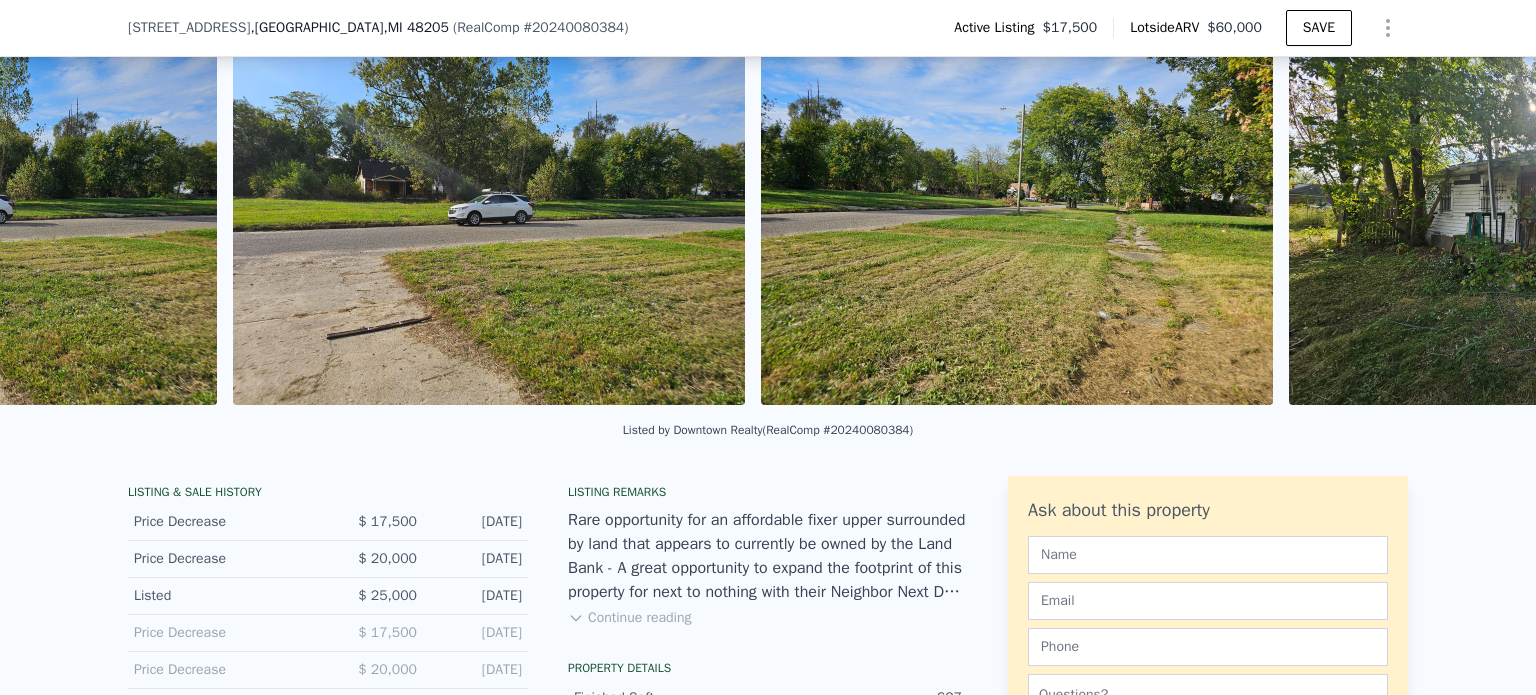 scroll, scrollTop: 0, scrollLeft: 1971, axis: horizontal 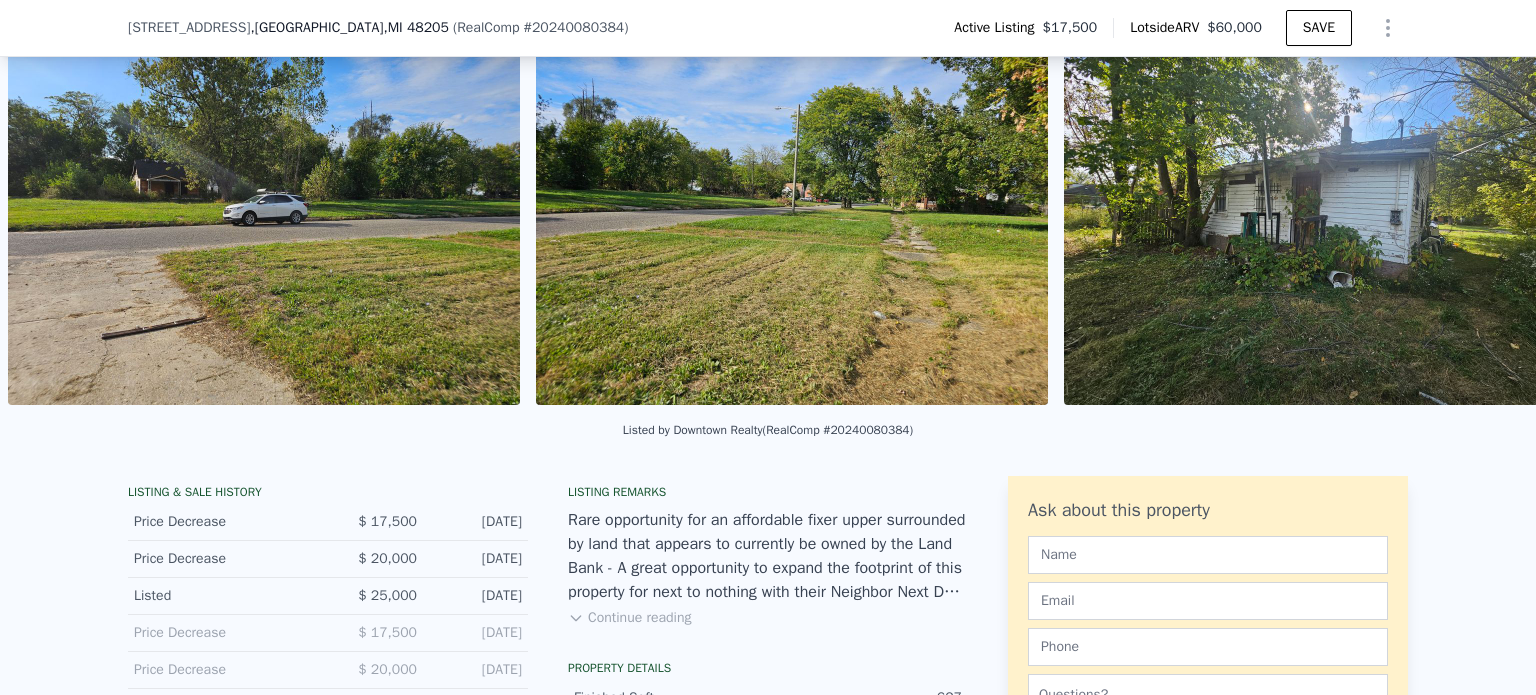 click at bounding box center [1320, 213] 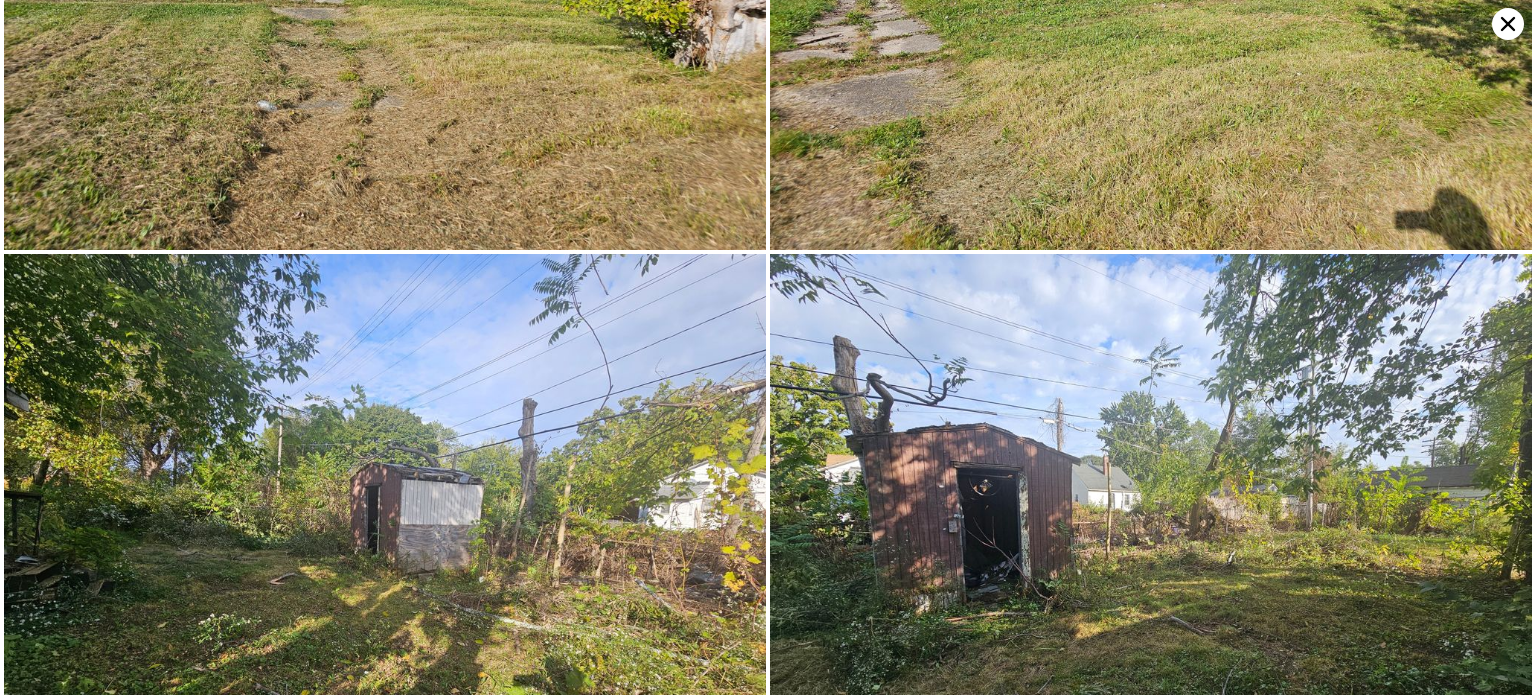 scroll, scrollTop: 3289, scrollLeft: 0, axis: vertical 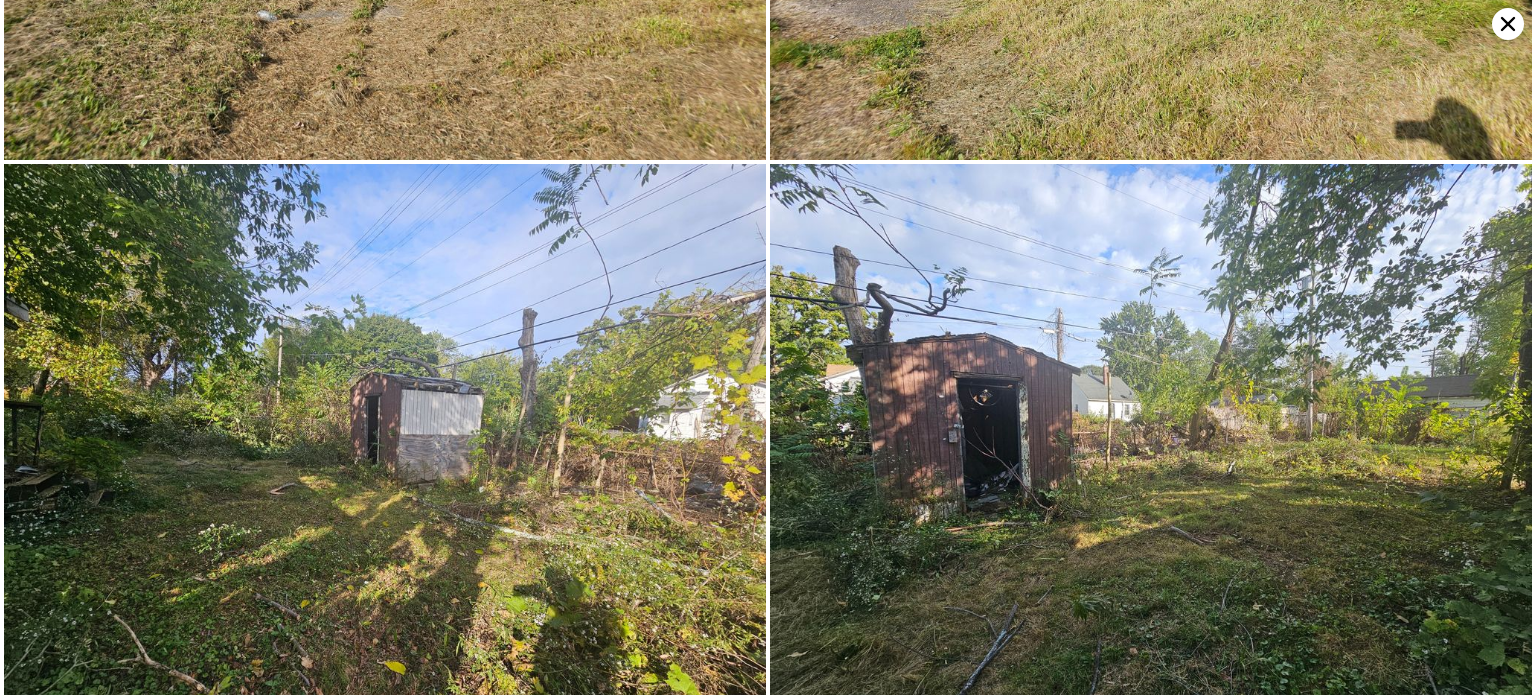 click 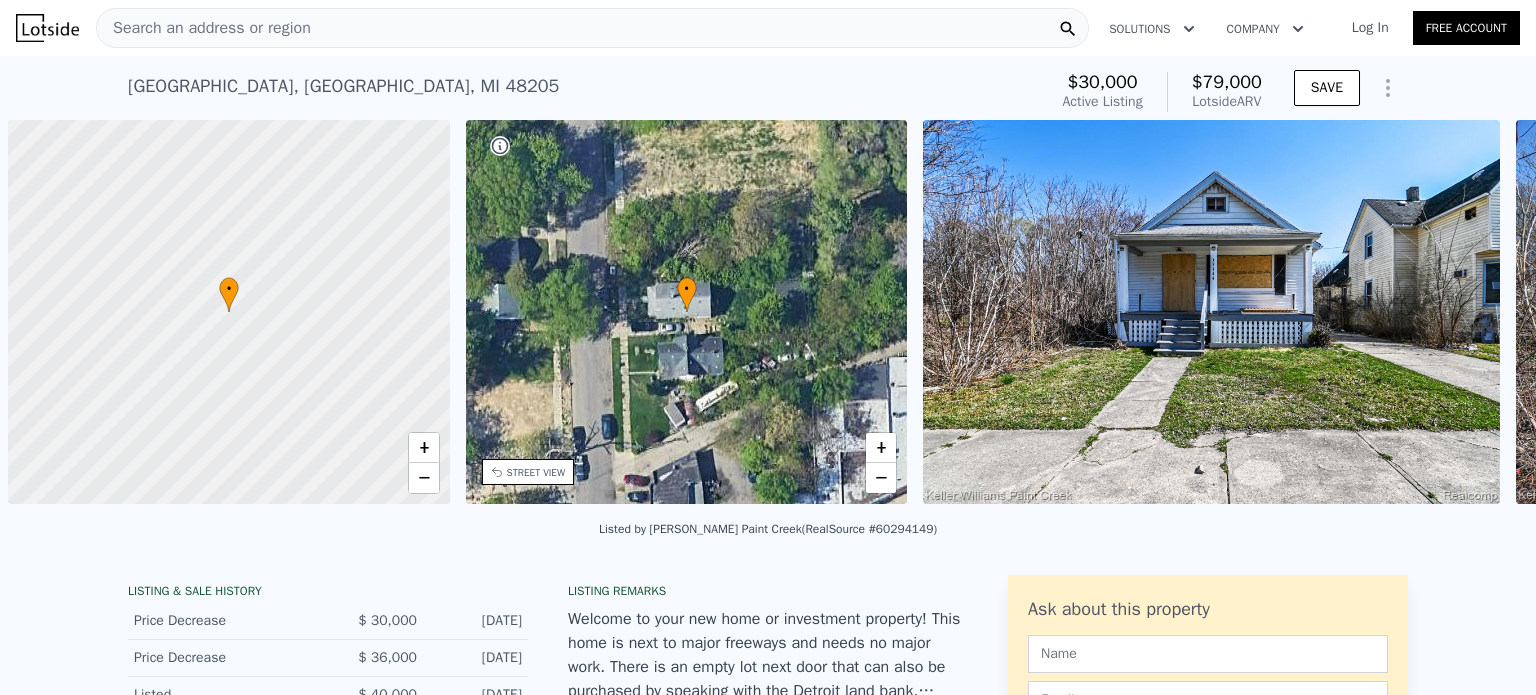 scroll, scrollTop: 0, scrollLeft: 0, axis: both 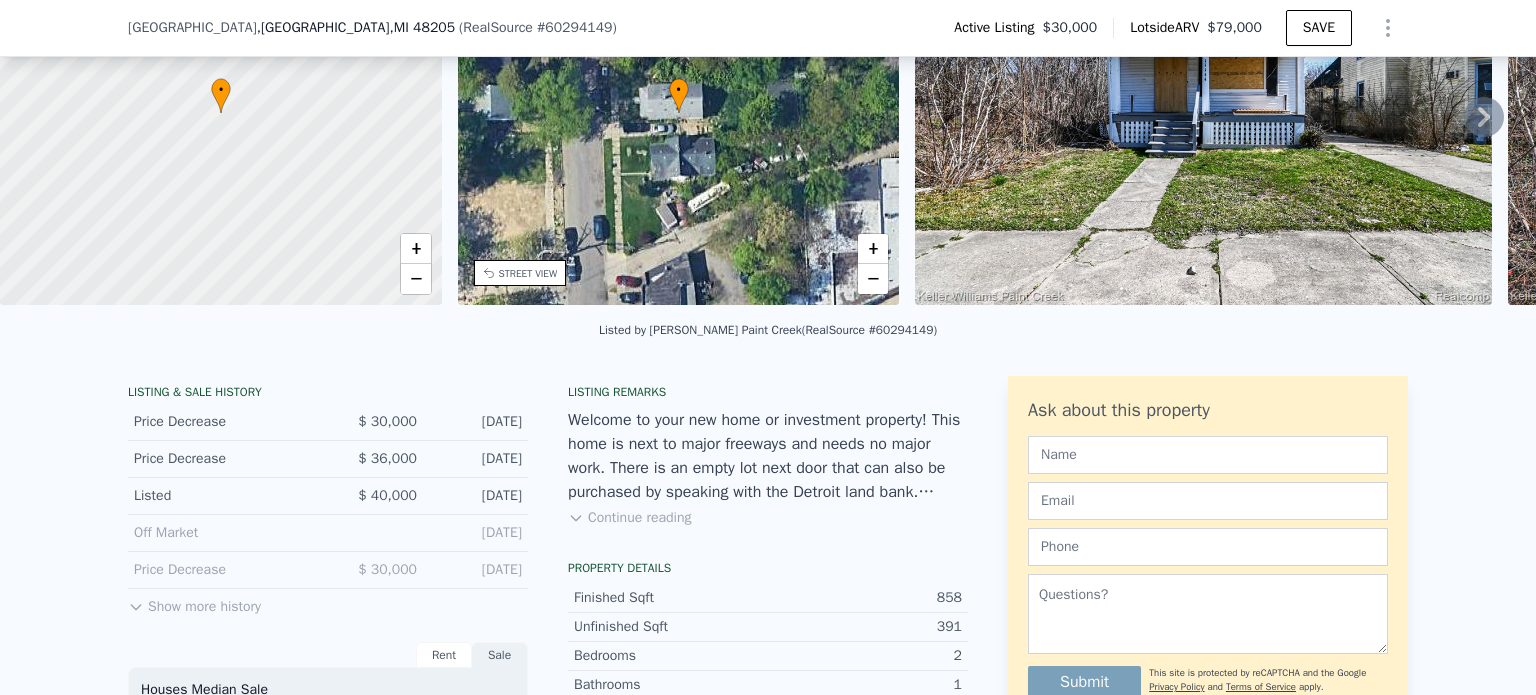 click at bounding box center (1203, 113) 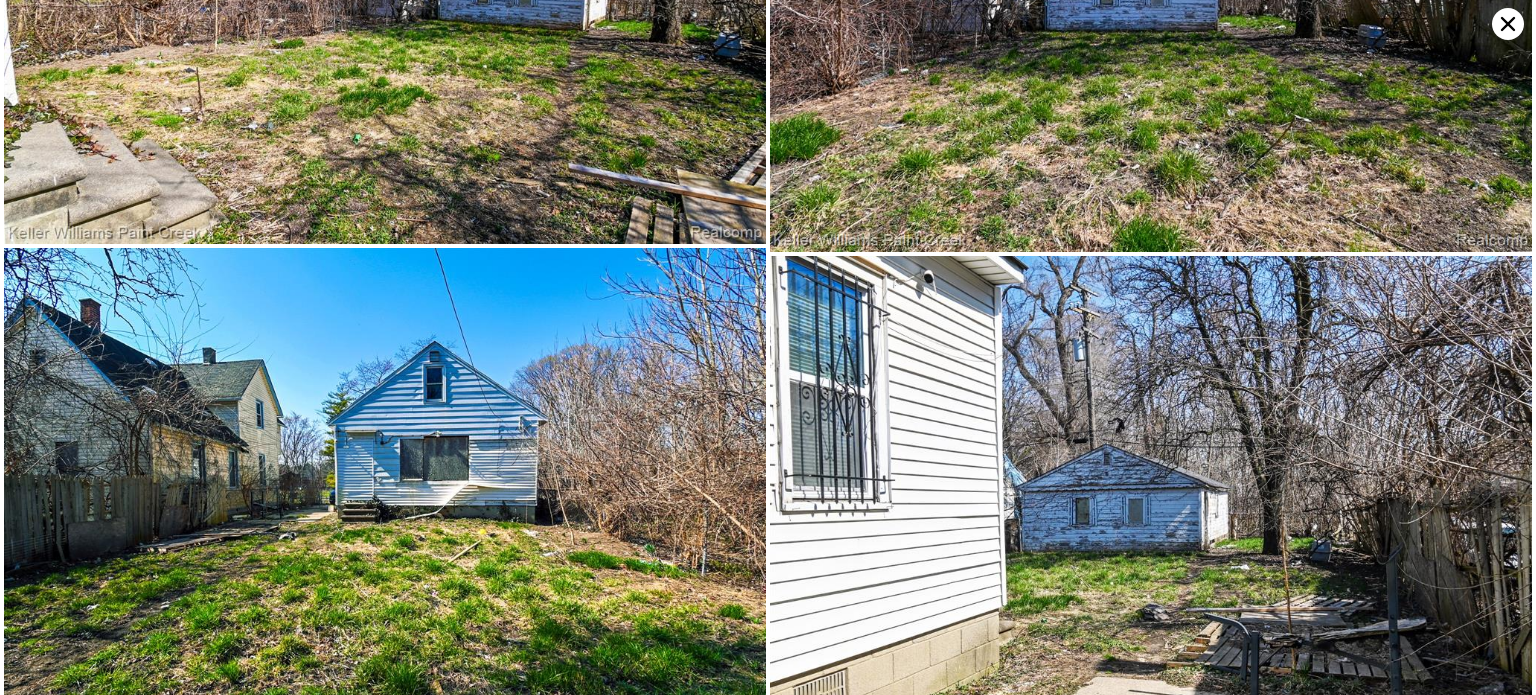 scroll, scrollTop: 5884, scrollLeft: 0, axis: vertical 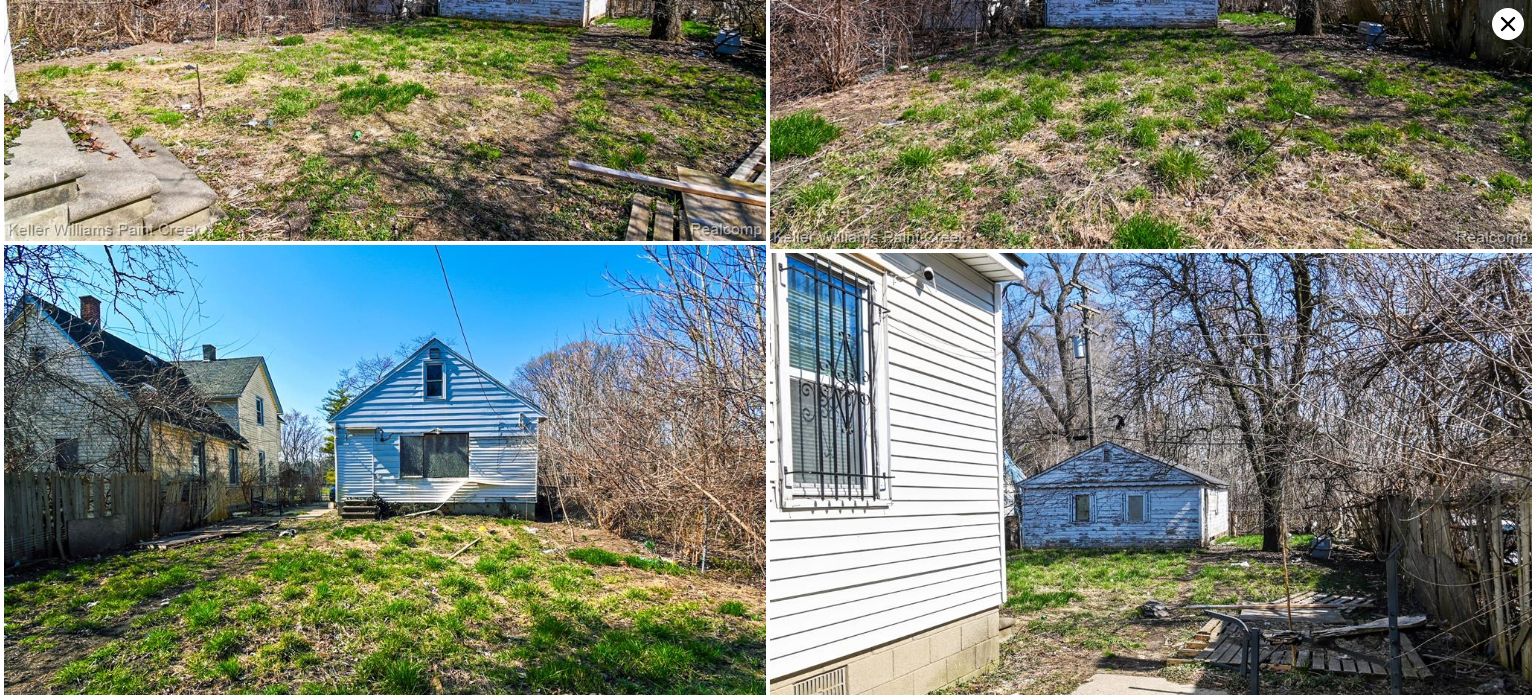 click 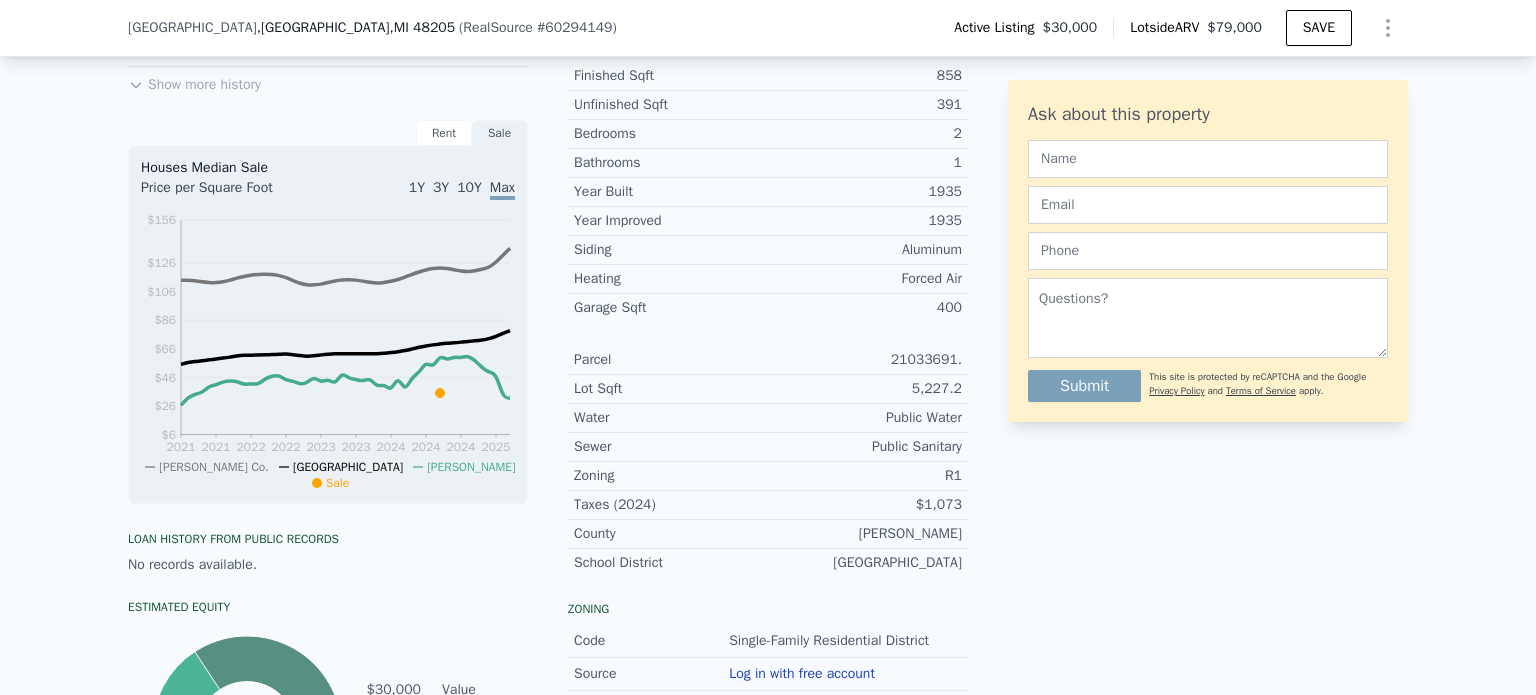 scroll, scrollTop: 492, scrollLeft: 0, axis: vertical 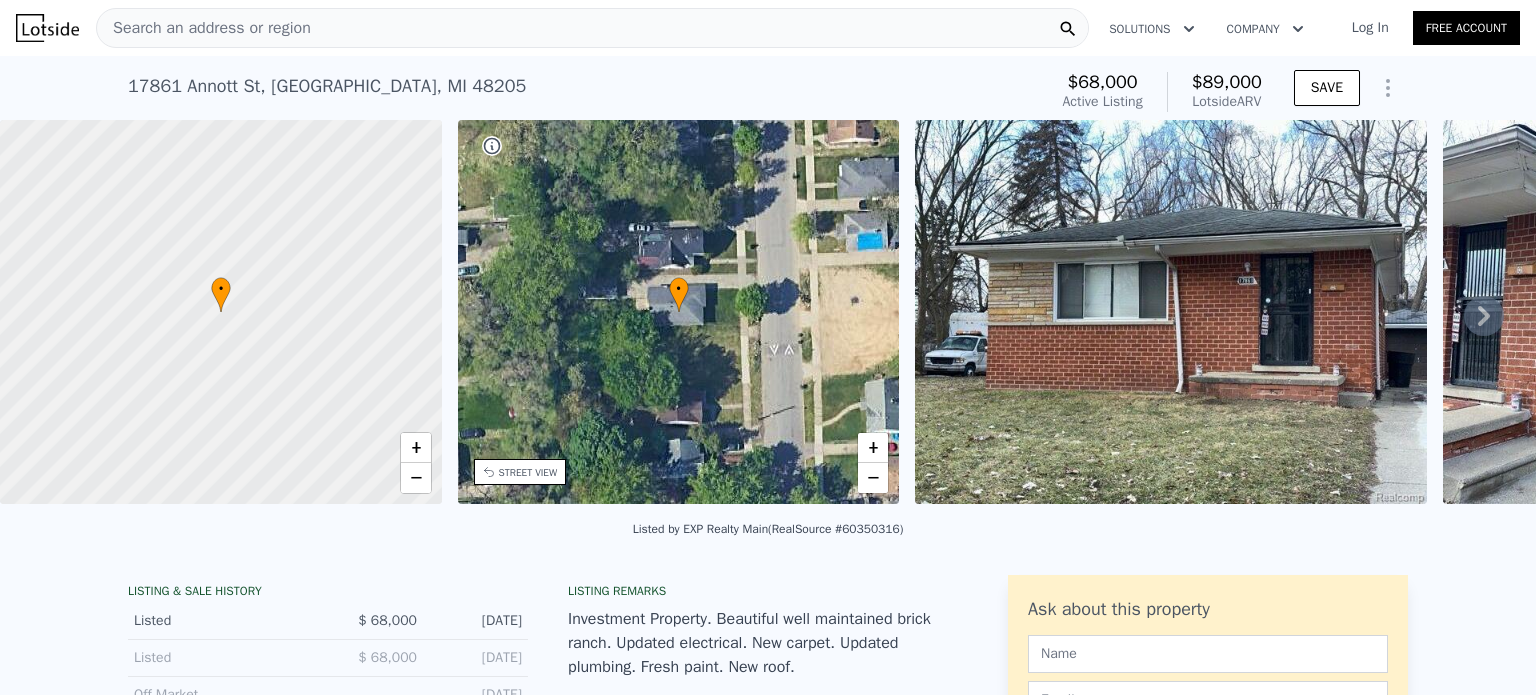 click 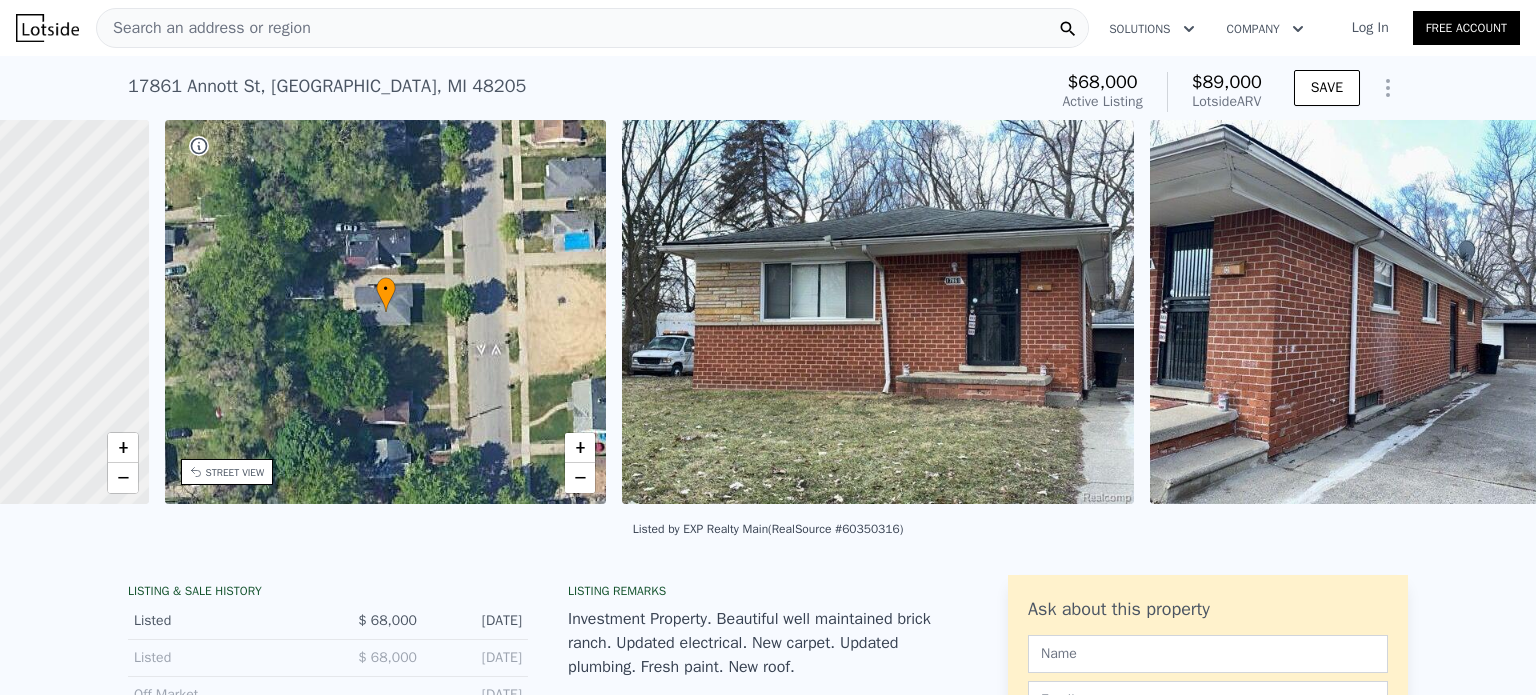 scroll, scrollTop: 0, scrollLeft: 465, axis: horizontal 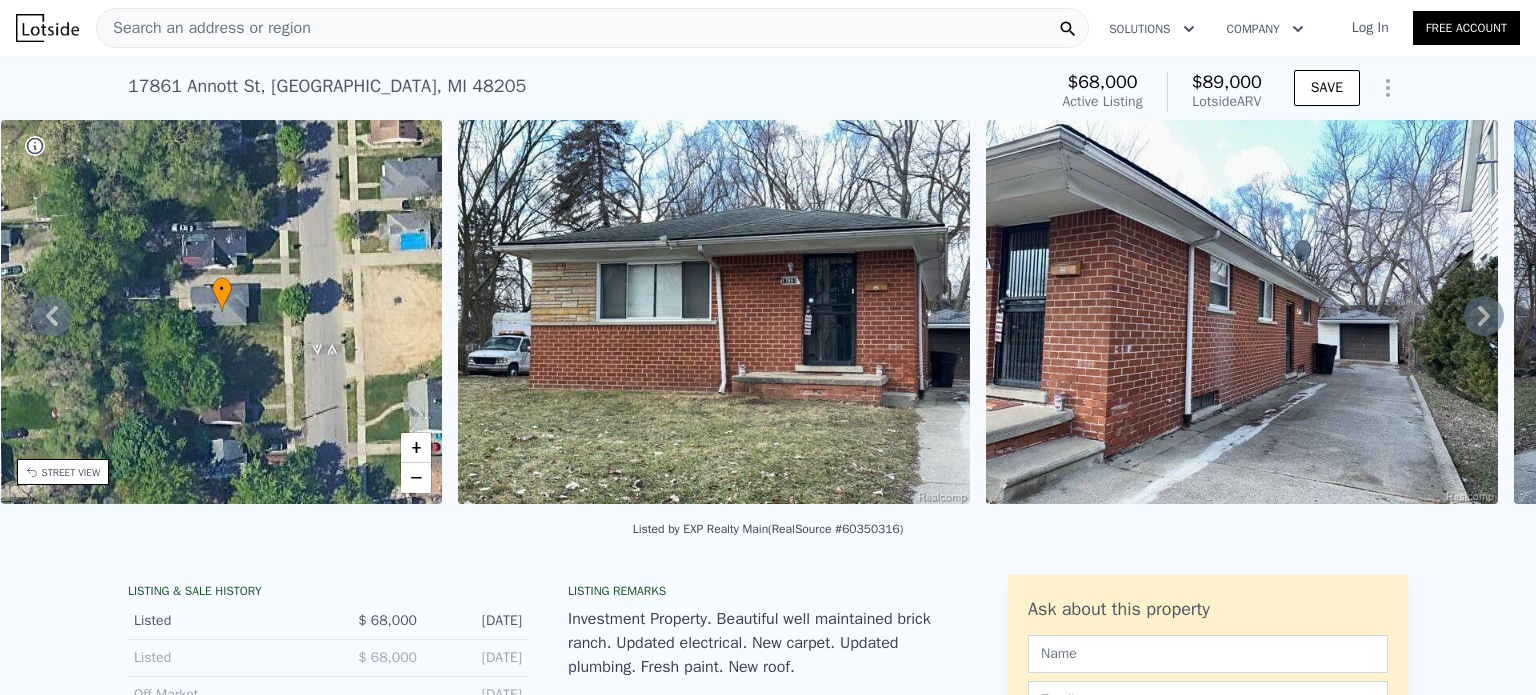 click 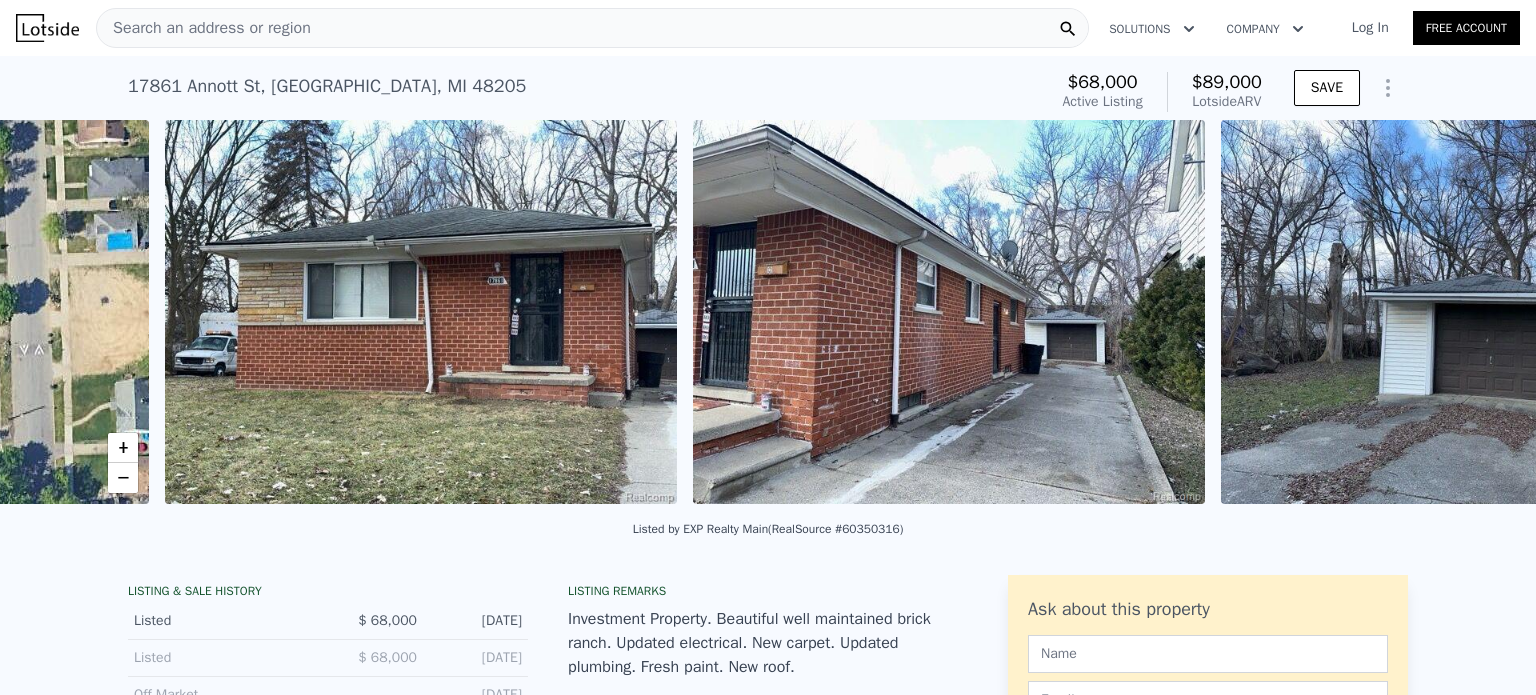 scroll, scrollTop: 0, scrollLeft: 915, axis: horizontal 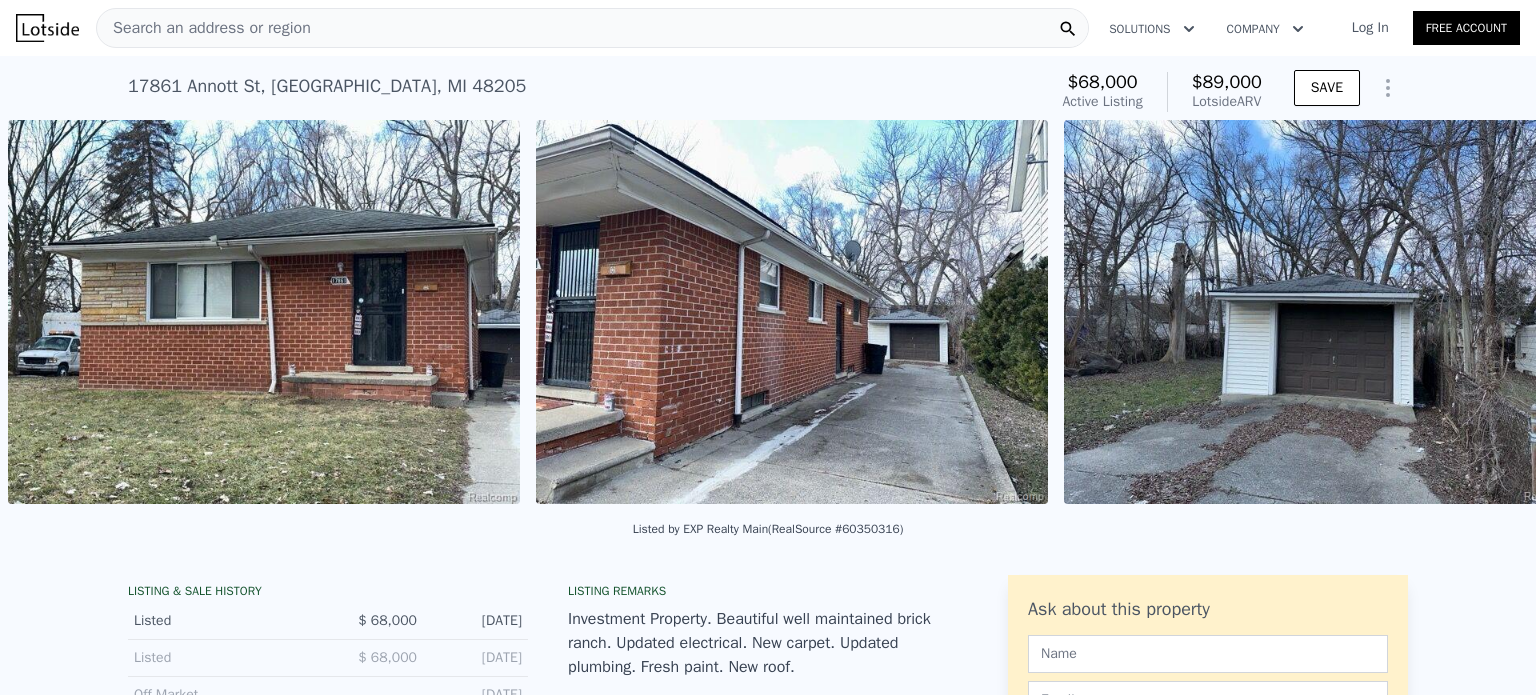 click on "•
+ −
•
+ − STREET VIEW Loading...   SATELLITE VIEW" at bounding box center [768, 315] 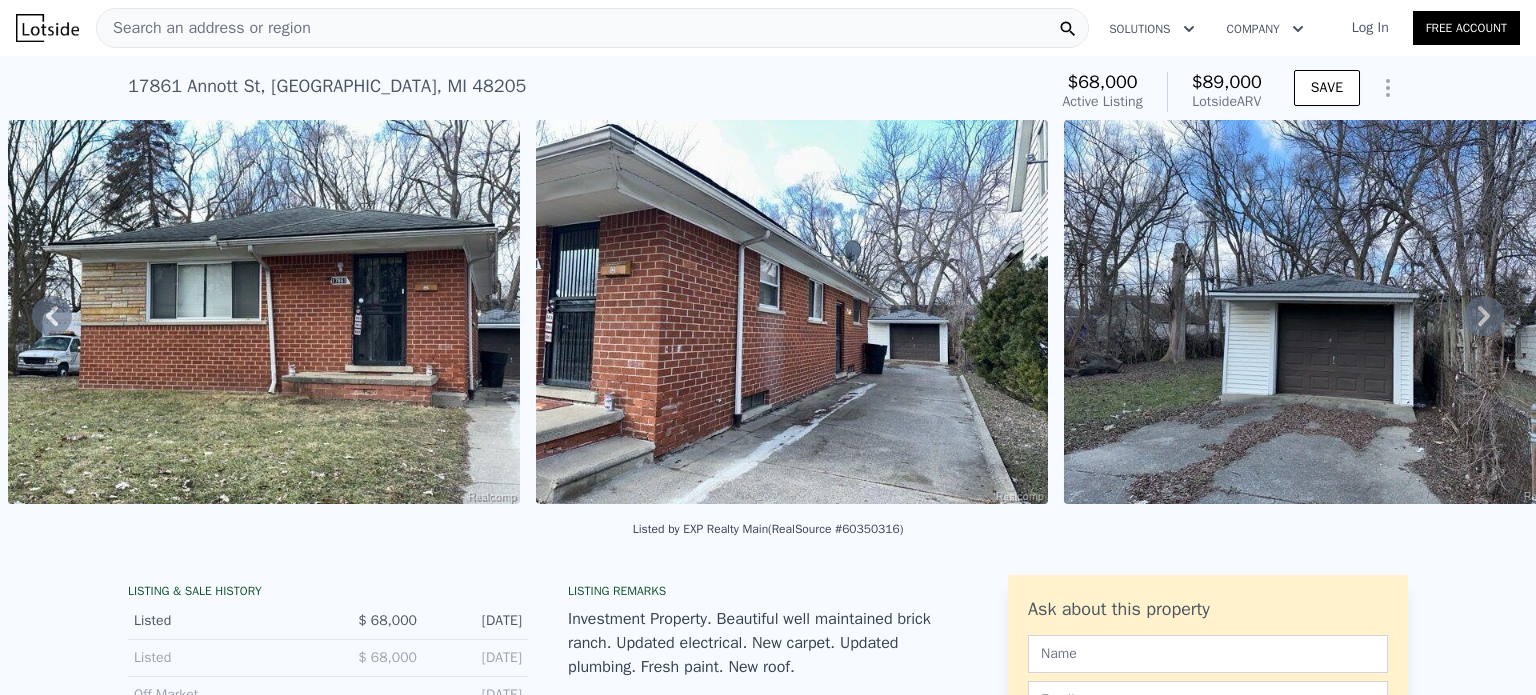 click 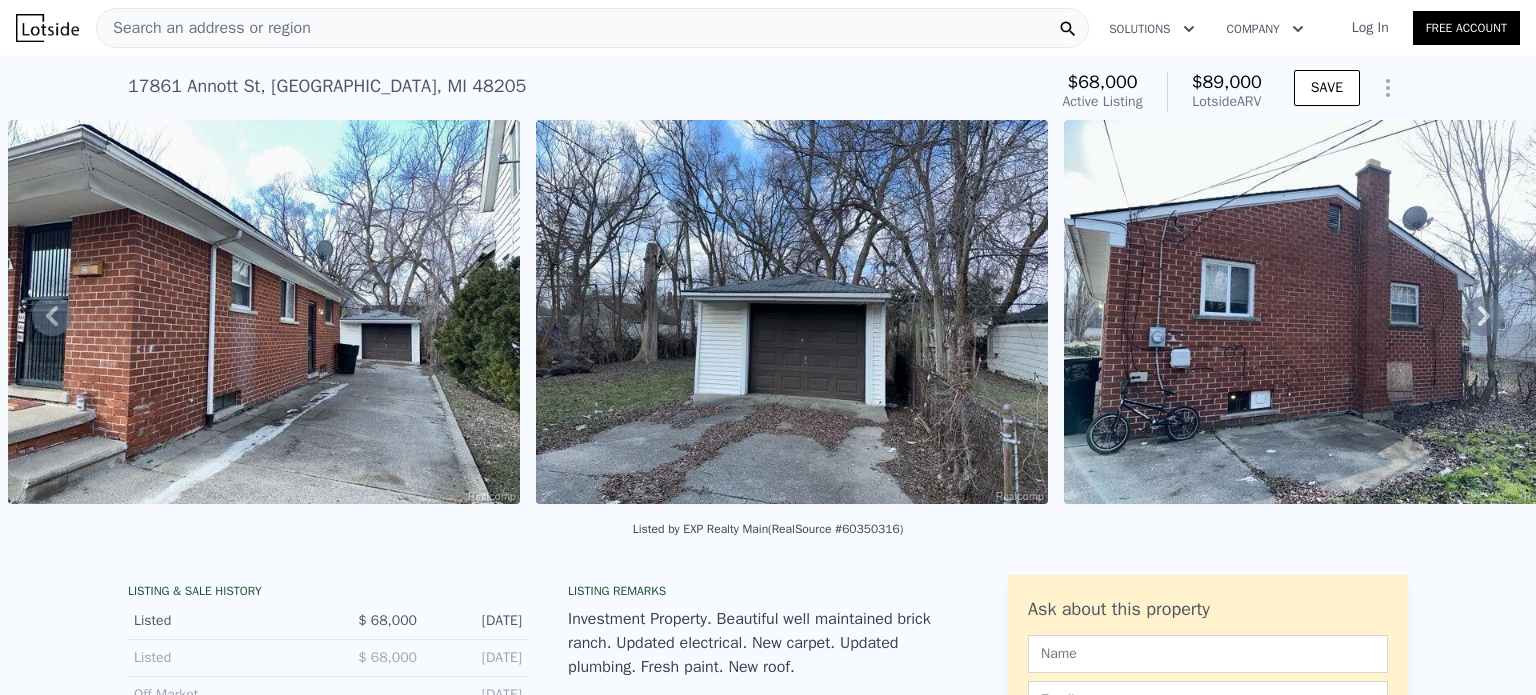 click 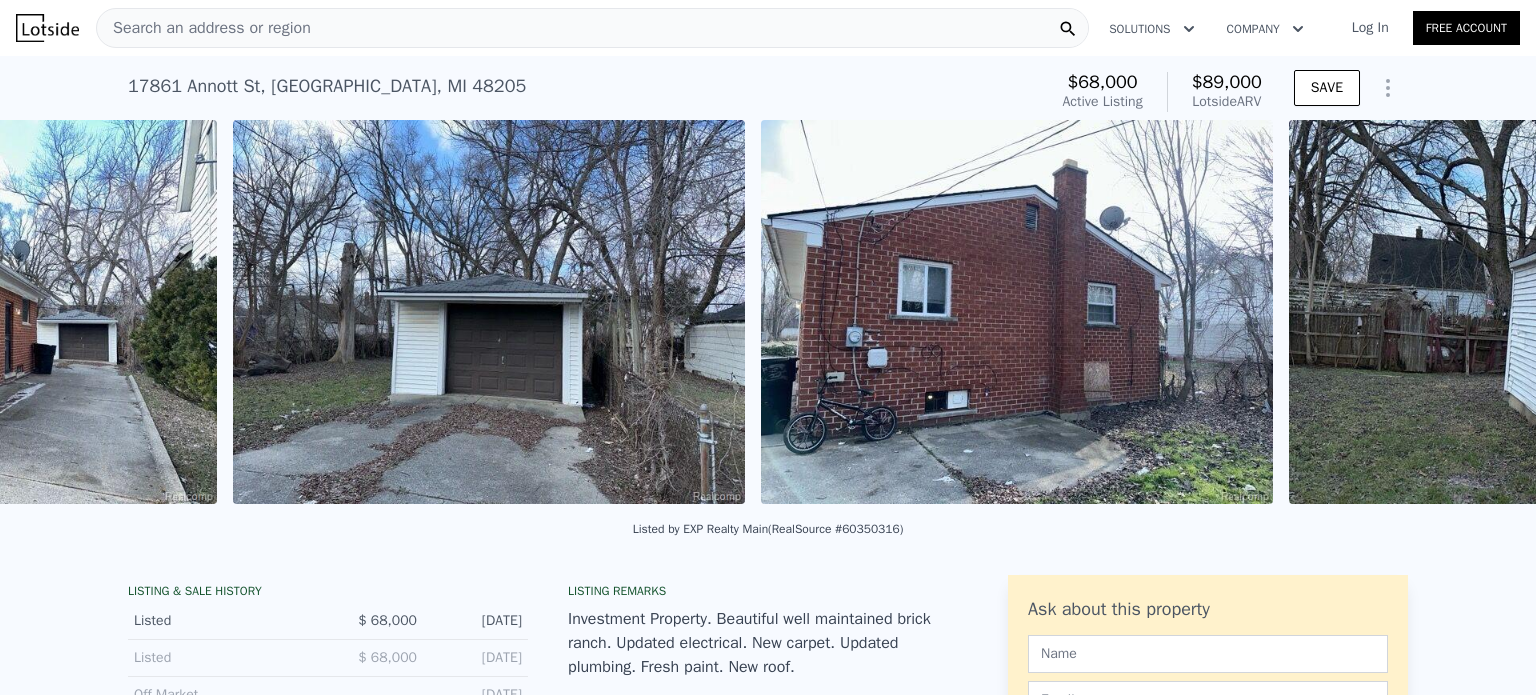 scroll, scrollTop: 0, scrollLeft: 1971, axis: horizontal 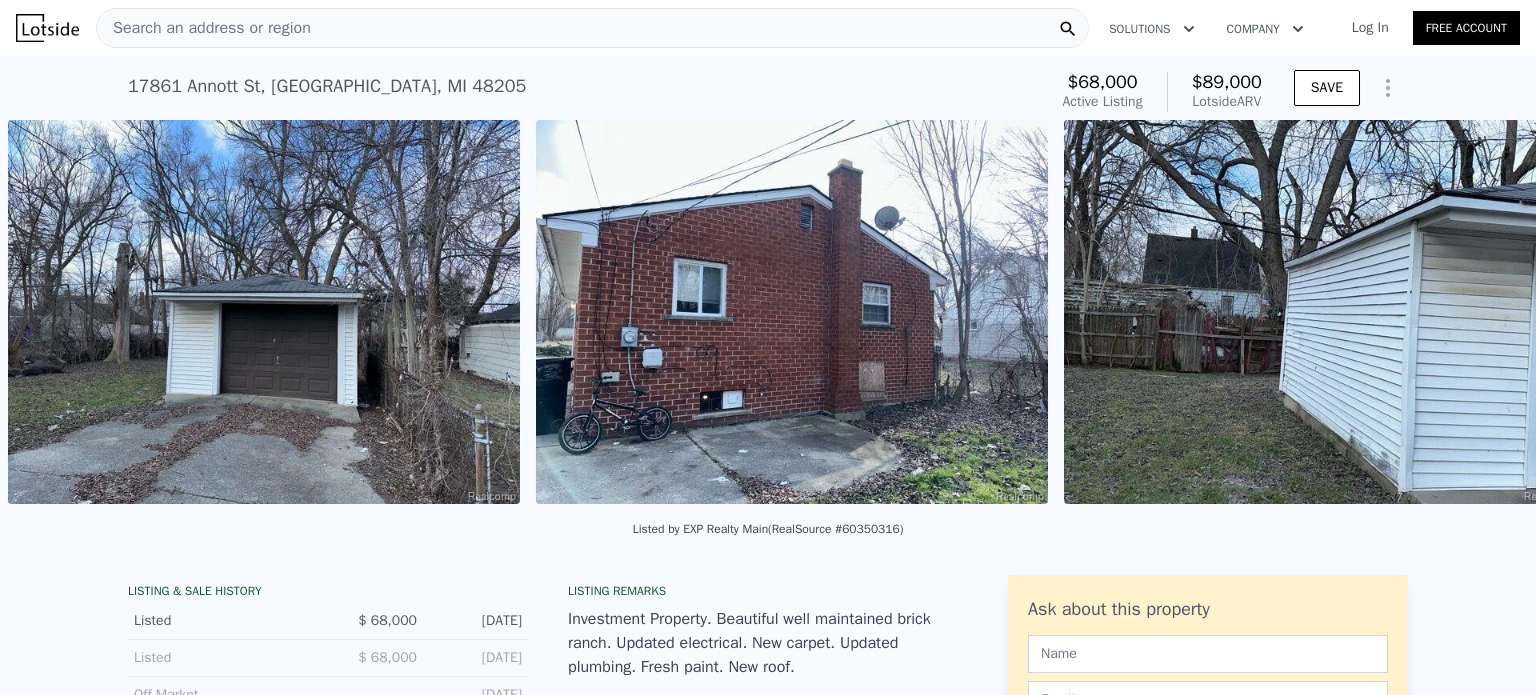 click on "•
+ −
•
+ − STREET VIEW Loading...   SATELLITE VIEW" at bounding box center (768, 315) 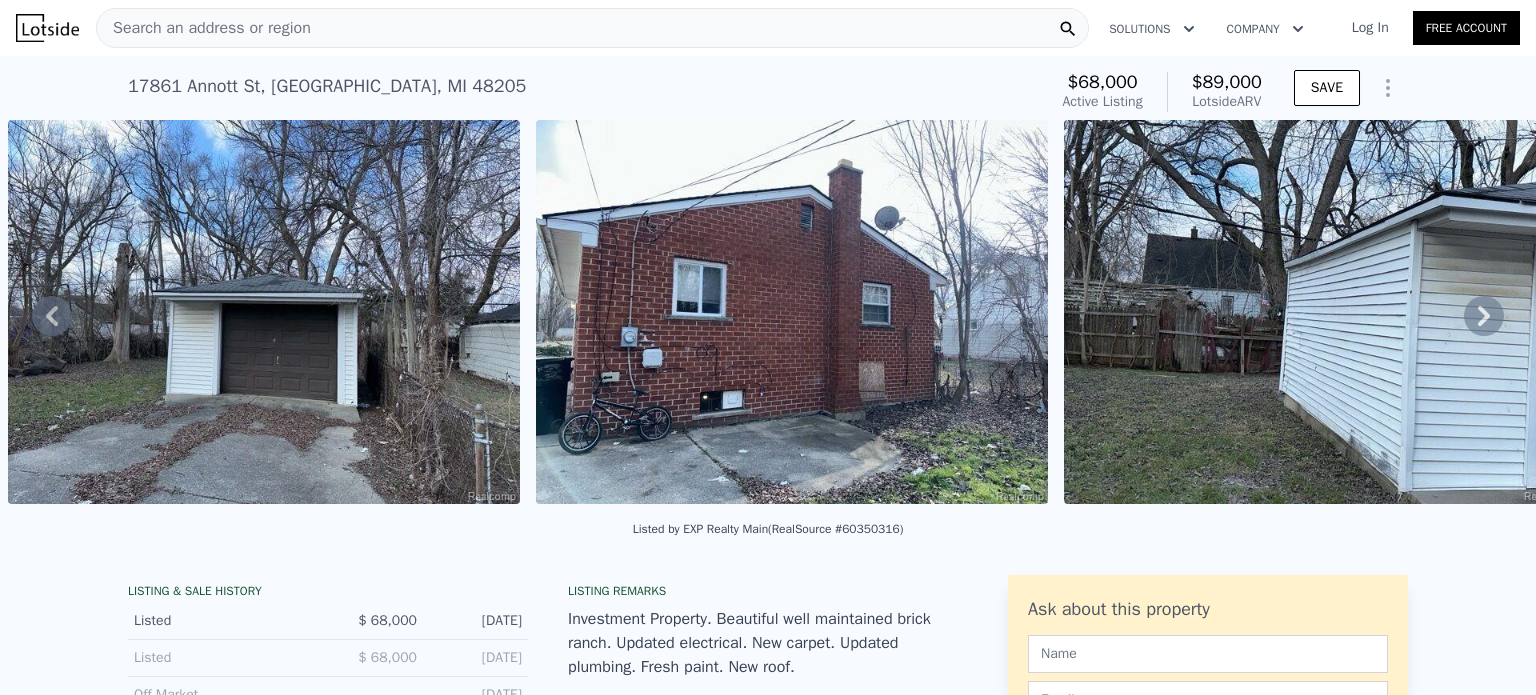 click 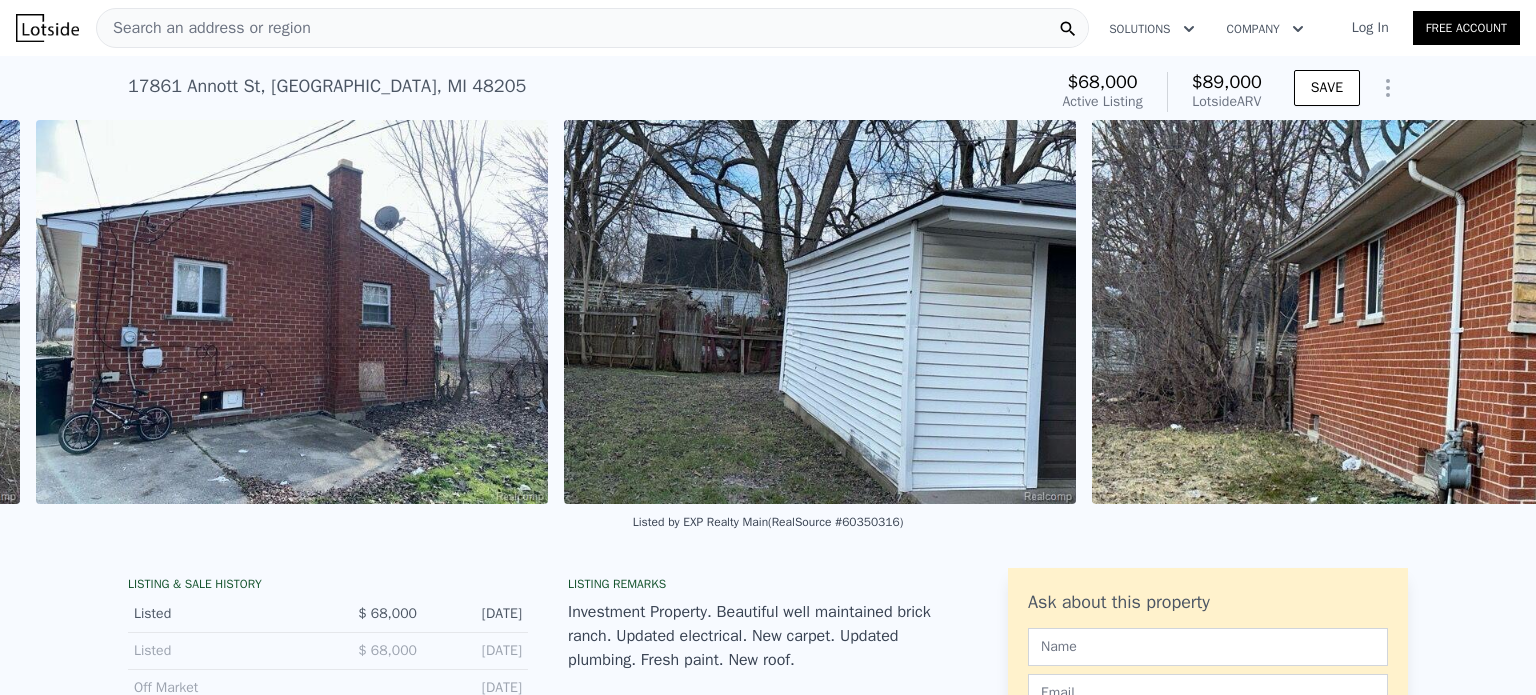 scroll, scrollTop: 0, scrollLeft: 2492, axis: horizontal 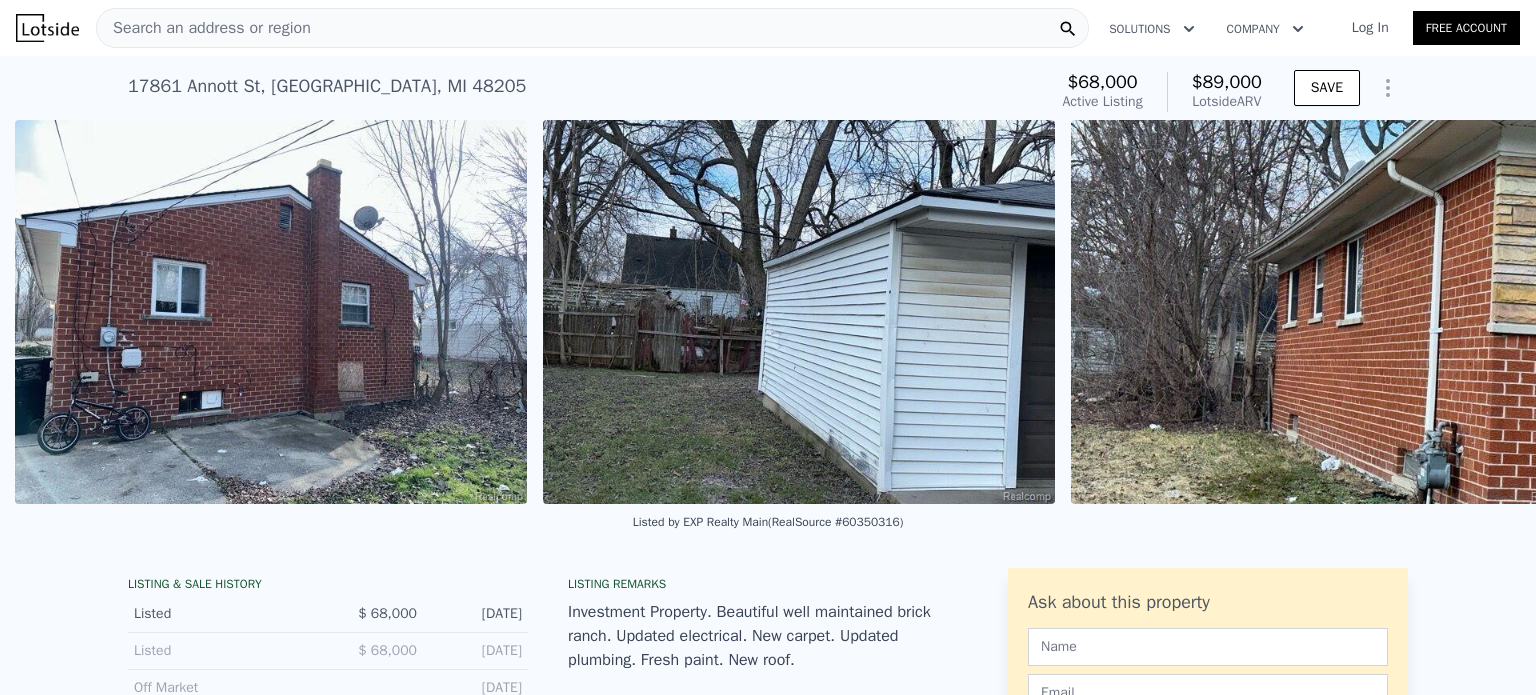 click on "•
+ −
•
+ − STREET VIEW Loading...   SATELLITE VIEW" at bounding box center [768, 312] 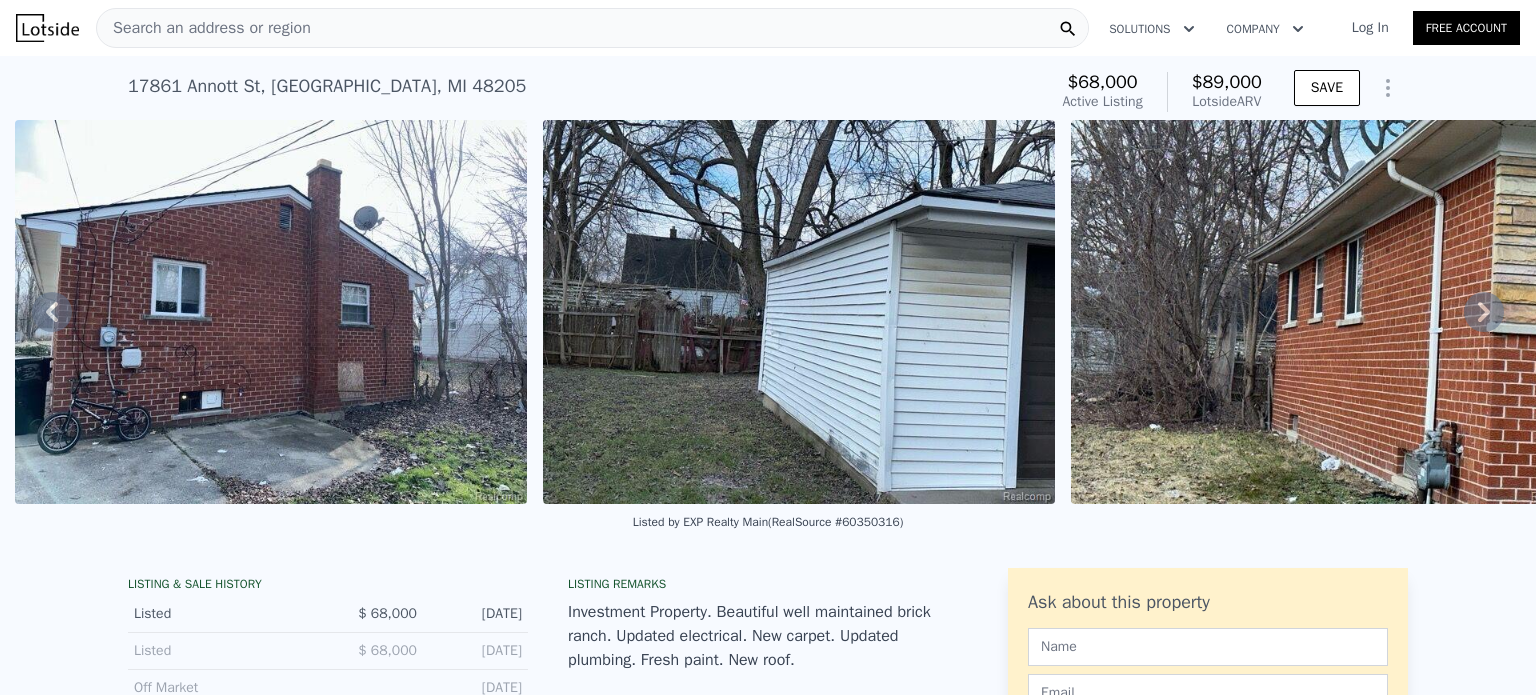 click 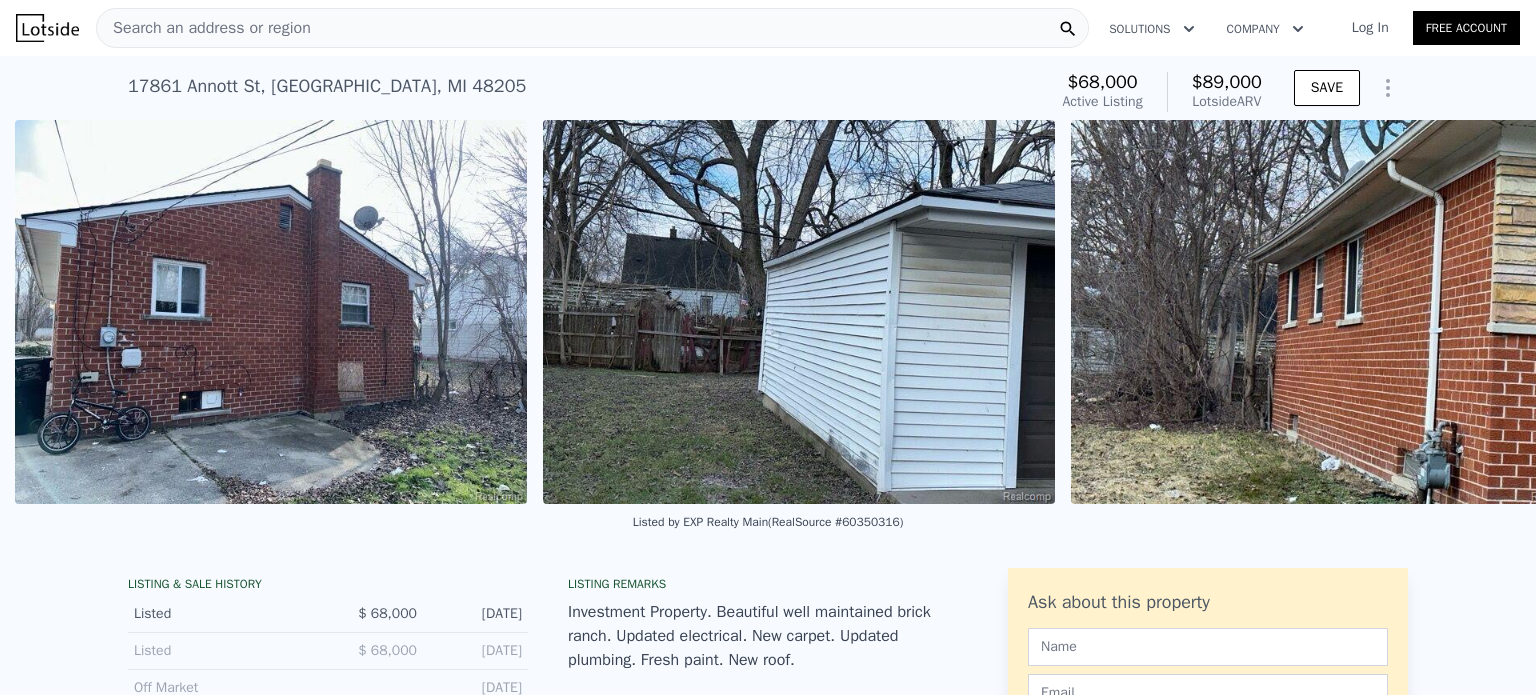scroll, scrollTop: 0, scrollLeft: 2562, axis: horizontal 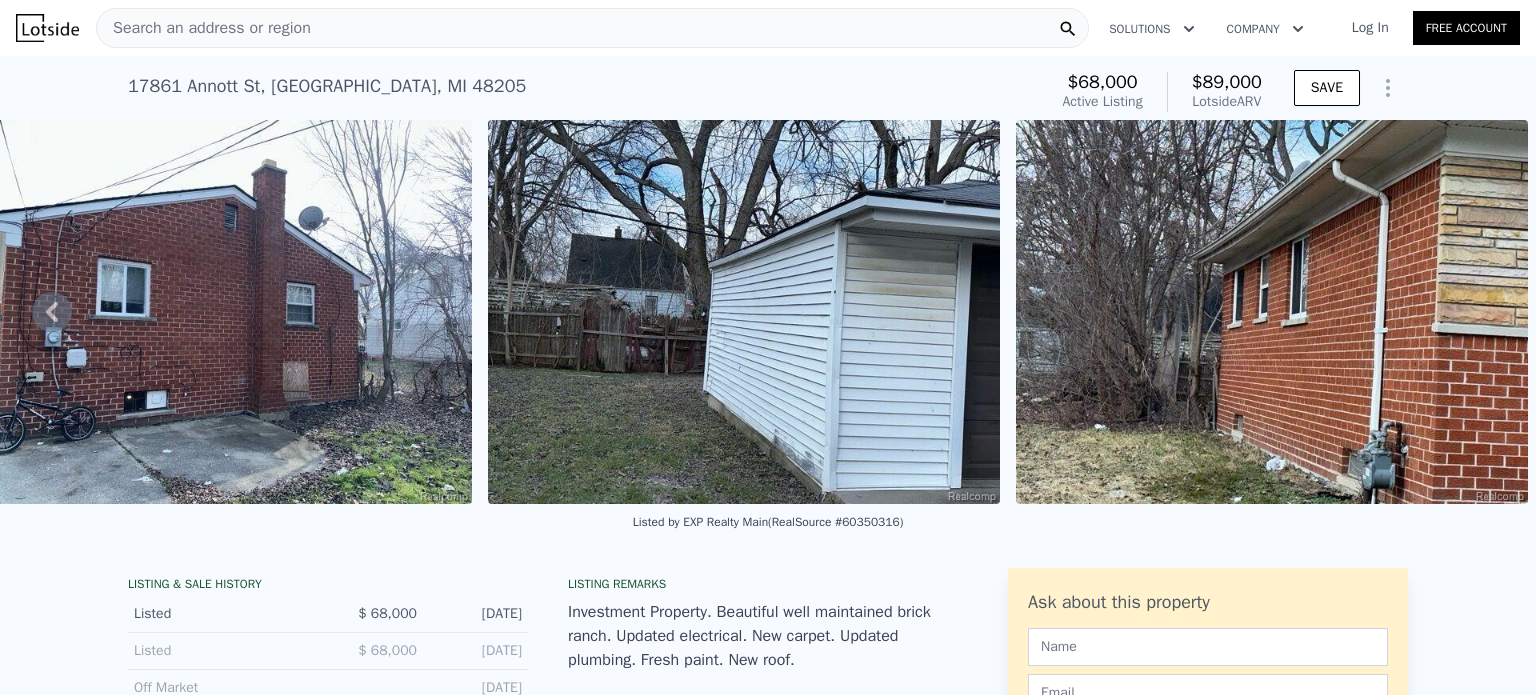 click at bounding box center (1272, 312) 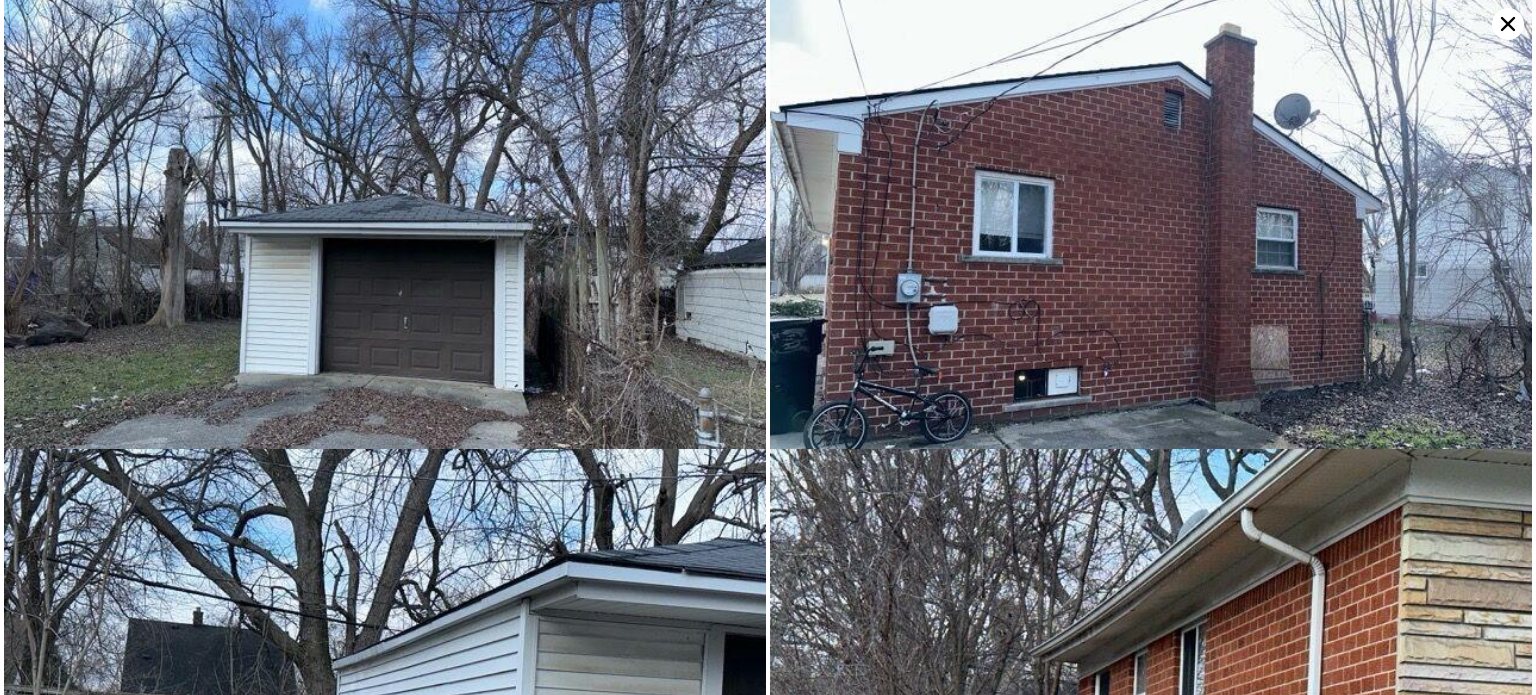 scroll, scrollTop: 484, scrollLeft: 0, axis: vertical 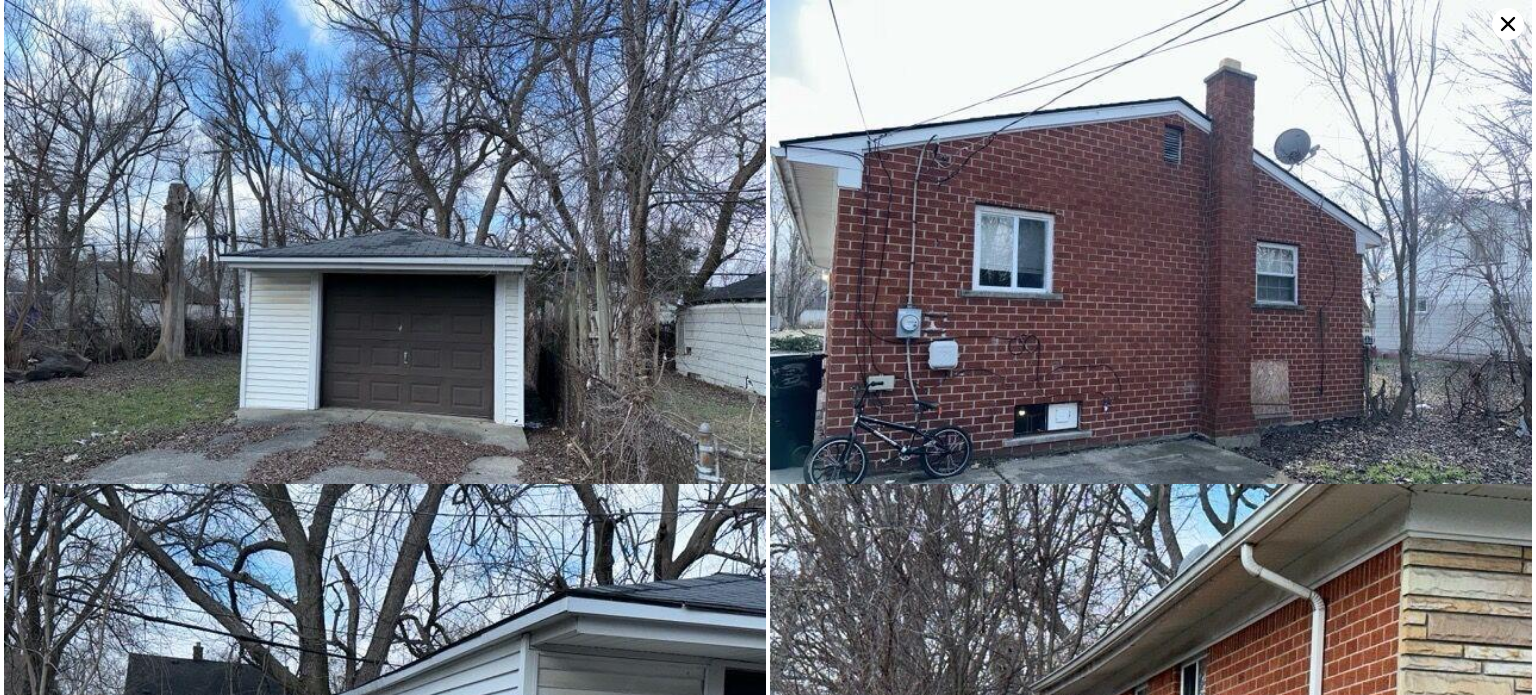 click 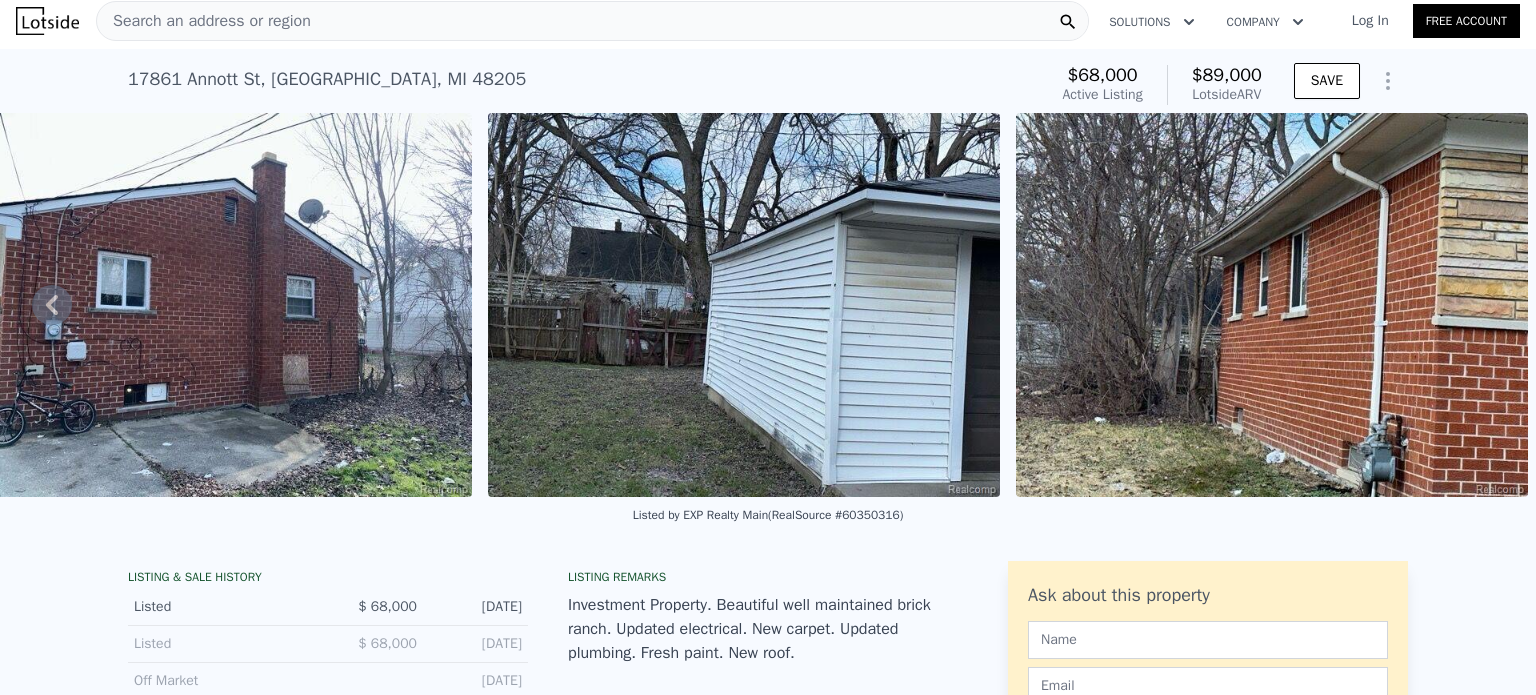 scroll, scrollTop: 0, scrollLeft: 0, axis: both 